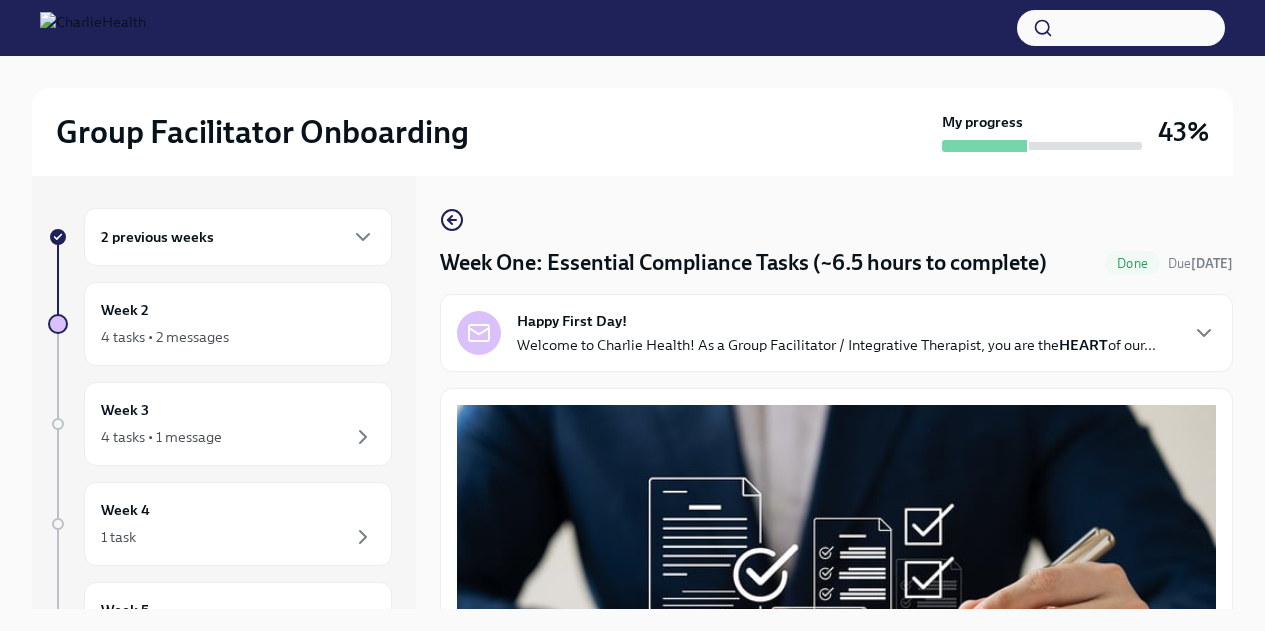 scroll, scrollTop: 0, scrollLeft: 0, axis: both 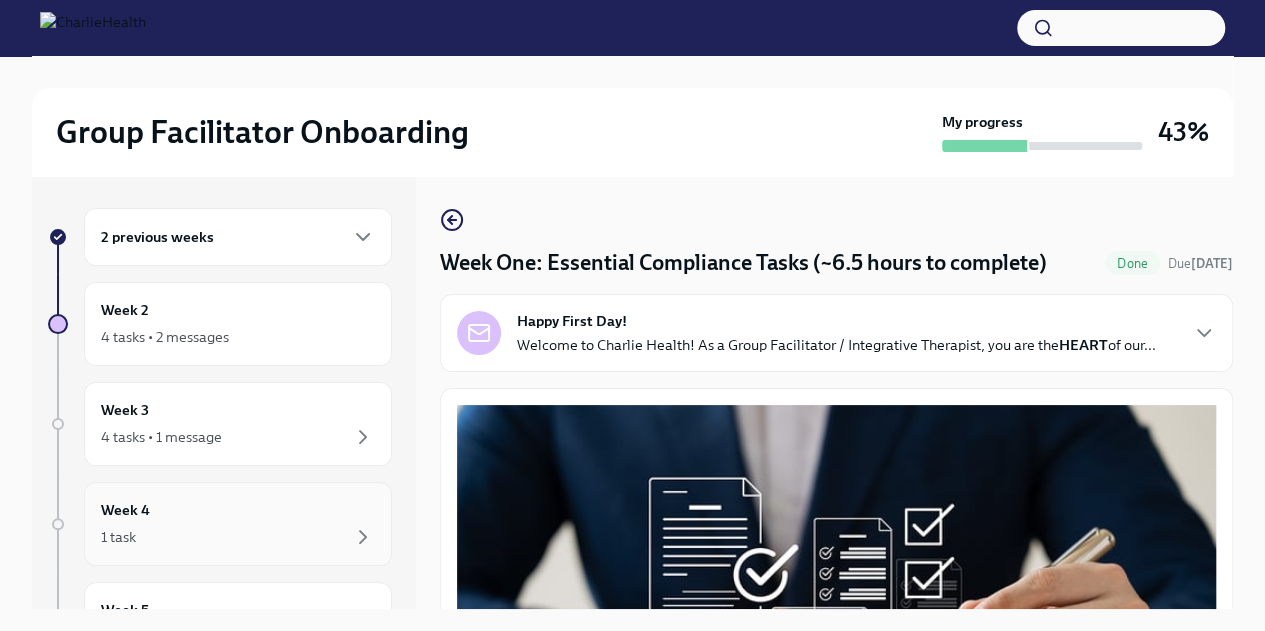 click on "1 task" at bounding box center (238, 537) 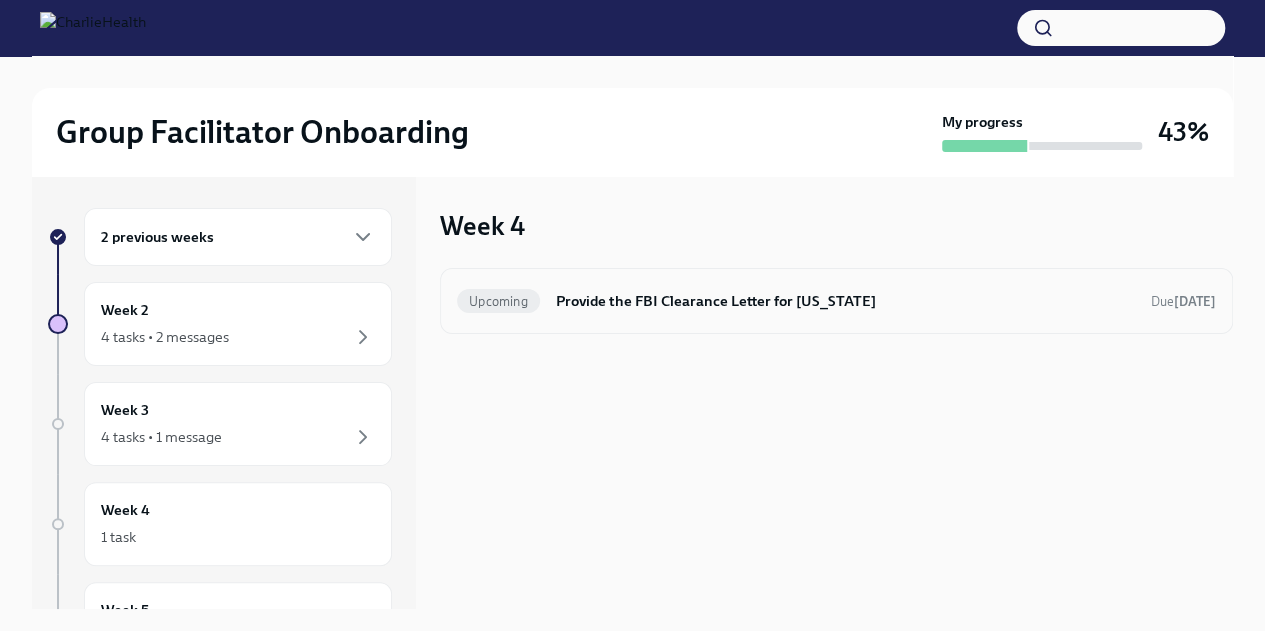 click on "Provide the FBI Clearance Letter for [US_STATE]" at bounding box center (845, 301) 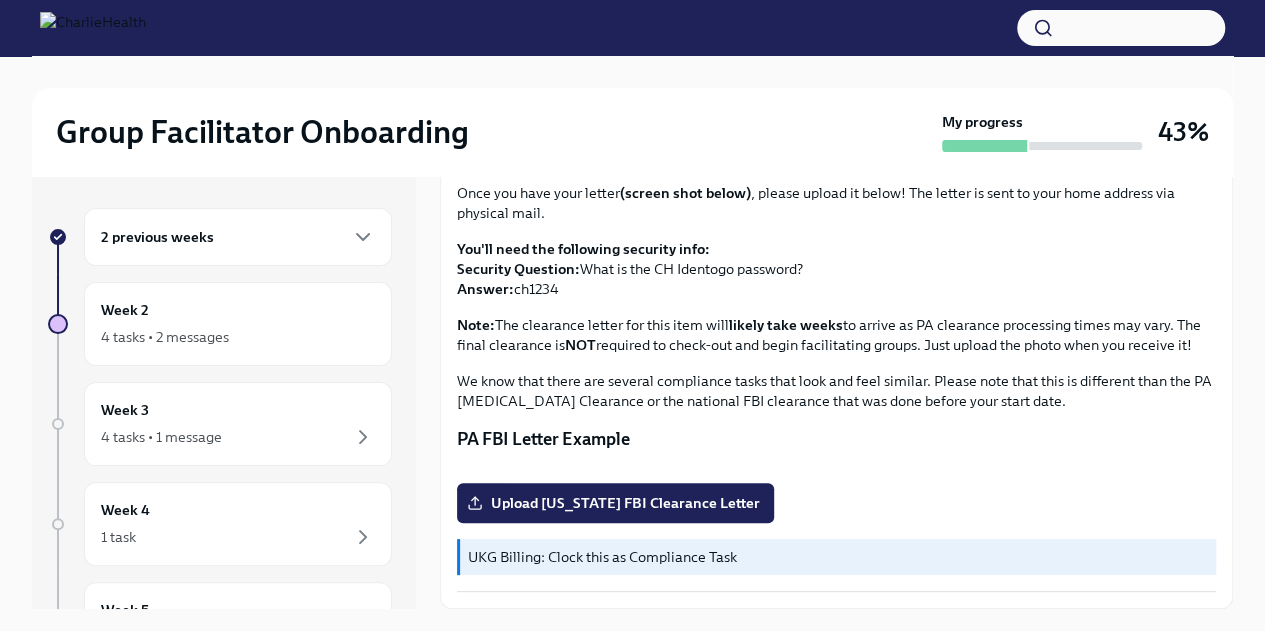scroll, scrollTop: 431, scrollLeft: 0, axis: vertical 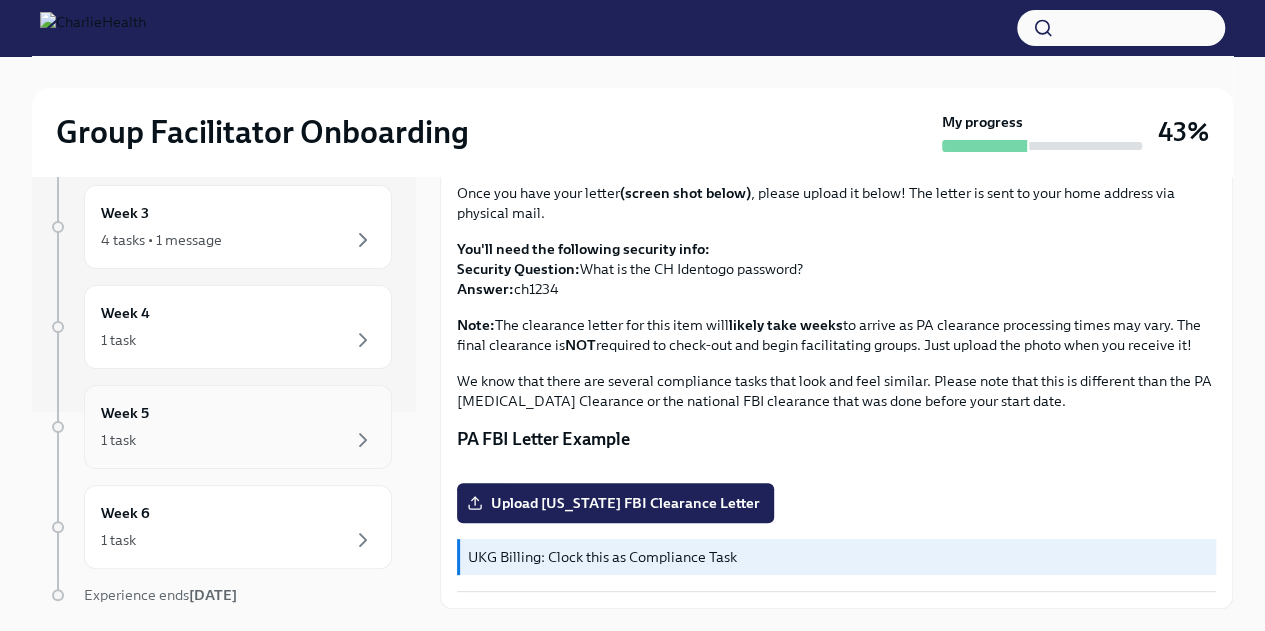 click on "Week 5 1 task" at bounding box center [238, 427] 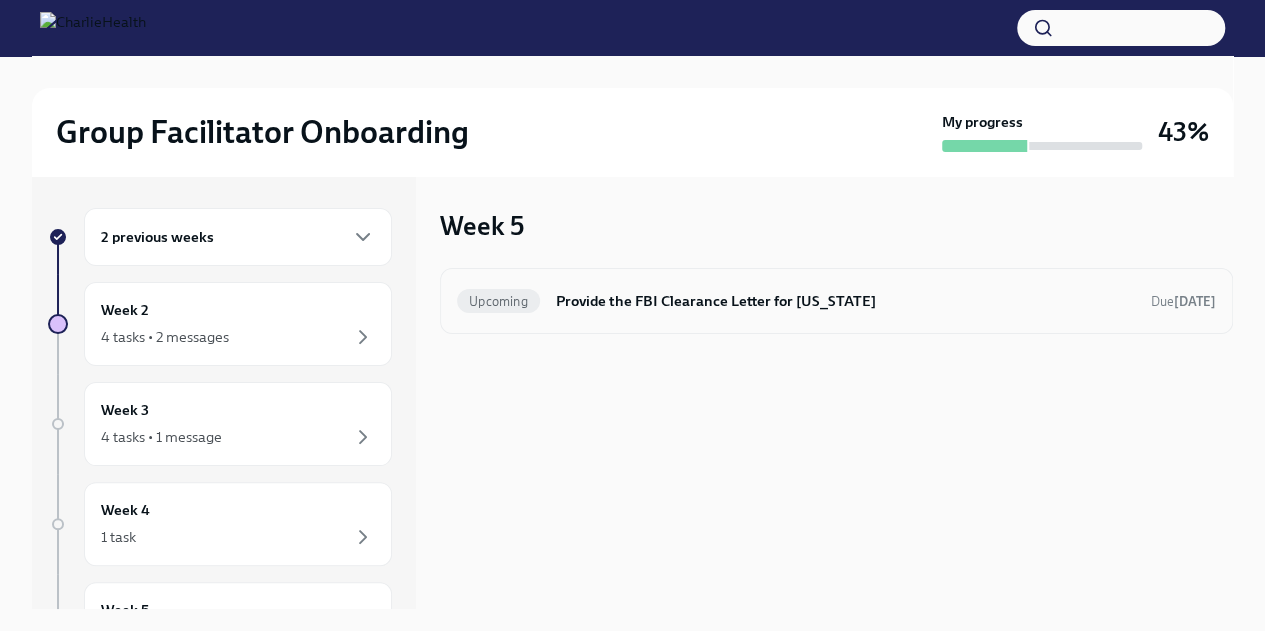 click on "Provide the FBI Clearance Letter for [US_STATE]" at bounding box center (845, 301) 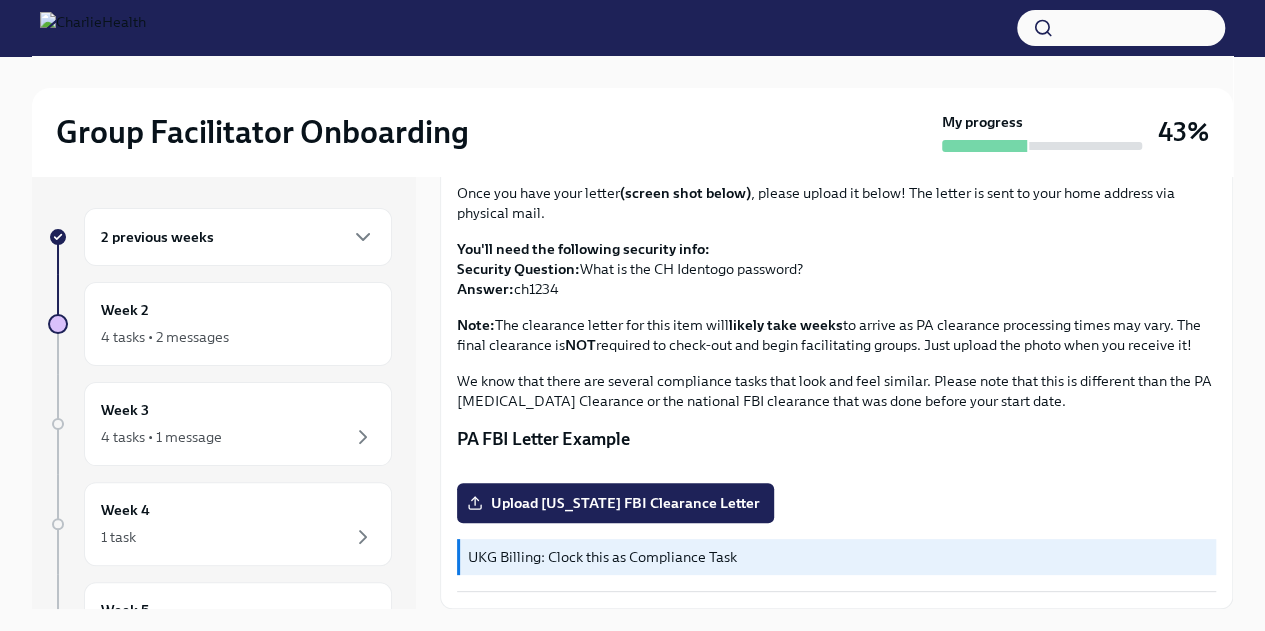 scroll, scrollTop: 431, scrollLeft: 0, axis: vertical 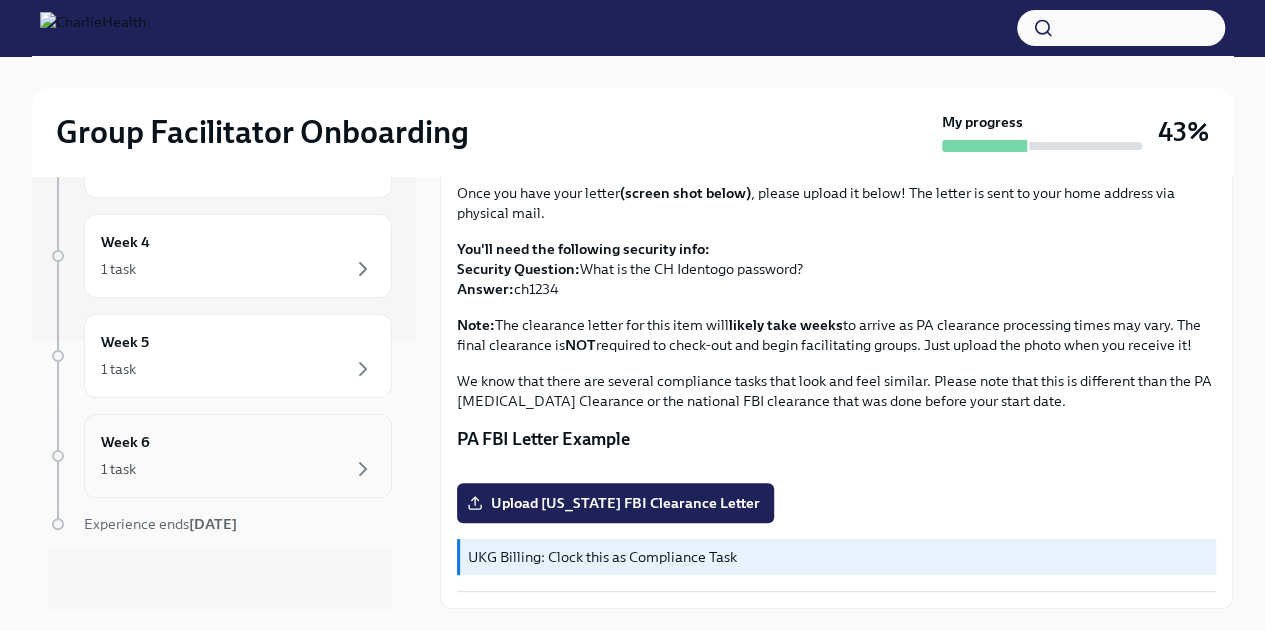 click on "Week 6 1 task" at bounding box center (238, 456) 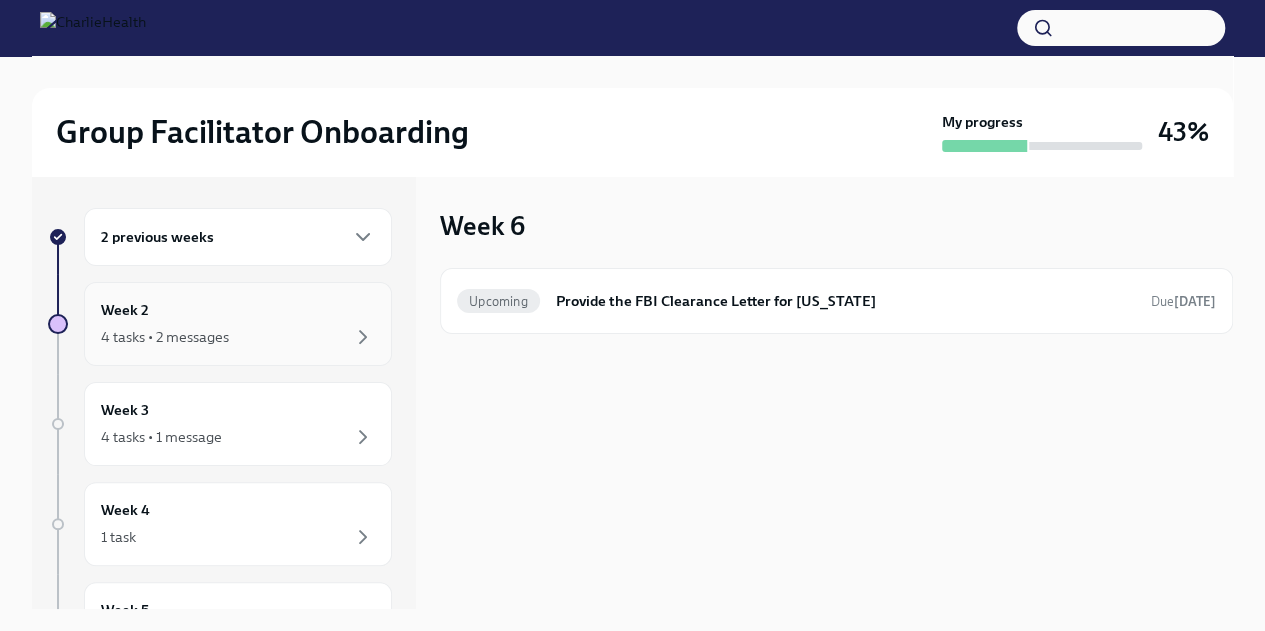 click on "4 tasks • 2 messages" at bounding box center [238, 337] 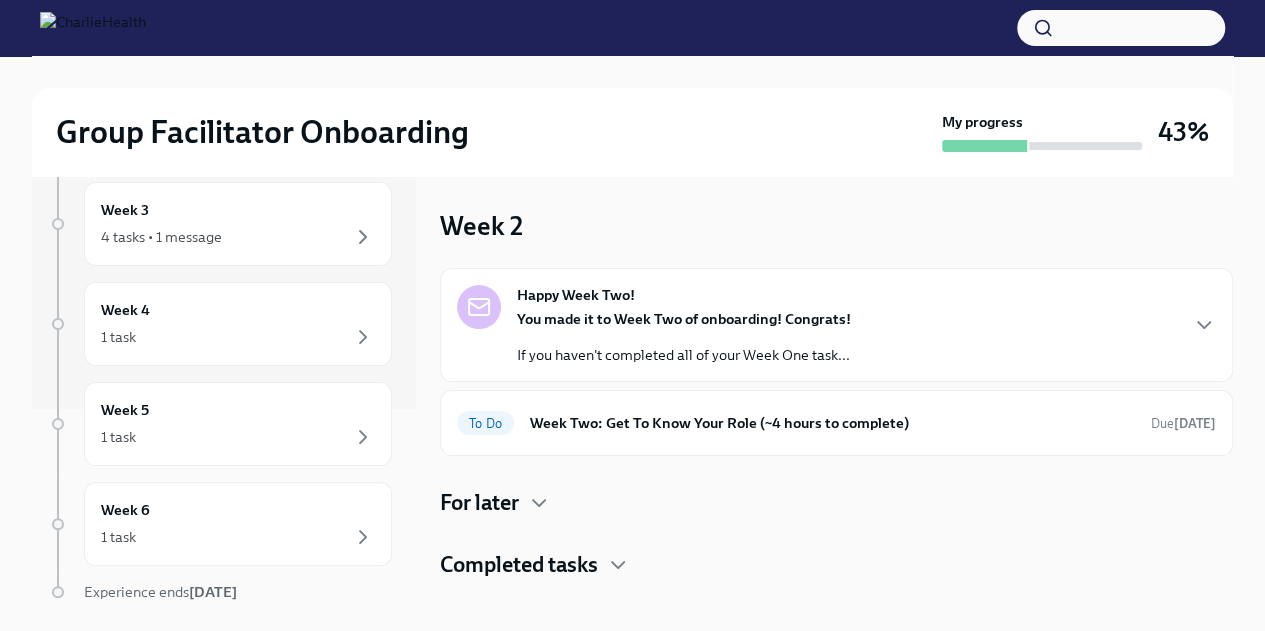 scroll, scrollTop: 248, scrollLeft: 0, axis: vertical 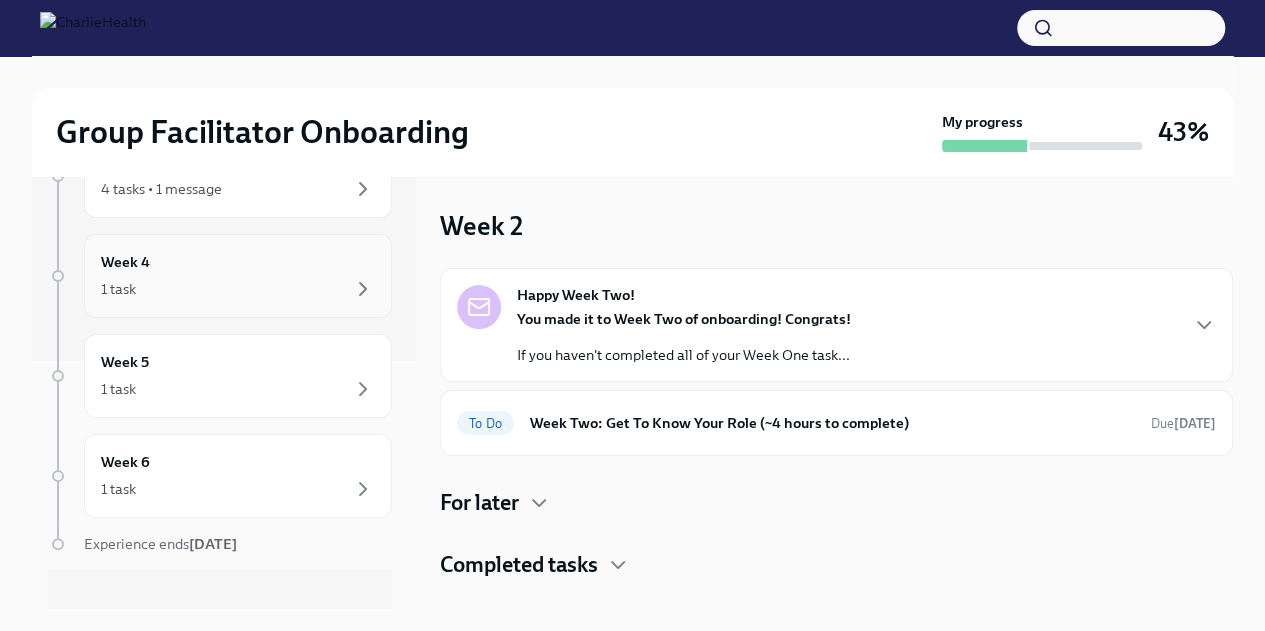 click on "1 task" at bounding box center [238, 289] 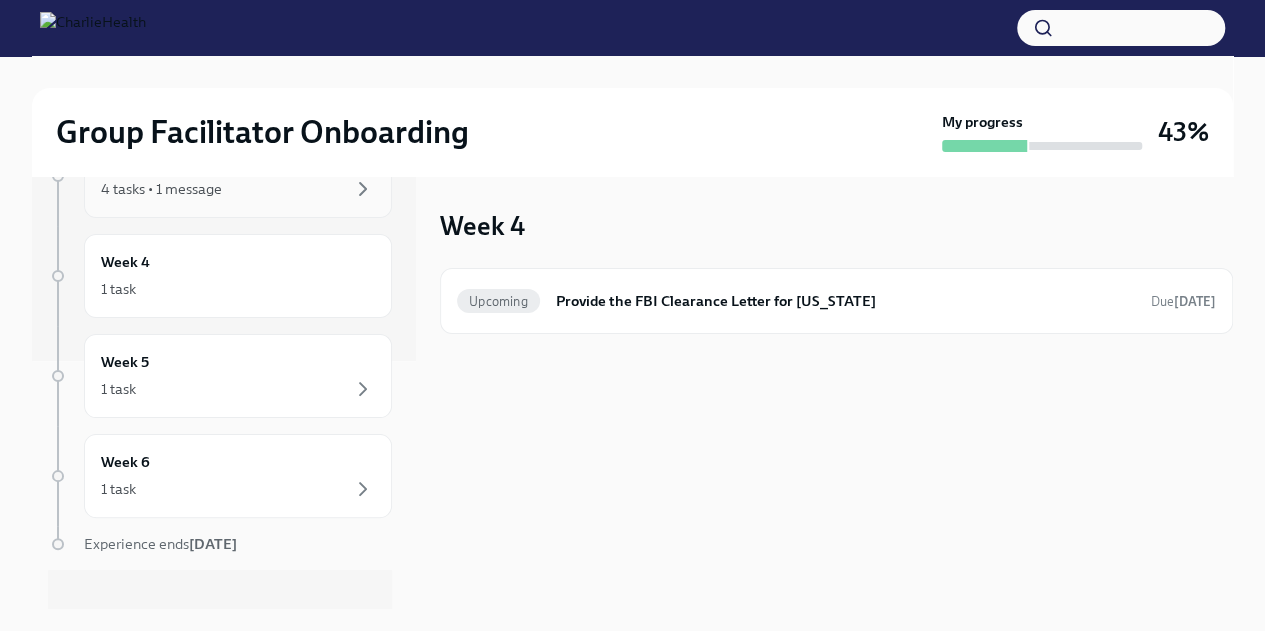 click on "4 tasks • 1 message" at bounding box center (238, 189) 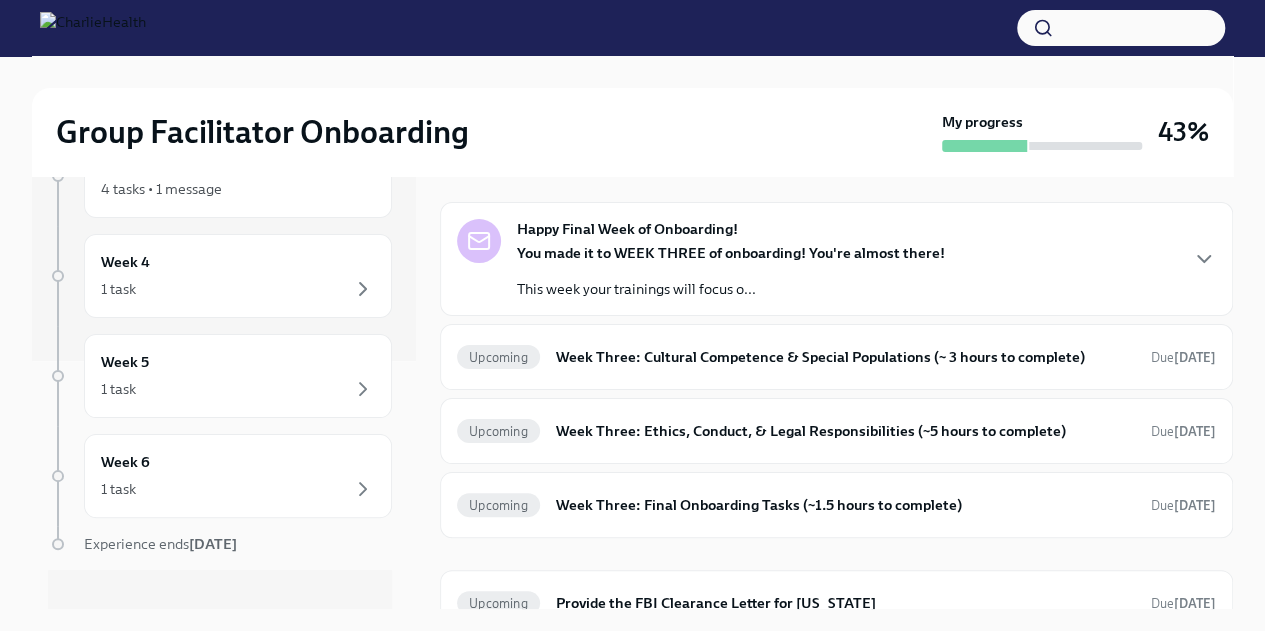 scroll, scrollTop: 89, scrollLeft: 0, axis: vertical 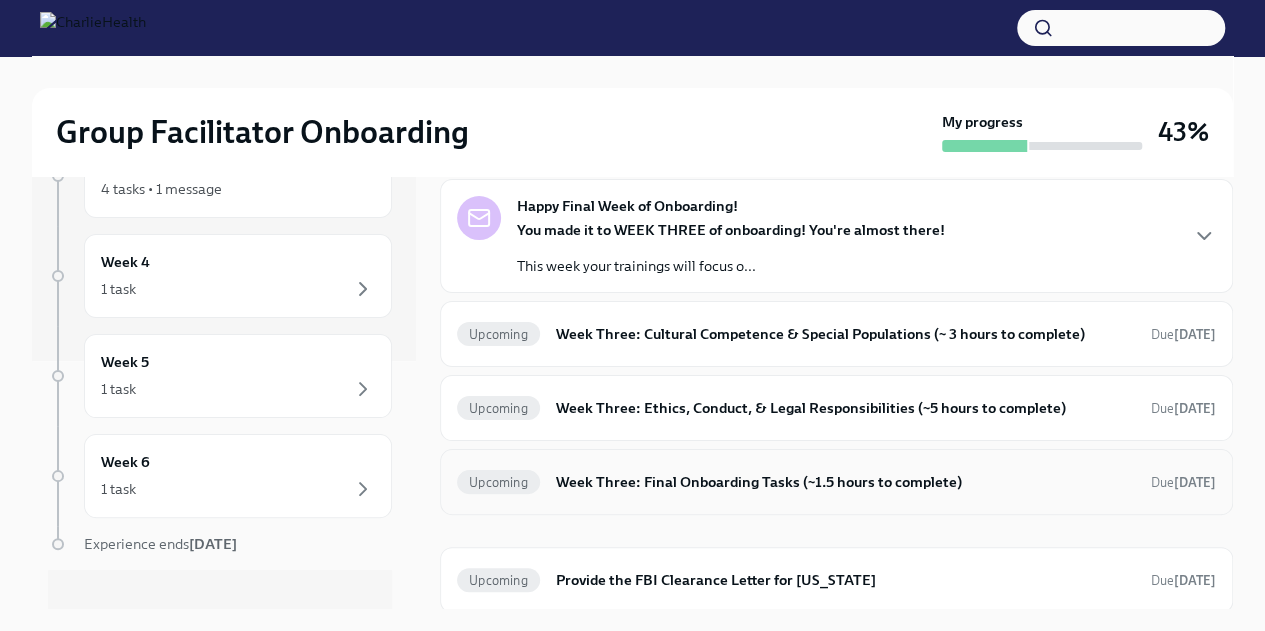 click on "Upcoming Week Three: Final Onboarding Tasks (~1.5 hours to complete) Due  [DATE]" at bounding box center [836, 482] 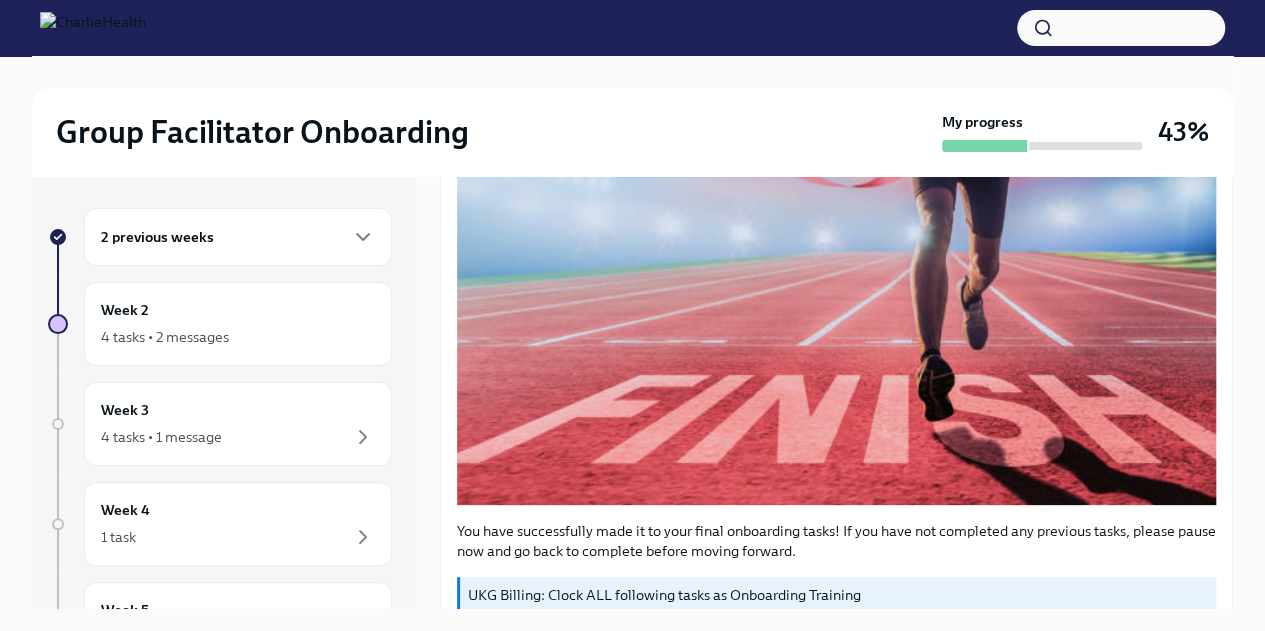 scroll, scrollTop: 62, scrollLeft: 0, axis: vertical 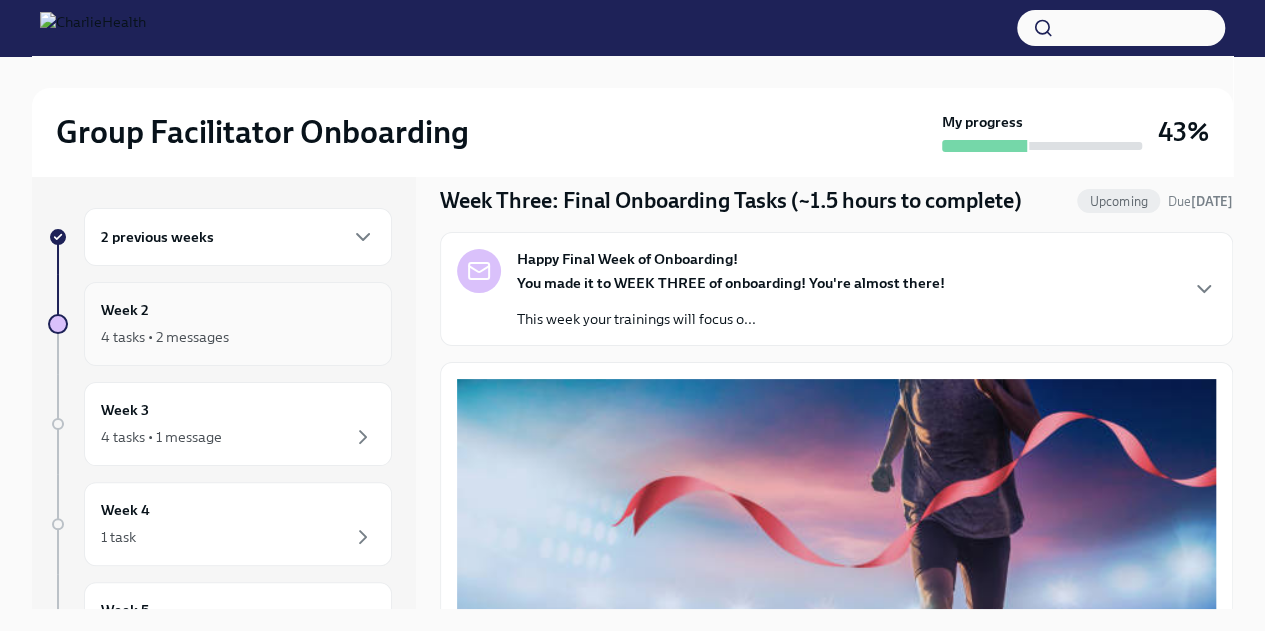 click on "Week 2 4 tasks • 2 messages" at bounding box center (238, 324) 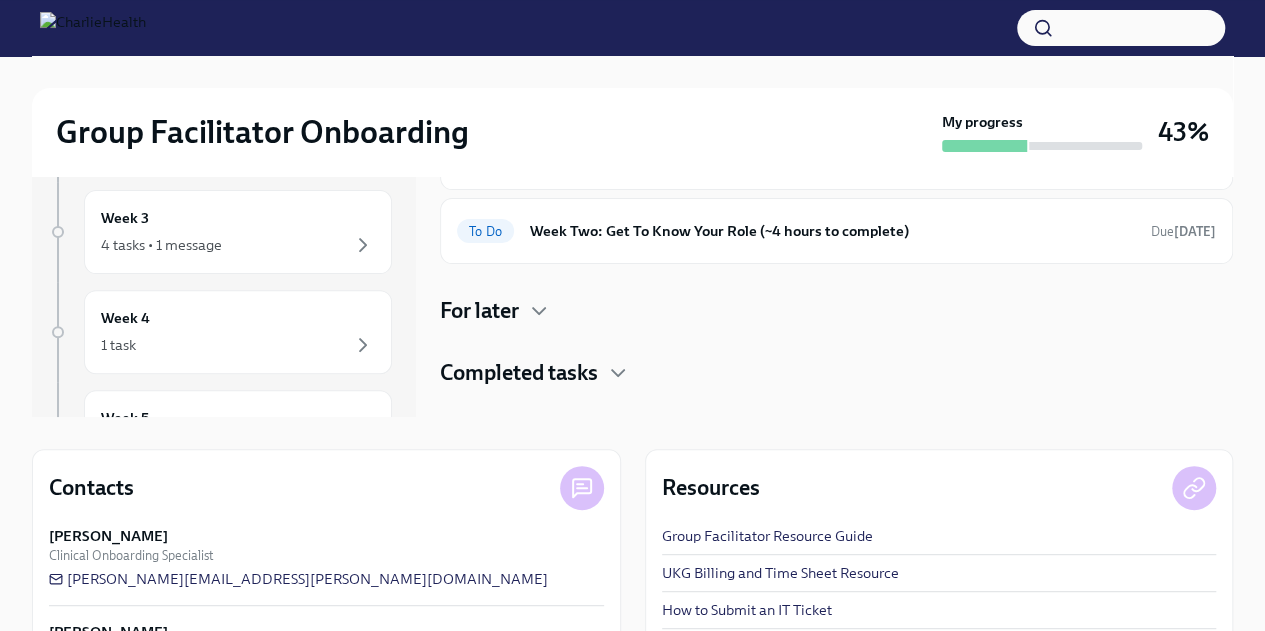 scroll, scrollTop: 207, scrollLeft: 0, axis: vertical 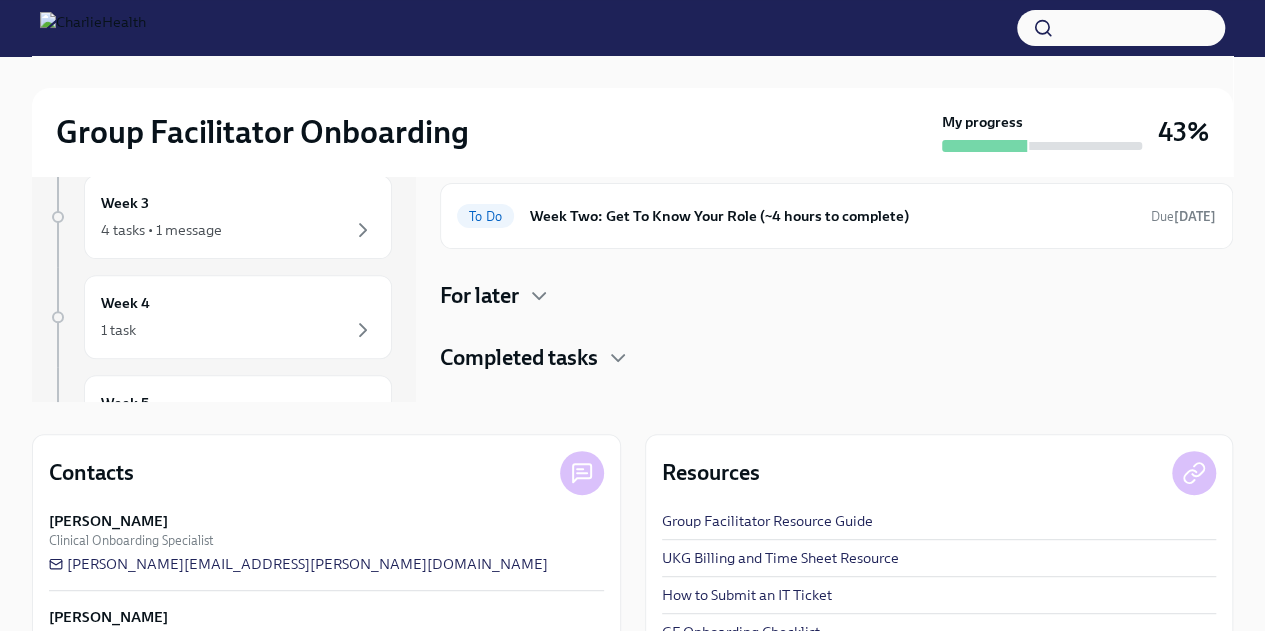 drag, startPoint x: 526, startPoint y: 272, endPoint x: 526, endPoint y: 285, distance: 13 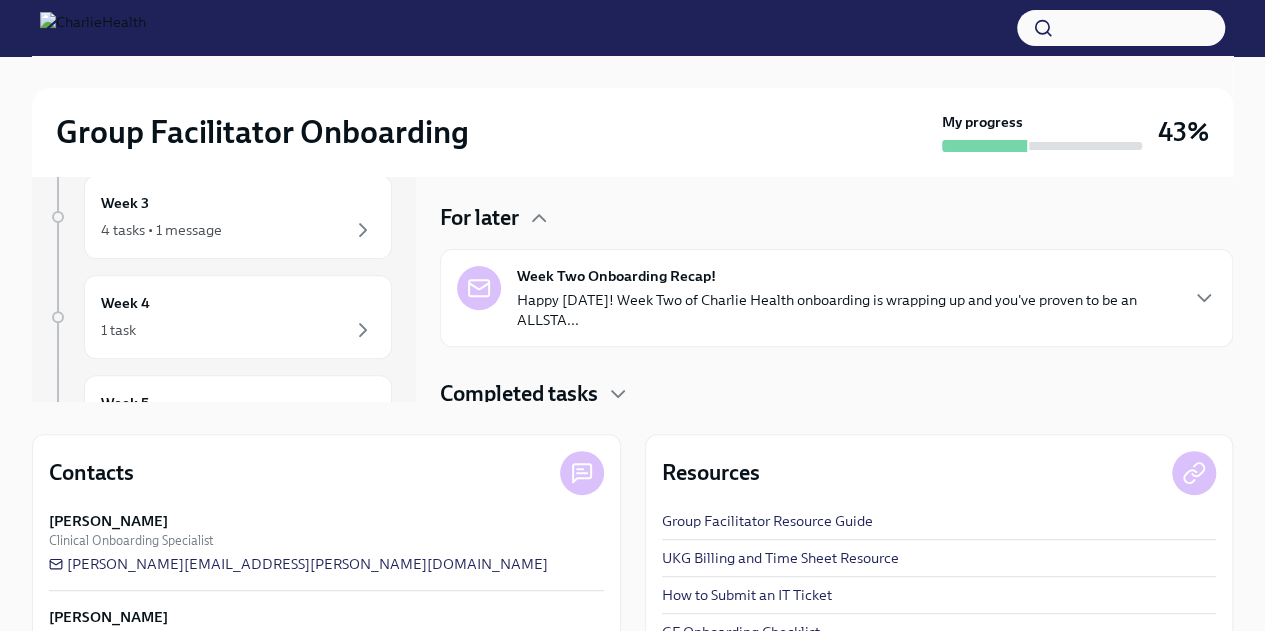 scroll, scrollTop: 82, scrollLeft: 0, axis: vertical 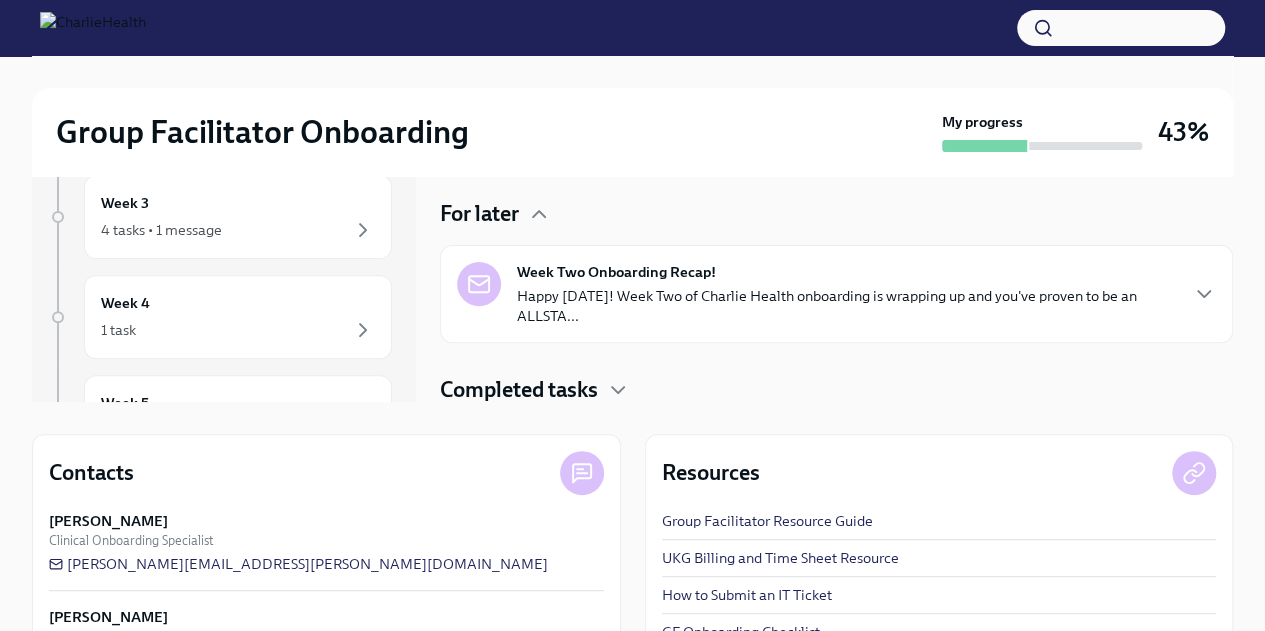 click on "Week Two Onboarding Recap! Happy [DATE]! Week Two of Charlie Health onboarding is wrapping up and you've proven to be an ALLSTA..." at bounding box center (846, 294) 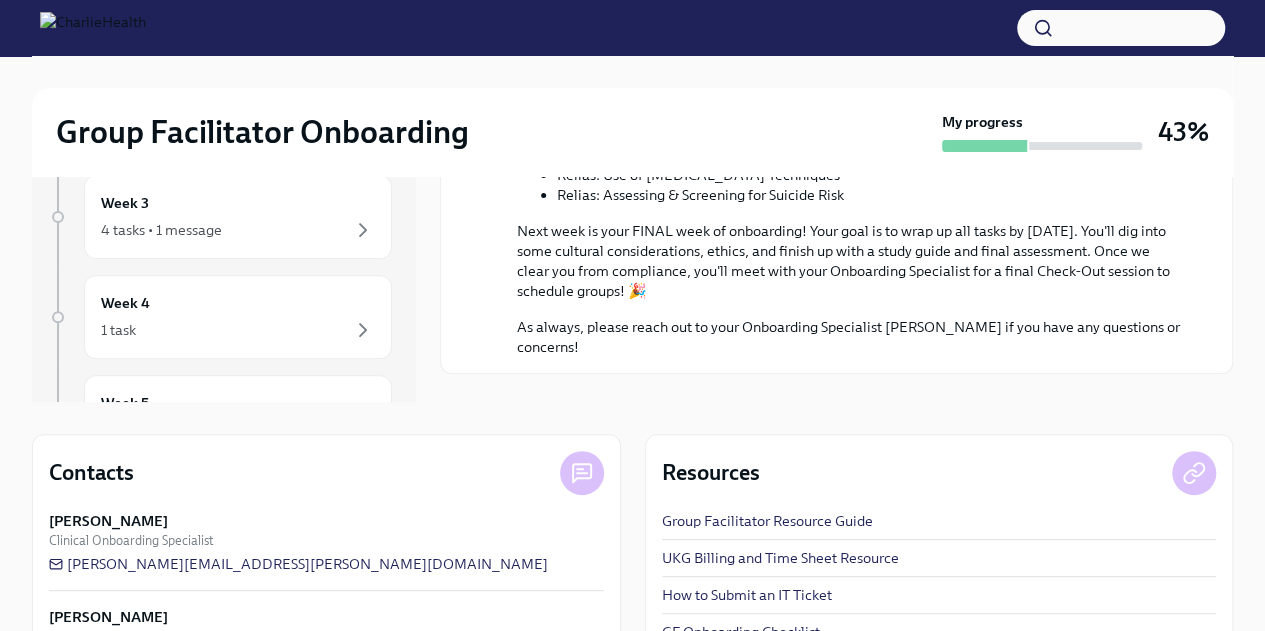 scroll, scrollTop: 972, scrollLeft: 0, axis: vertical 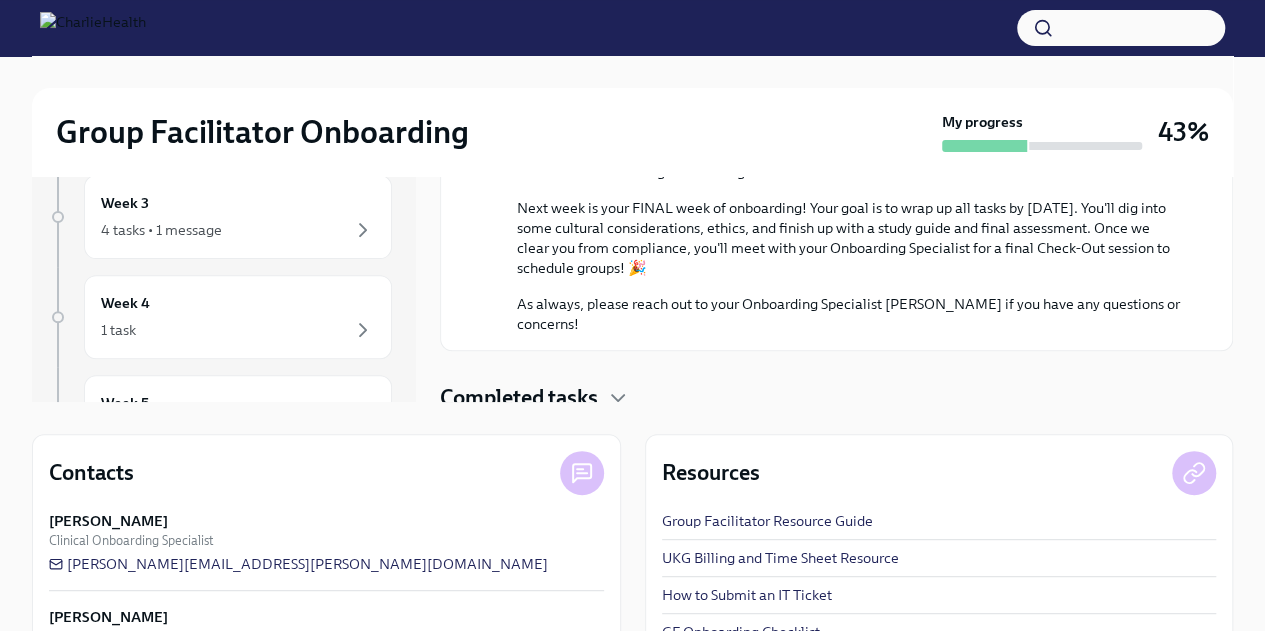 click on "Completed tasks" at bounding box center (519, 398) 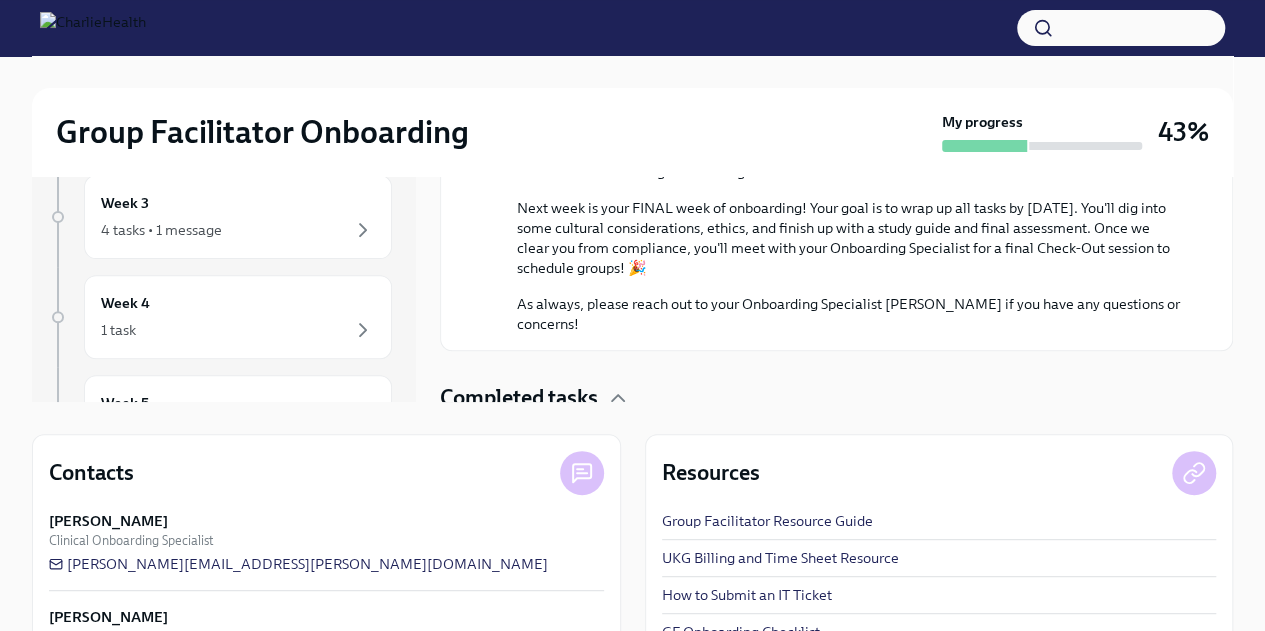 click on "Completed tasks" at bounding box center (519, 398) 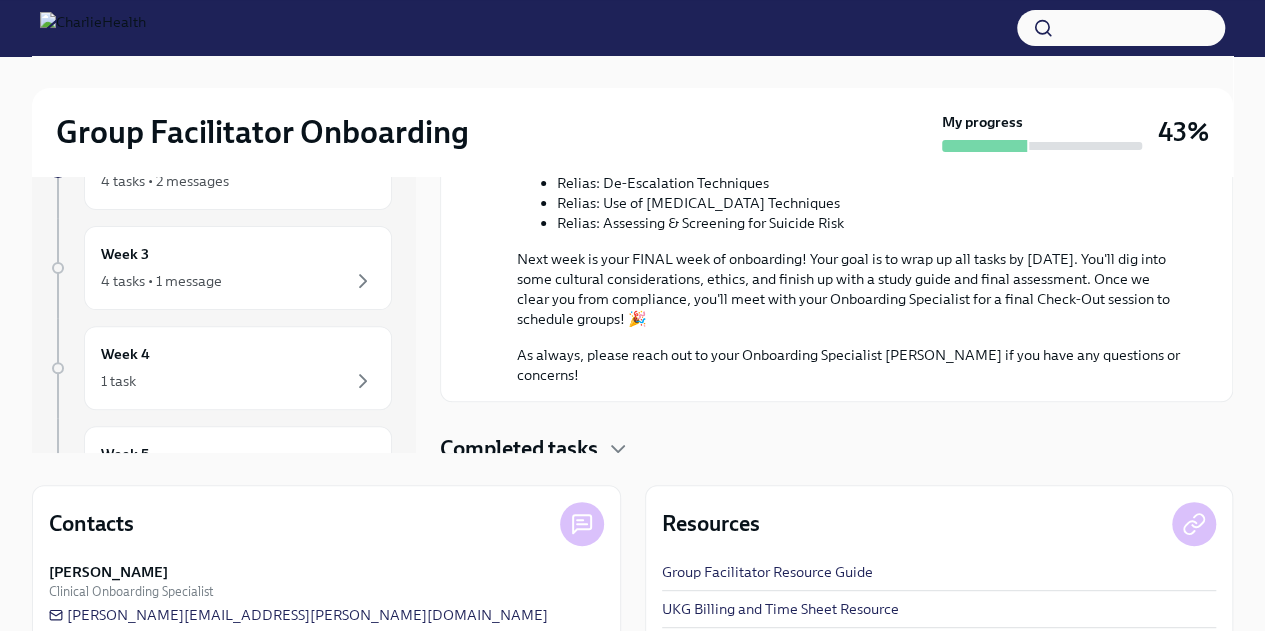 scroll, scrollTop: 118, scrollLeft: 0, axis: vertical 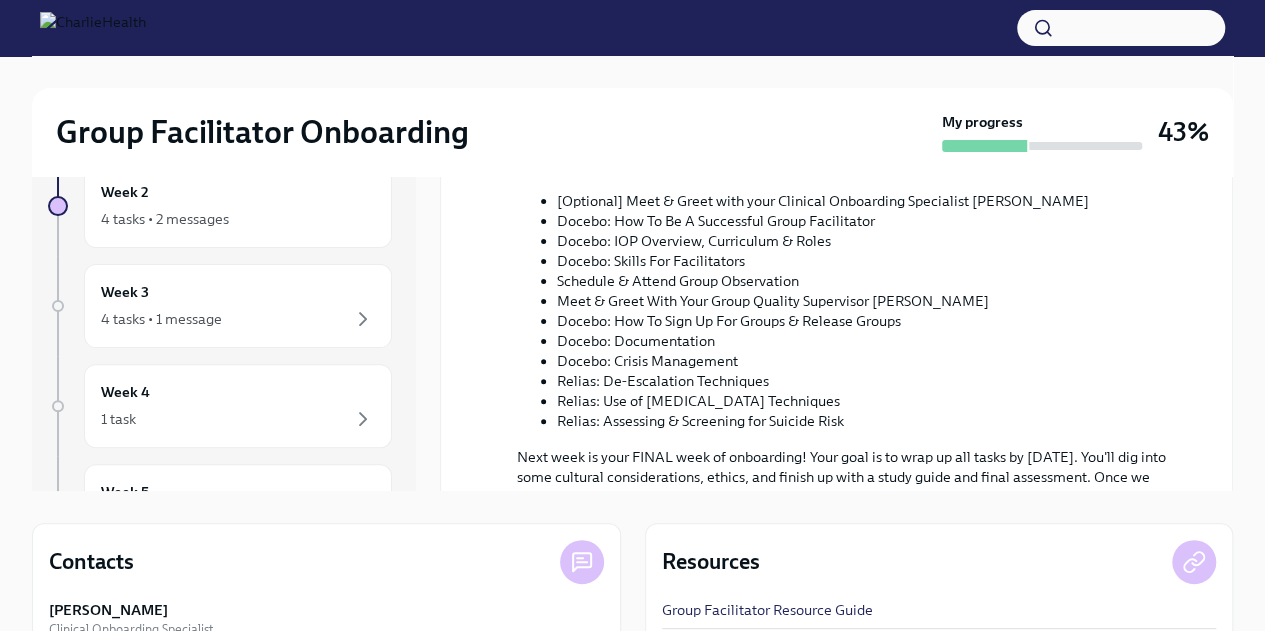 click on "4 tasks • 2 messages" at bounding box center (238, 219) 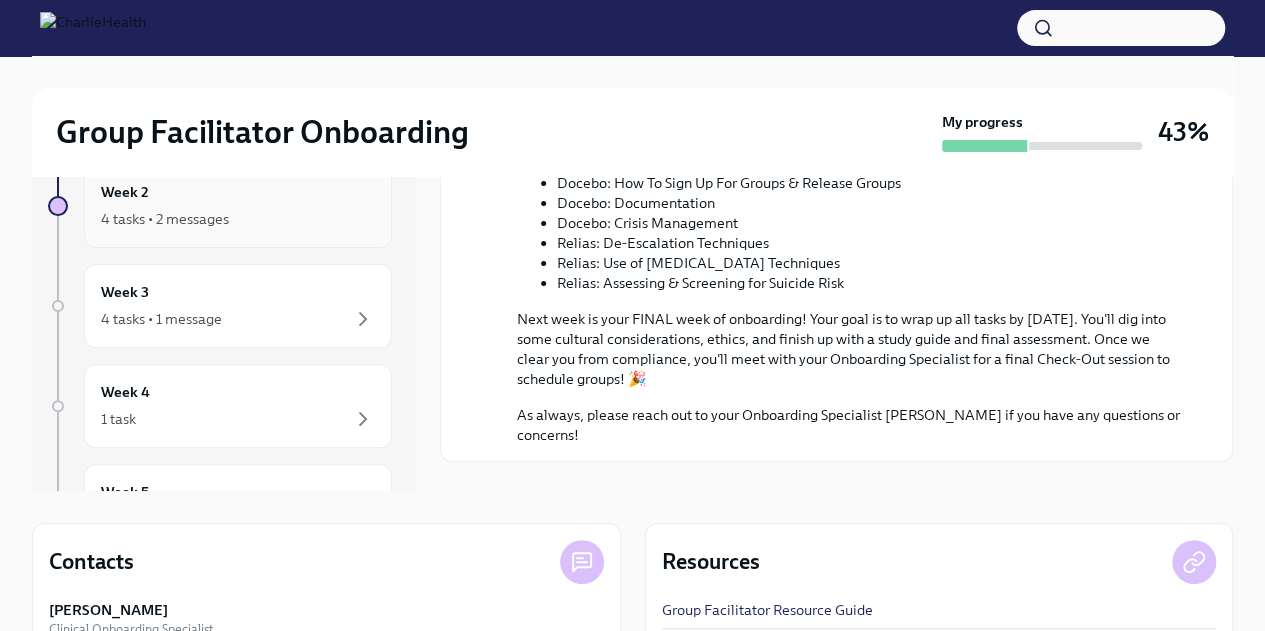 scroll, scrollTop: 972, scrollLeft: 0, axis: vertical 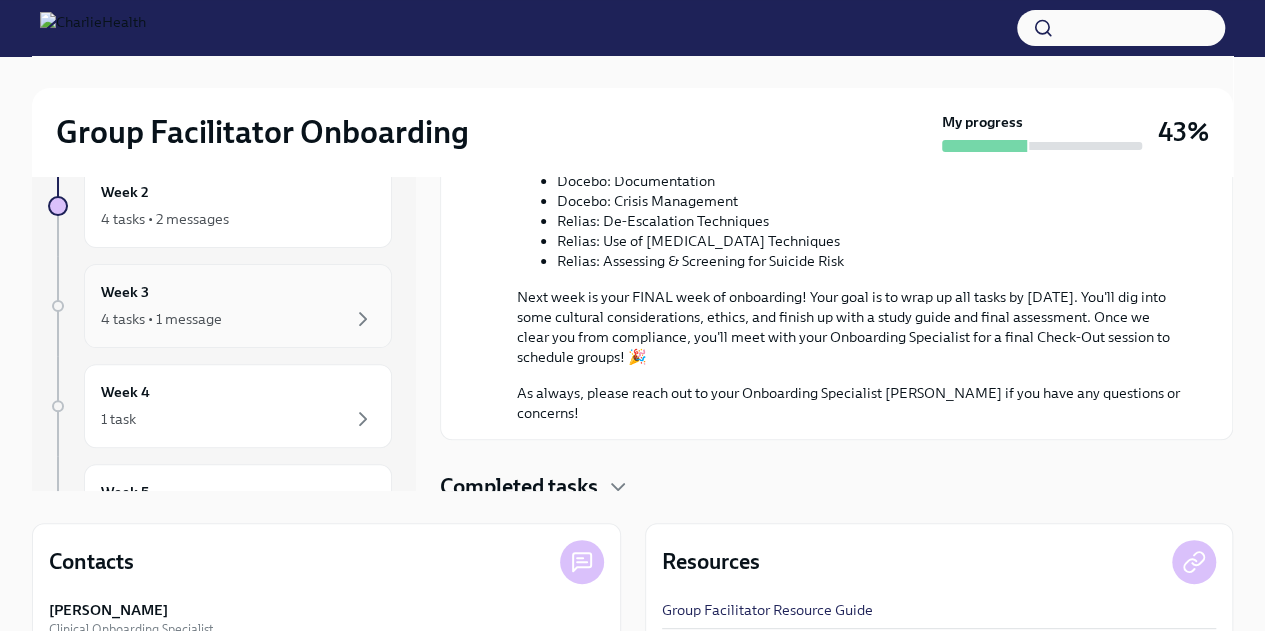 click on "4 tasks • 1 message" at bounding box center (161, 319) 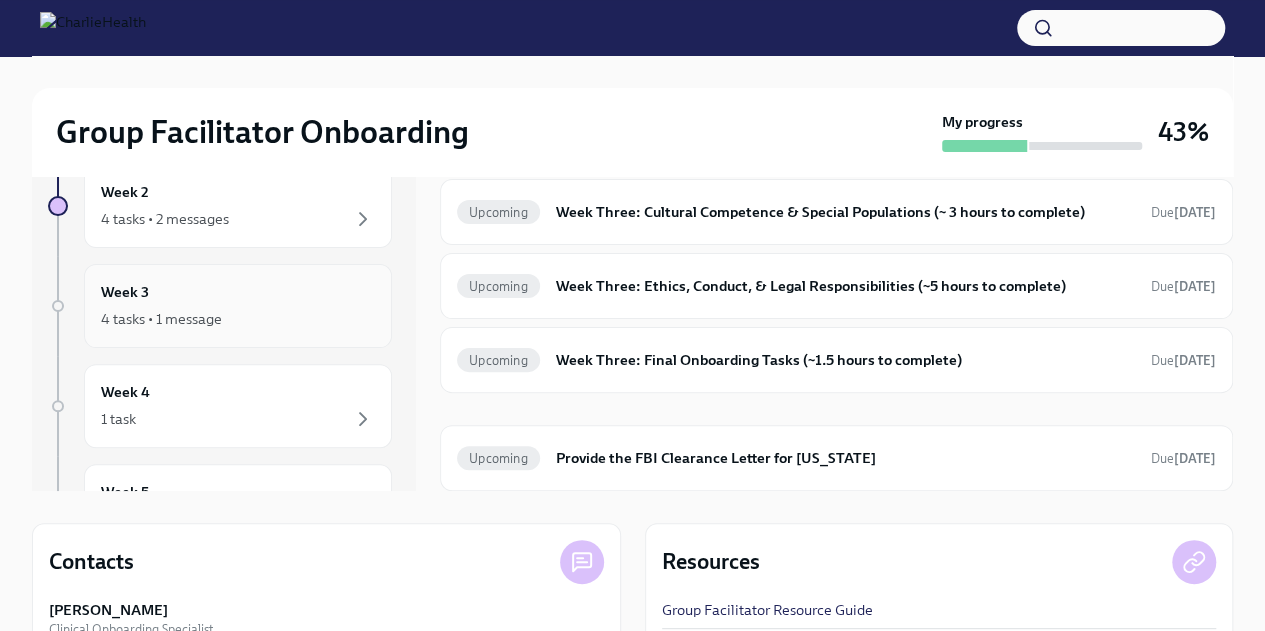 scroll, scrollTop: 89, scrollLeft: 0, axis: vertical 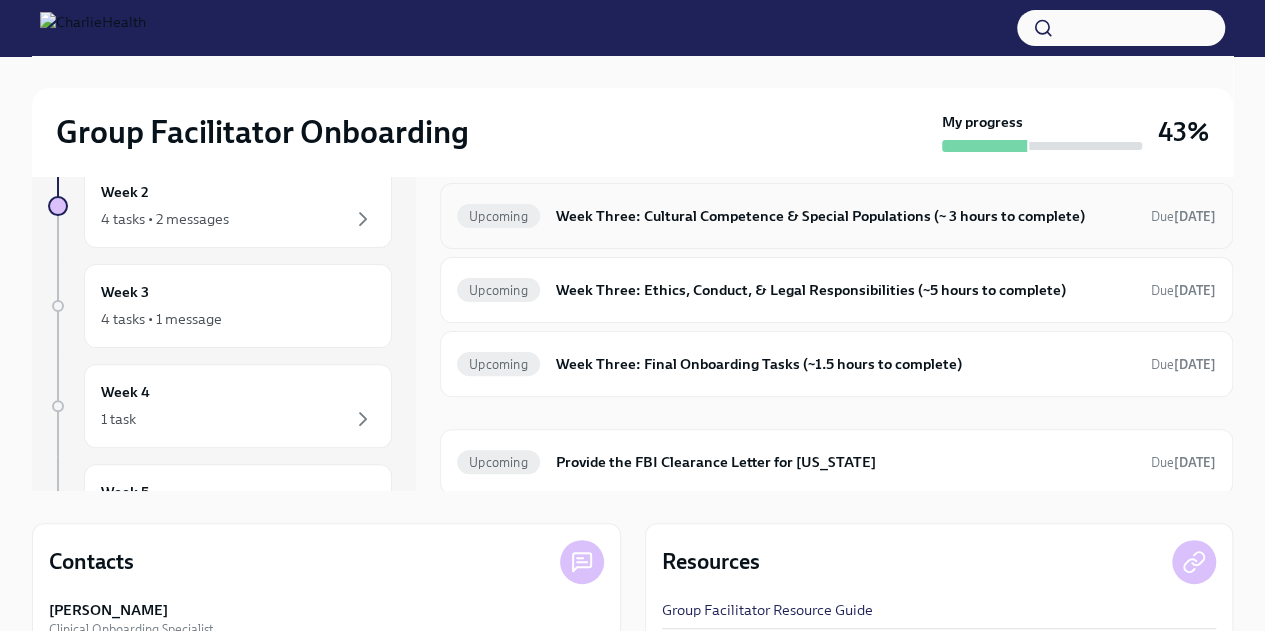 click on "Week Three: Cultural Competence & Special Populations (~ 3 hours to complete)" at bounding box center [845, 216] 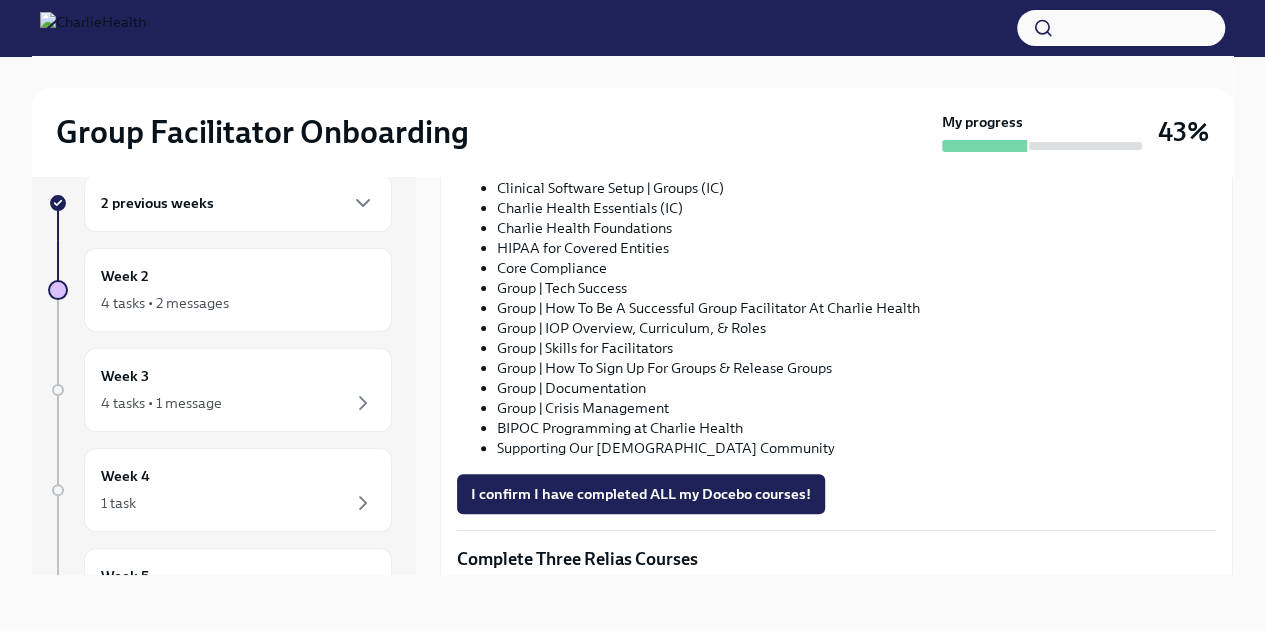 scroll, scrollTop: 1118, scrollLeft: 0, axis: vertical 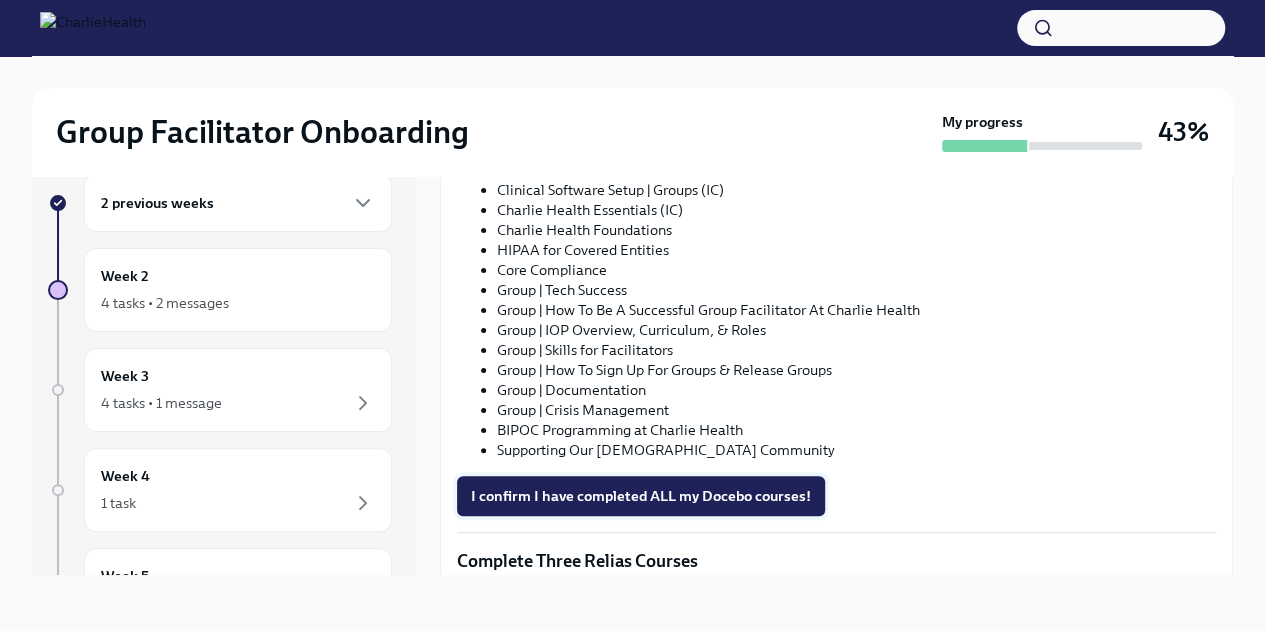click on "I confirm I have completed ALL my Docebo courses!" at bounding box center (641, 496) 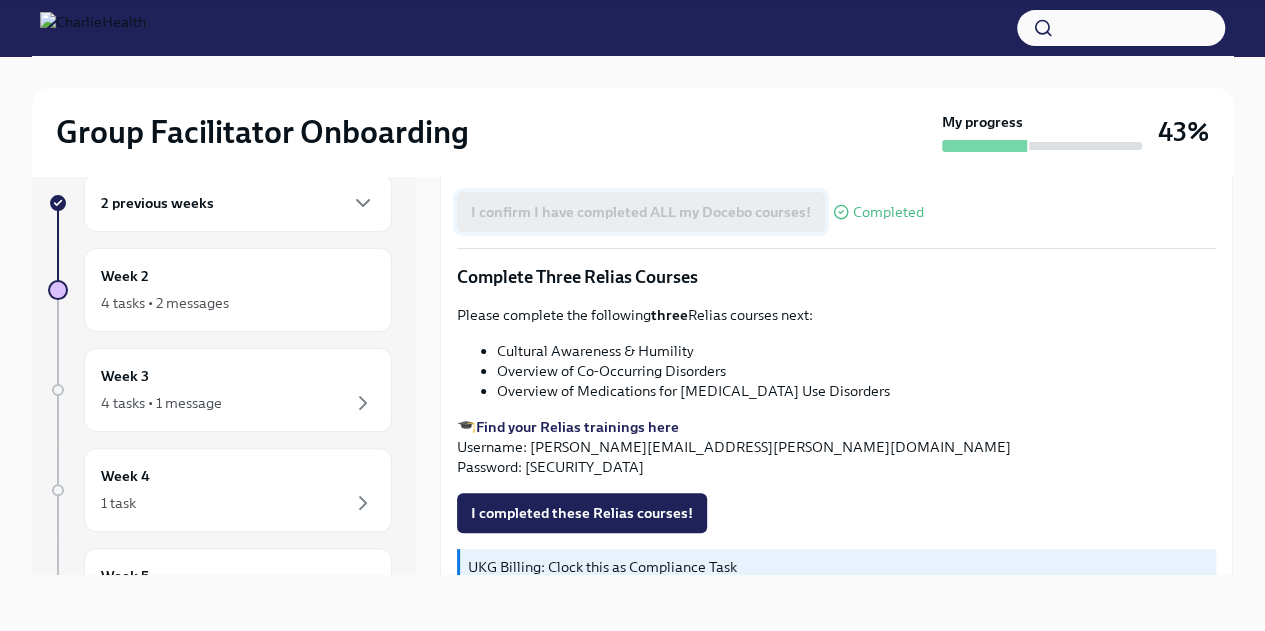 scroll, scrollTop: 1438, scrollLeft: 0, axis: vertical 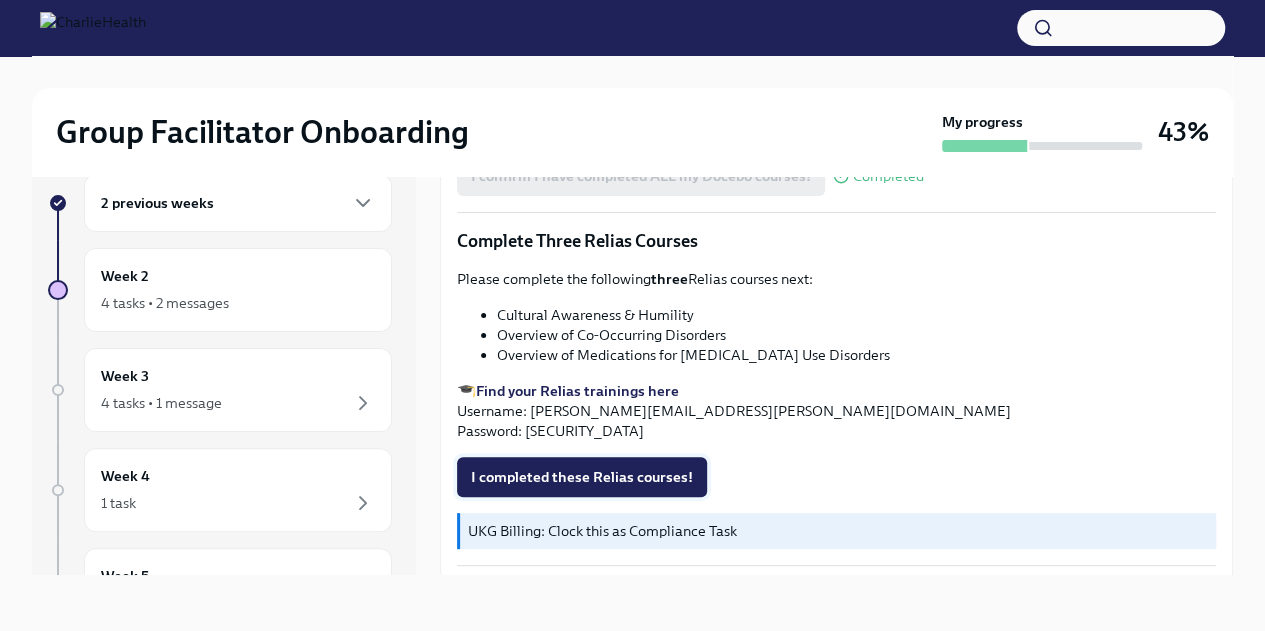 click on "I completed these Relias courses!" at bounding box center (582, 477) 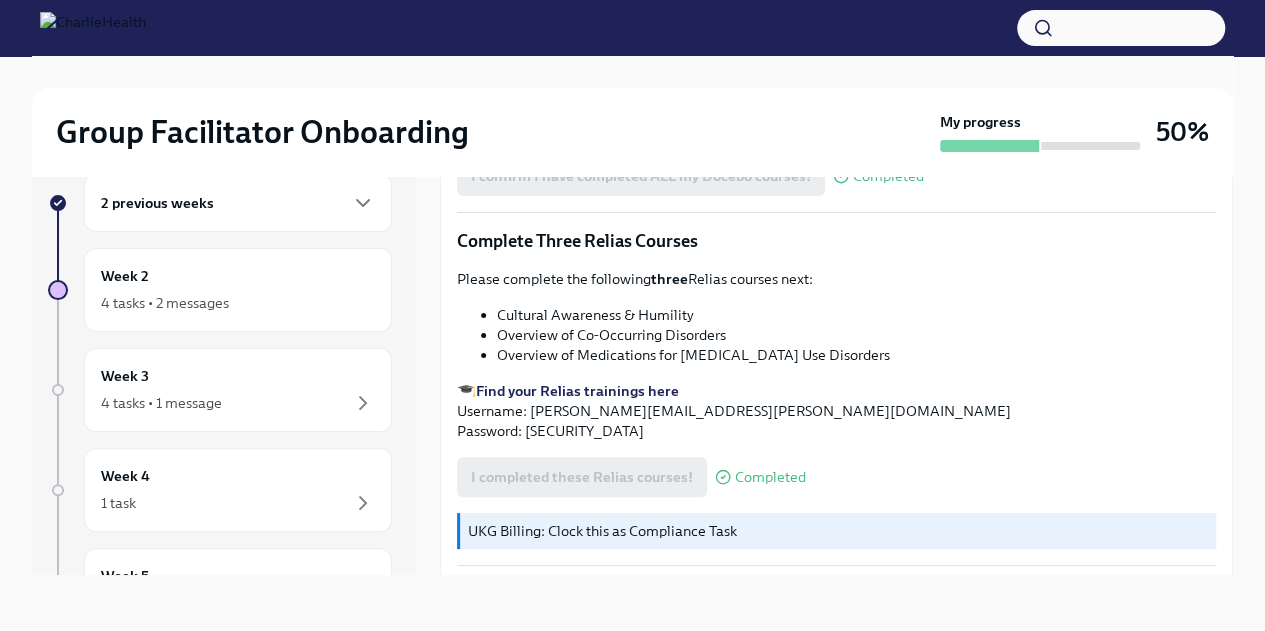 click on "Find your Relias trainings here" at bounding box center [577, 391] 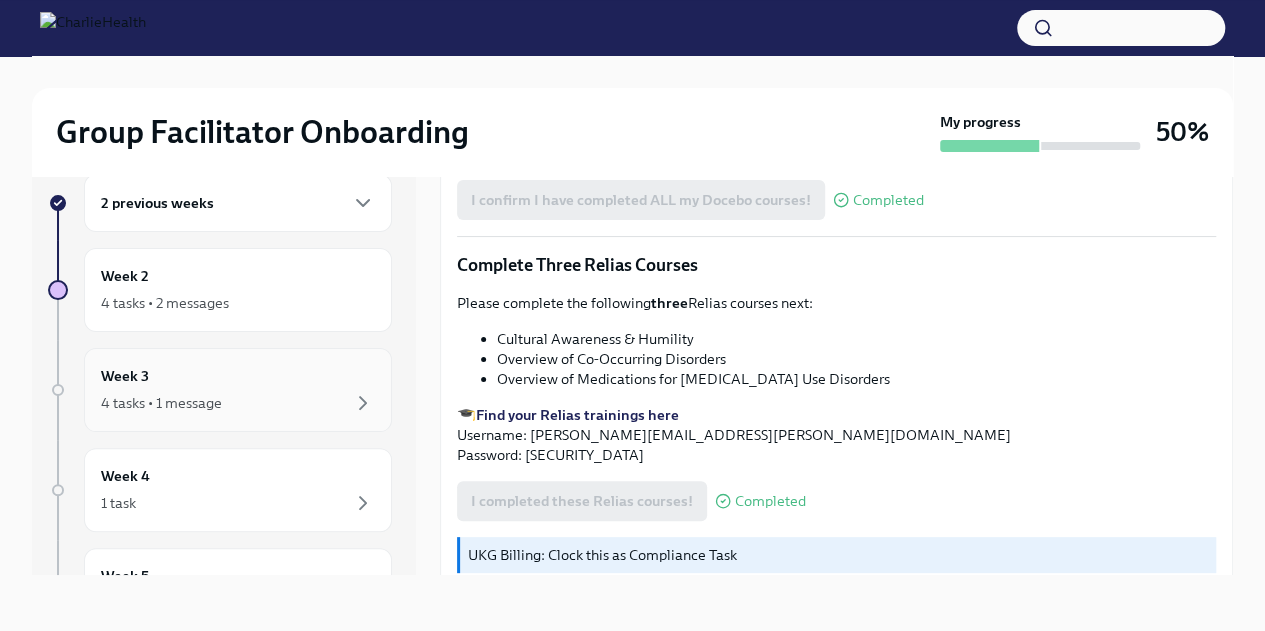 scroll, scrollTop: 1438, scrollLeft: 0, axis: vertical 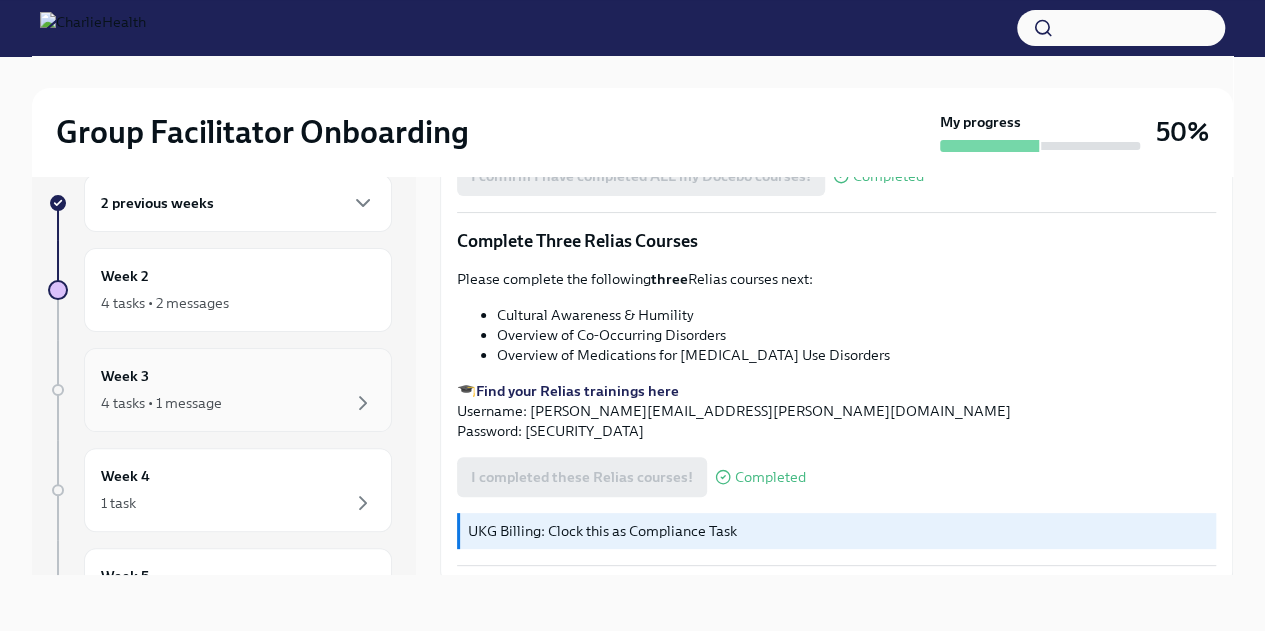 click on "4 tasks • 1 message" at bounding box center [238, 403] 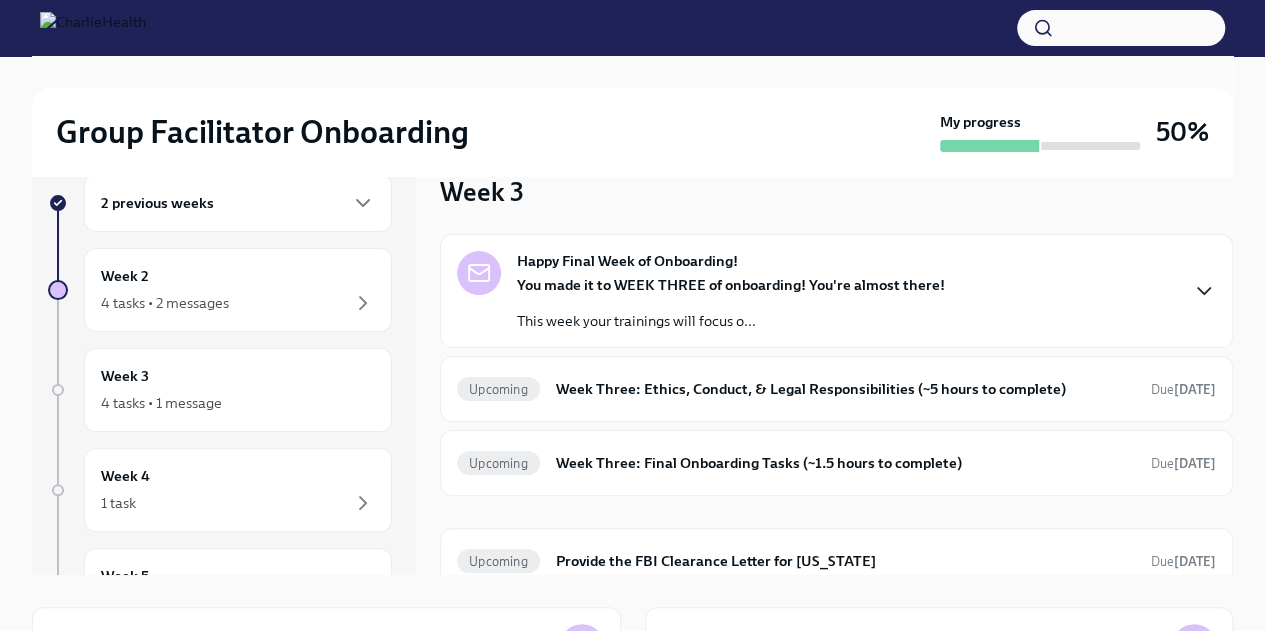 click 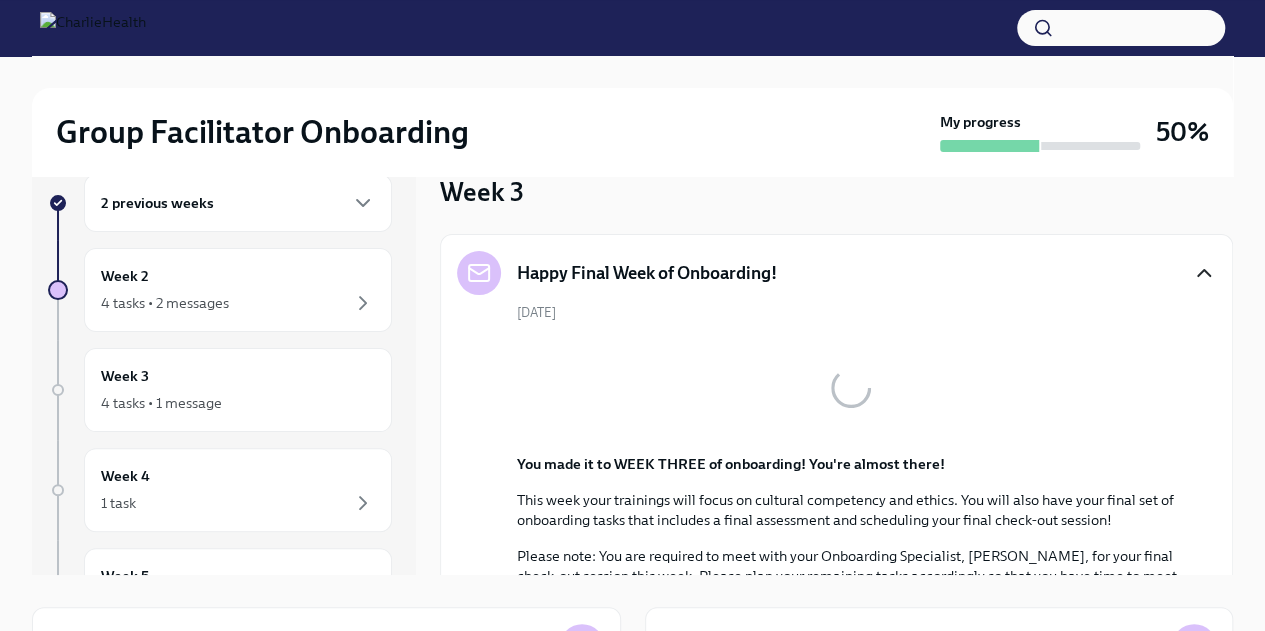 click on "Happy Final Week of Onboarding!" at bounding box center [836, 273] 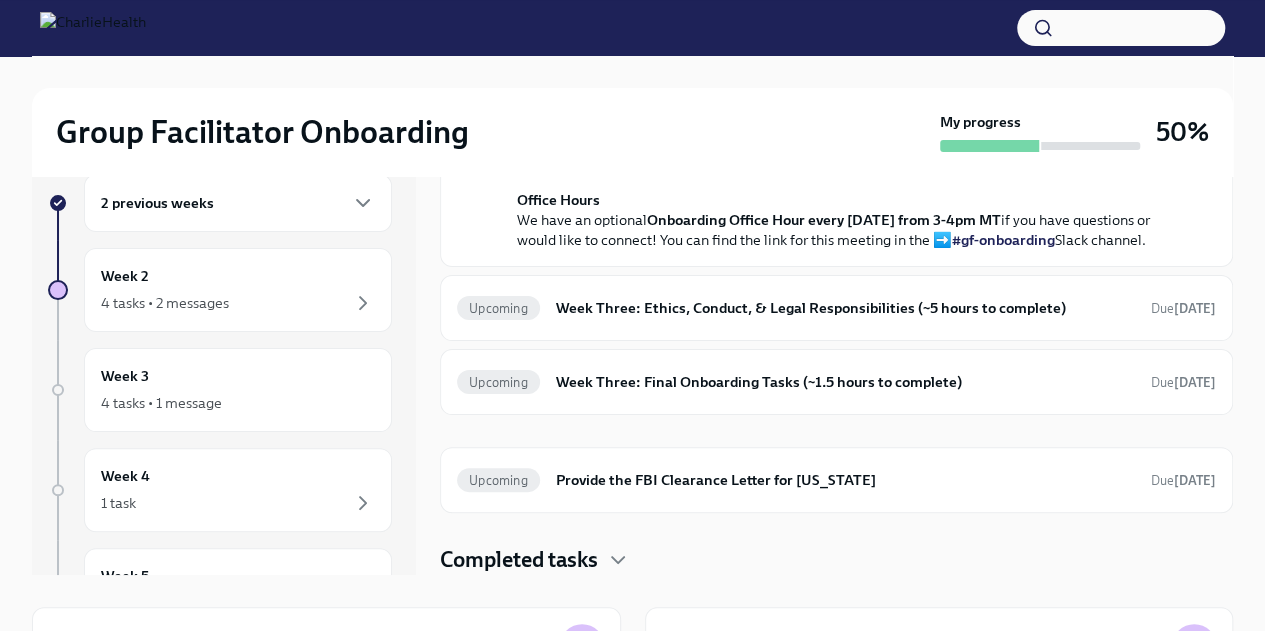 scroll, scrollTop: 794, scrollLeft: 0, axis: vertical 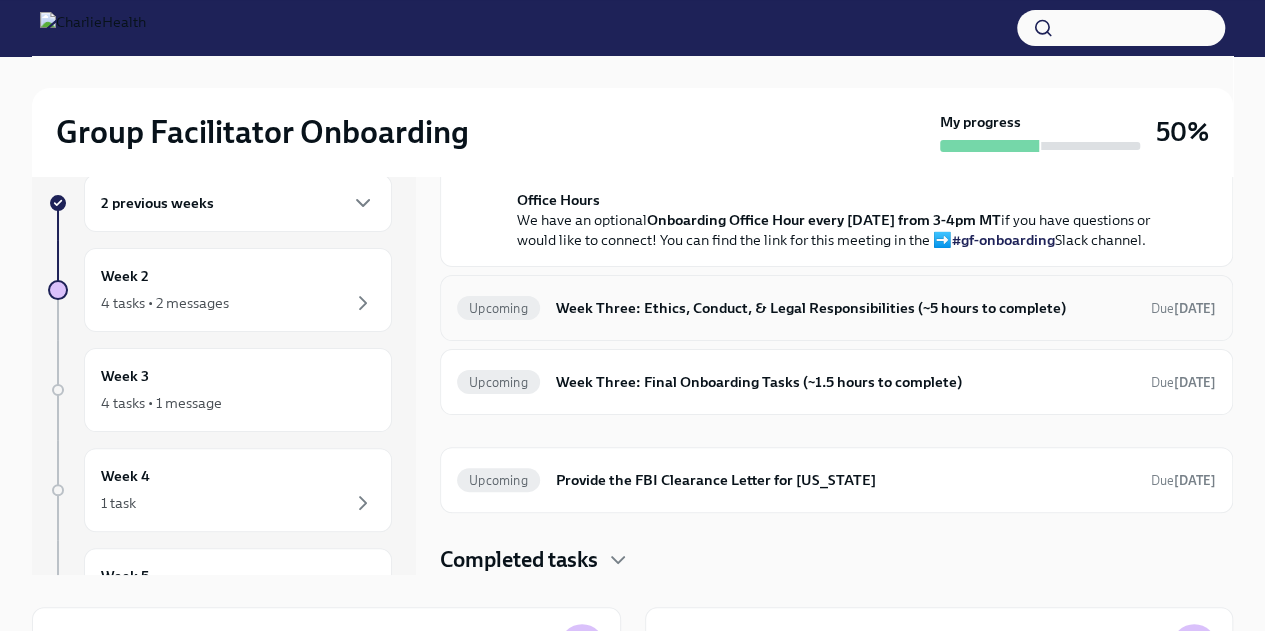 click on "Upcoming Week Three: Ethics, Conduct, & Legal Responsibilities (~5 hours to complete) Due  [DATE]" at bounding box center (836, 308) 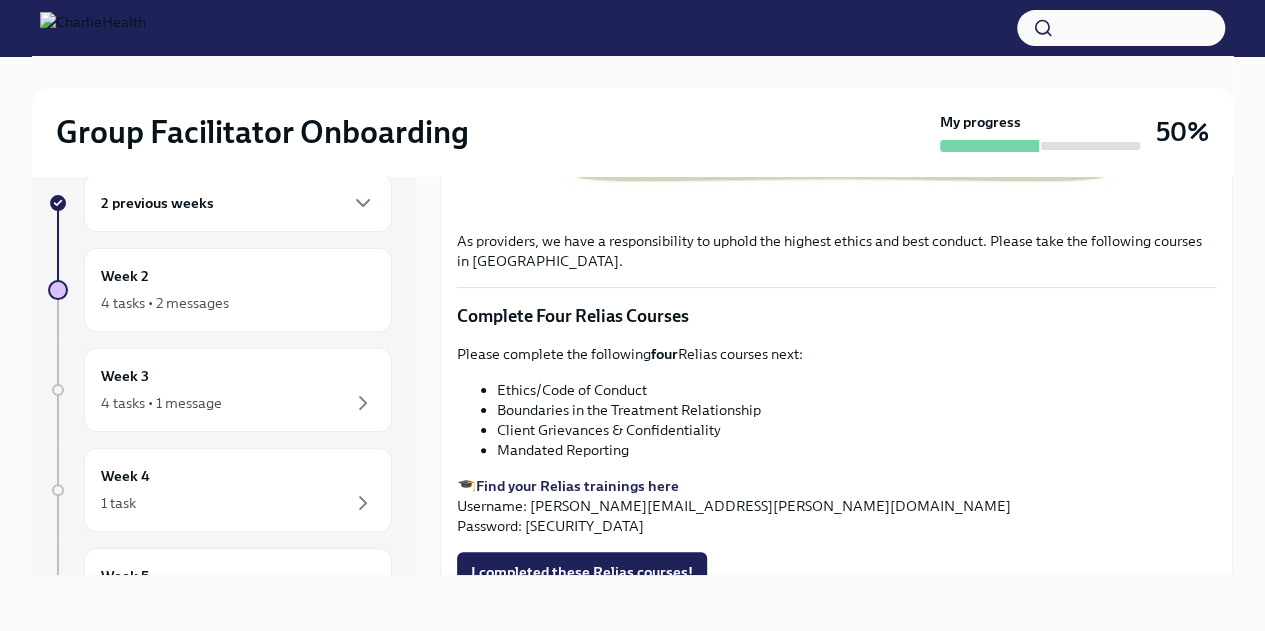 scroll, scrollTop: 778, scrollLeft: 0, axis: vertical 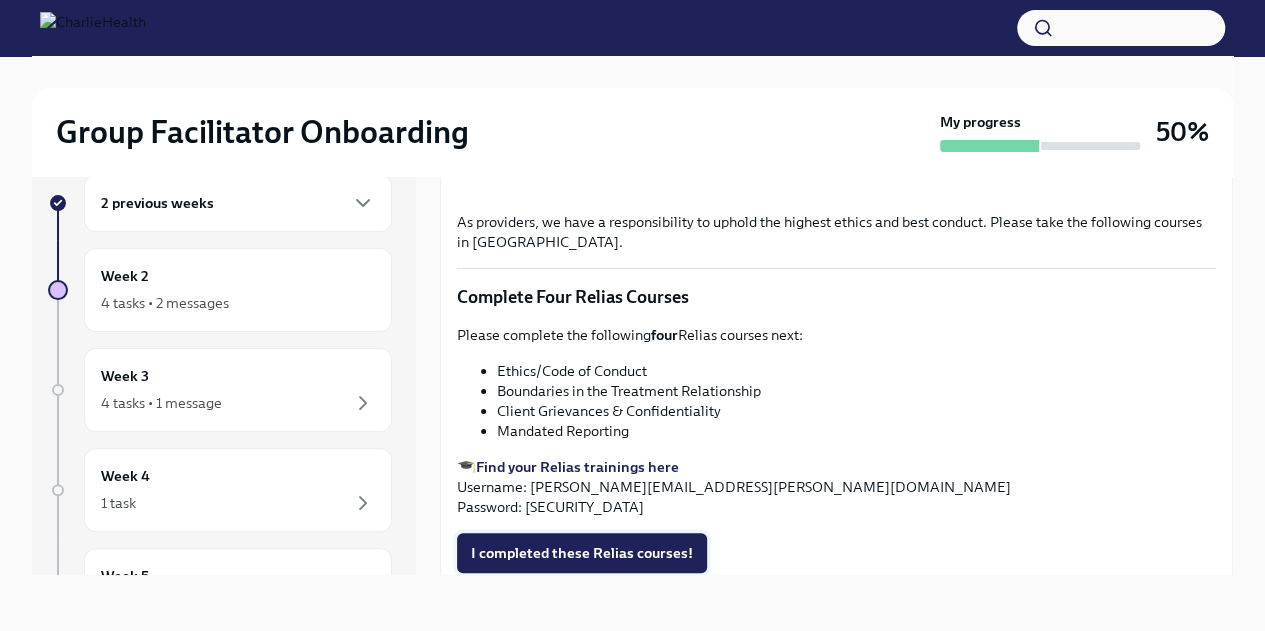 click on "I completed these Relias courses!" at bounding box center [582, 553] 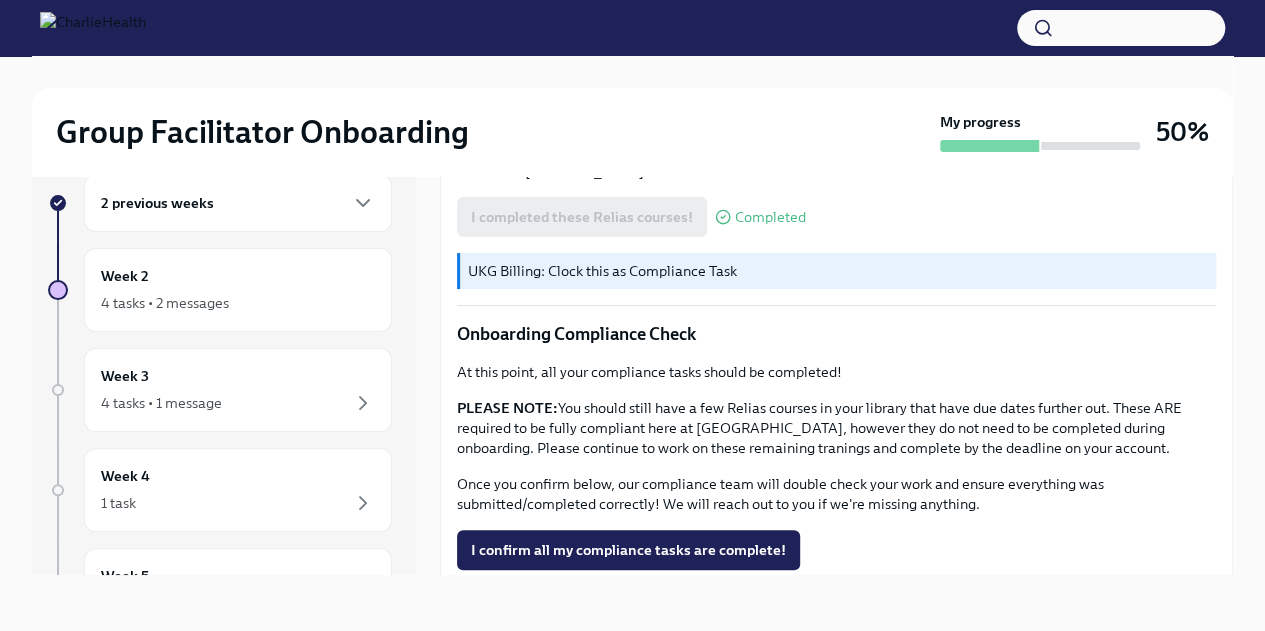 scroll, scrollTop: 1130, scrollLeft: 0, axis: vertical 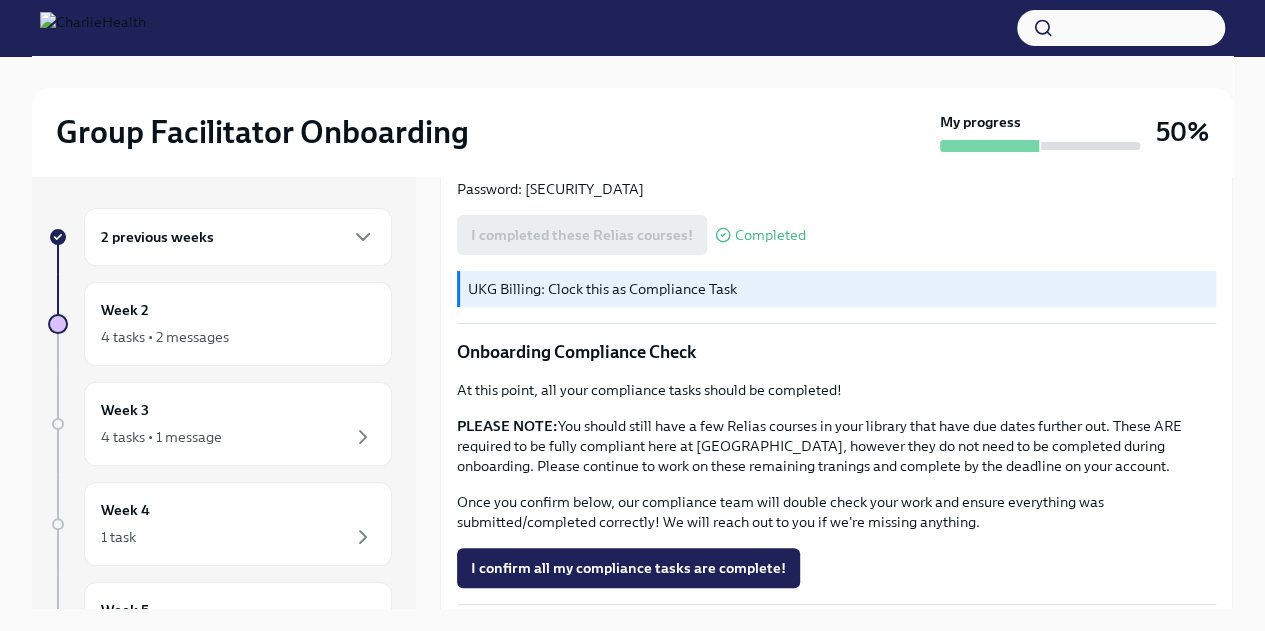 click on "2 previous weeks" at bounding box center [238, 237] 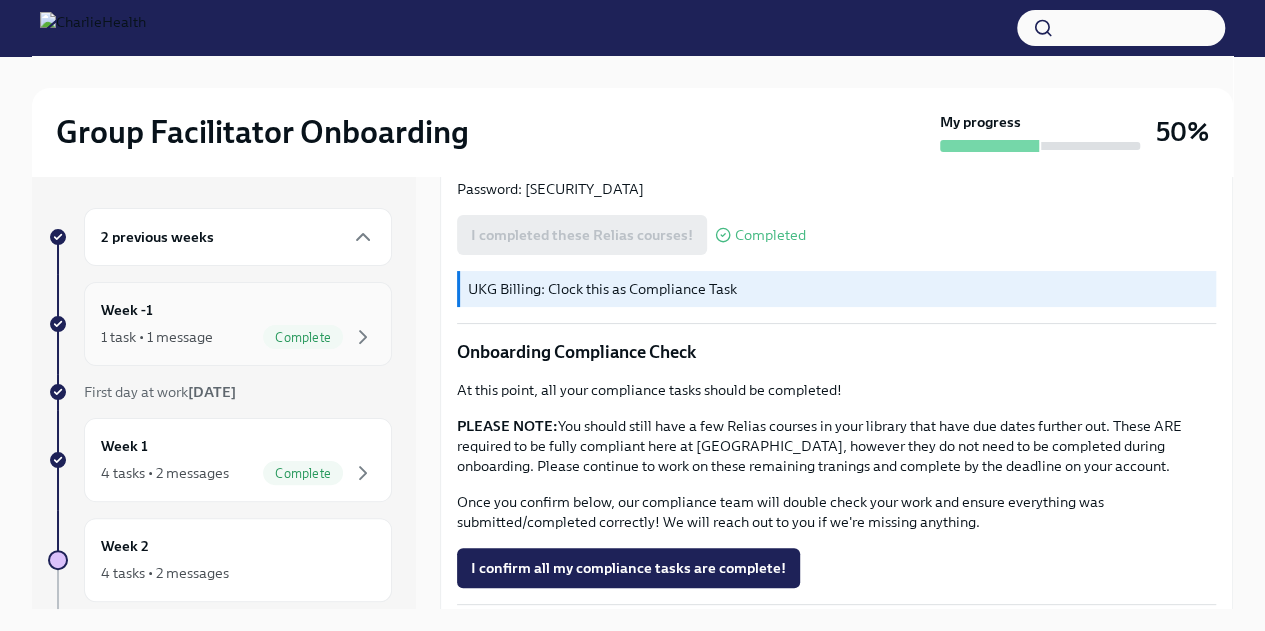 click on "Complete" at bounding box center (303, 337) 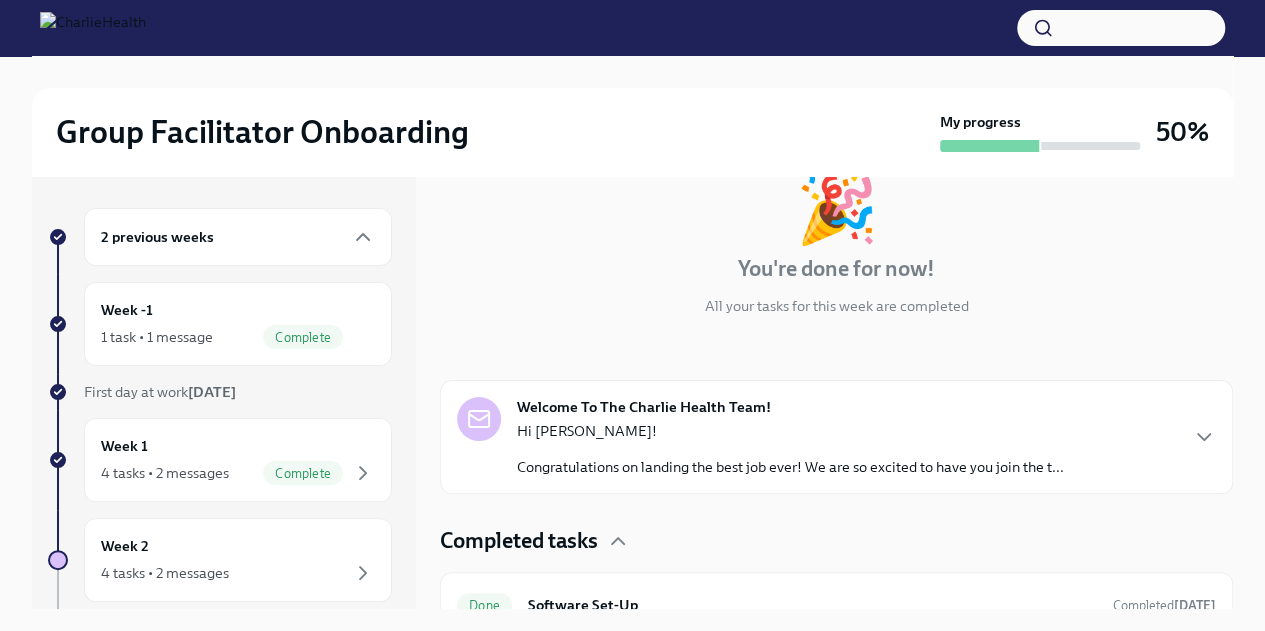 scroll, scrollTop: 151, scrollLeft: 0, axis: vertical 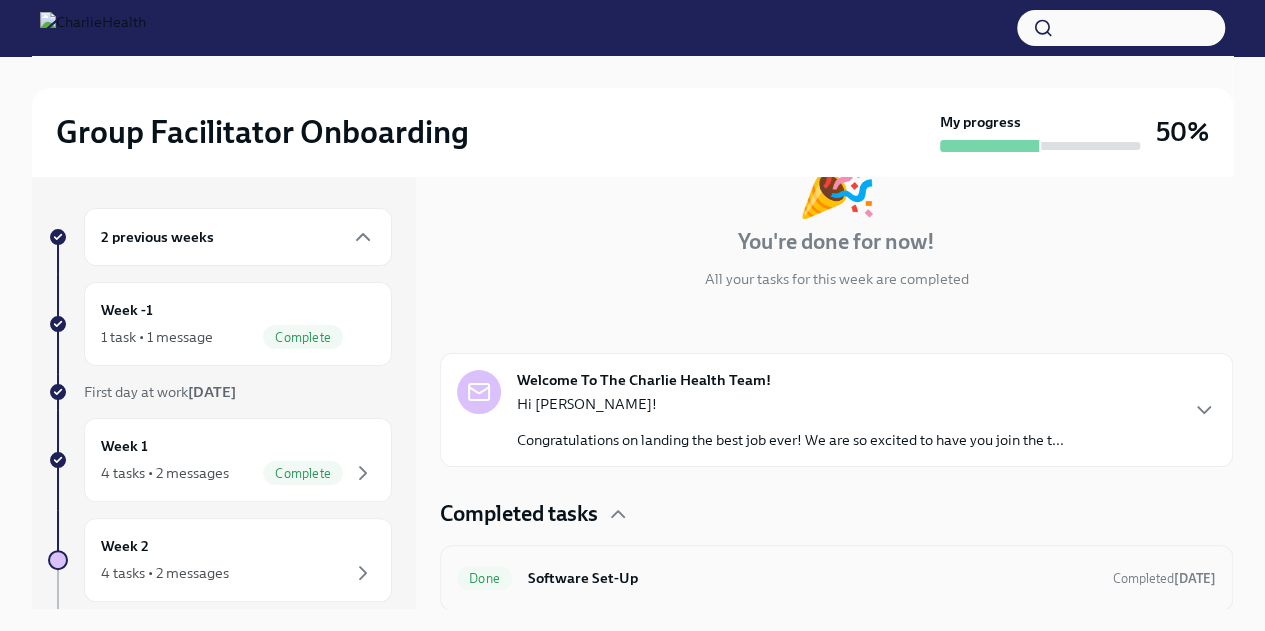 click on "Software Set-Up" at bounding box center [812, 578] 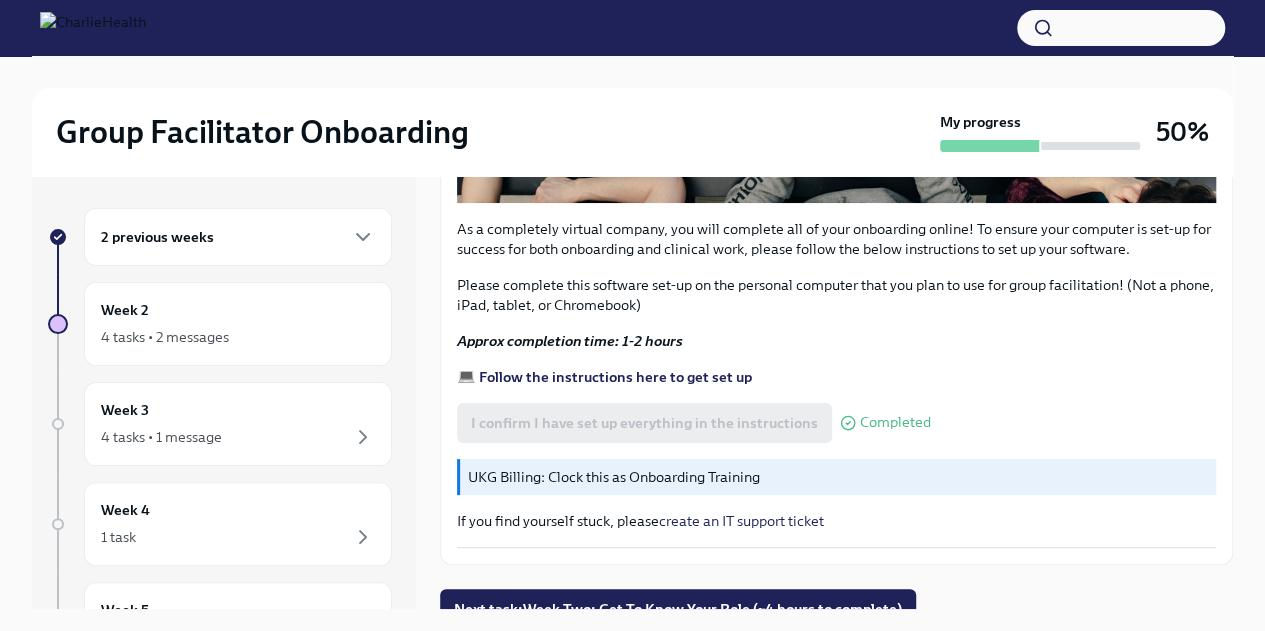 scroll, scrollTop: 696, scrollLeft: 0, axis: vertical 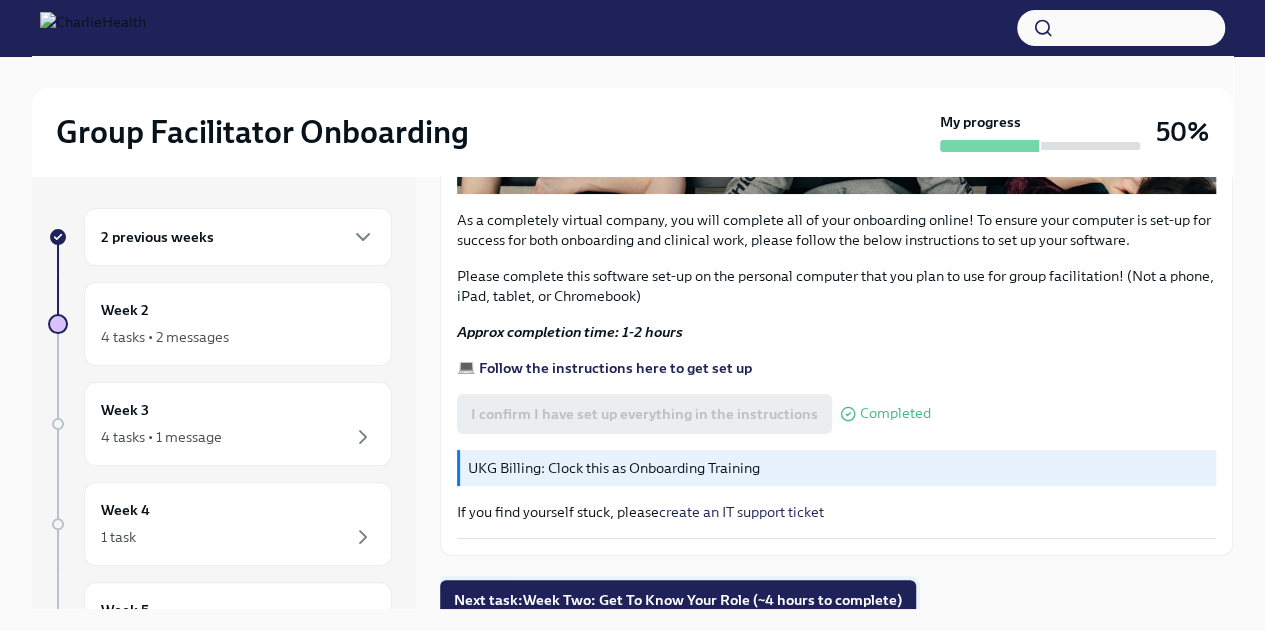 click on "Next task :  Week Two: Get To Know Your Role (~4 hours to complete)" at bounding box center (678, 600) 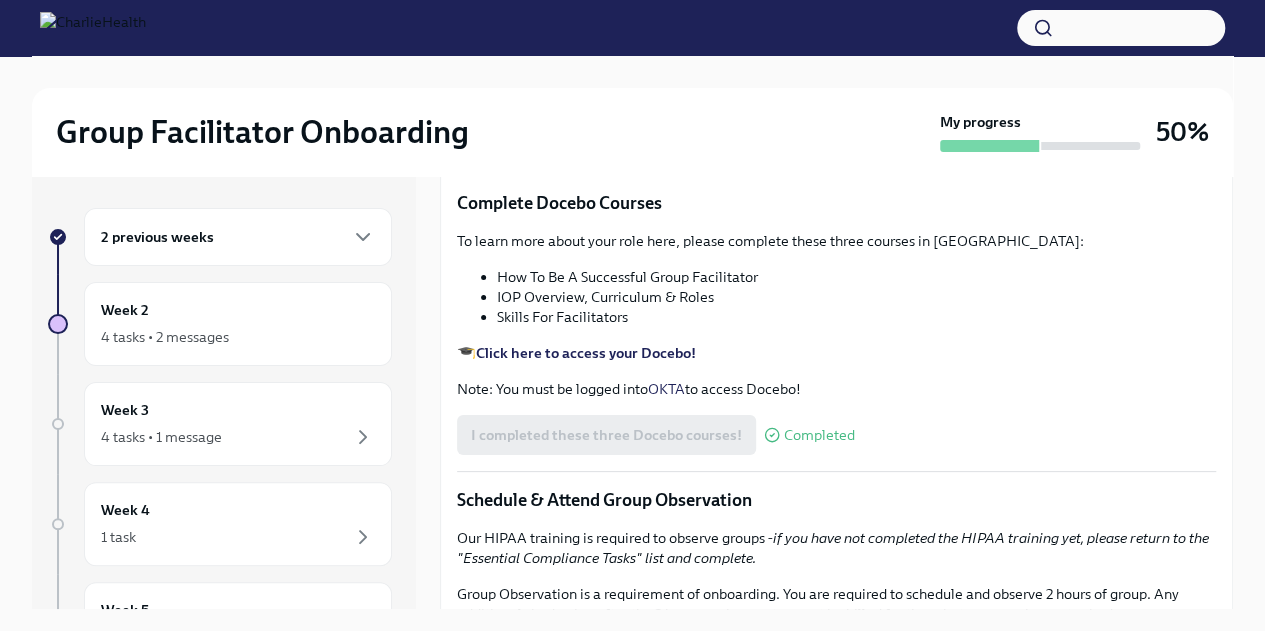 scroll, scrollTop: 0, scrollLeft: 0, axis: both 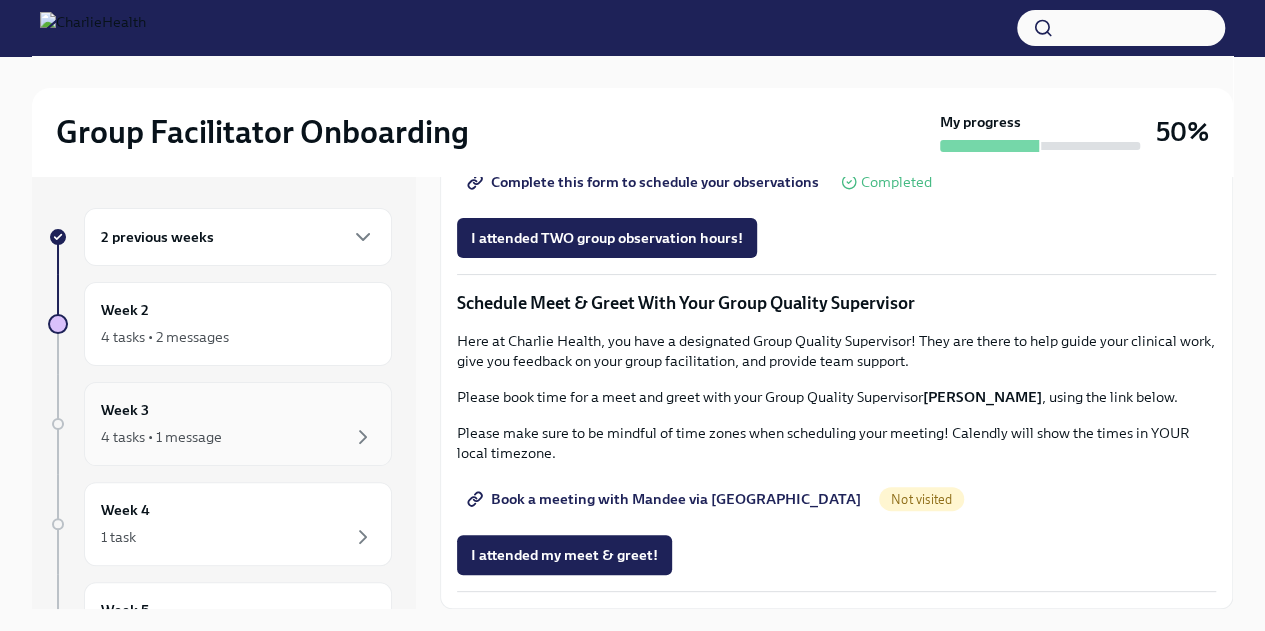 click on "Week 3 4 tasks • 1 message" at bounding box center [238, 424] 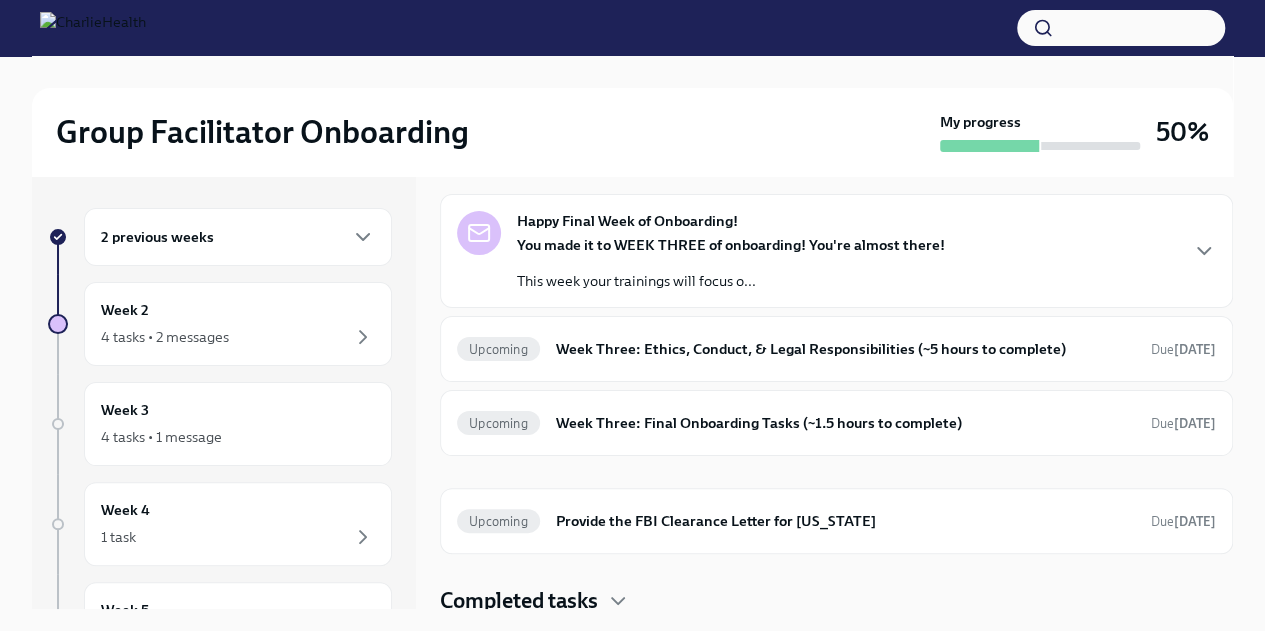 scroll, scrollTop: 78, scrollLeft: 0, axis: vertical 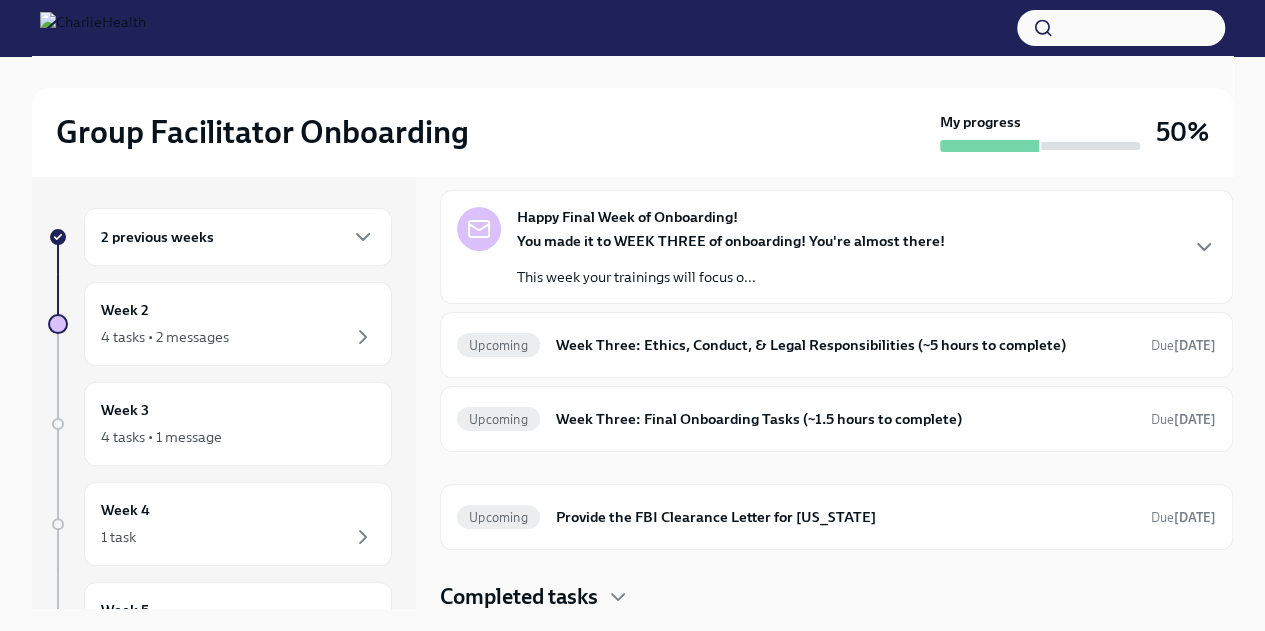 click on "Happy Final Week of Onboarding! You made it to WEEK THREE of onboarding! You're almost there!
This week your trainings will focus o..." at bounding box center [836, 247] 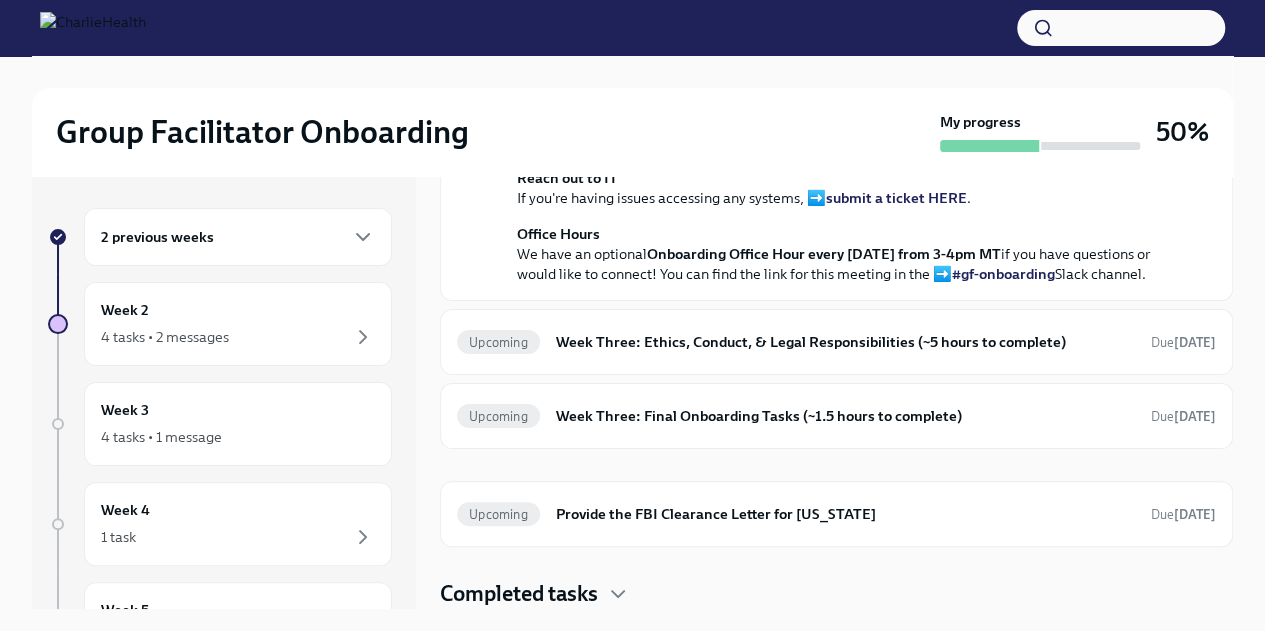 scroll, scrollTop: 740, scrollLeft: 0, axis: vertical 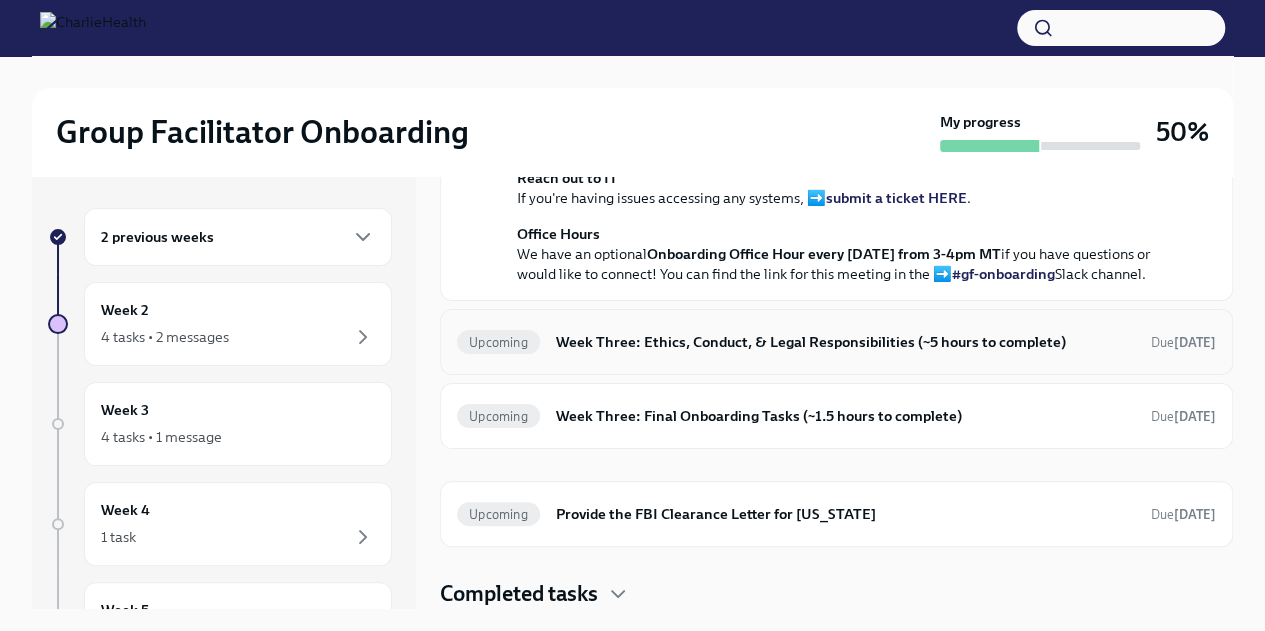 click on "Upcoming Week Three: Ethics, Conduct, & Legal Responsibilities (~5 hours to complete) Due  [DATE]" at bounding box center (836, 342) 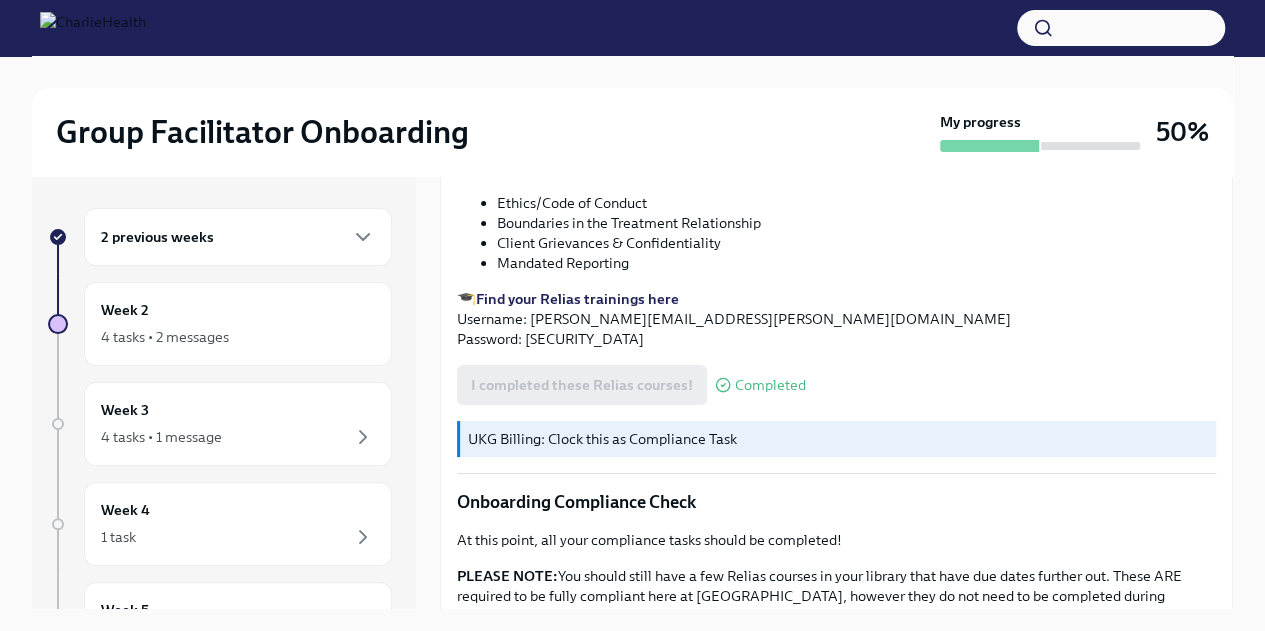 scroll, scrollTop: 1130, scrollLeft: 0, axis: vertical 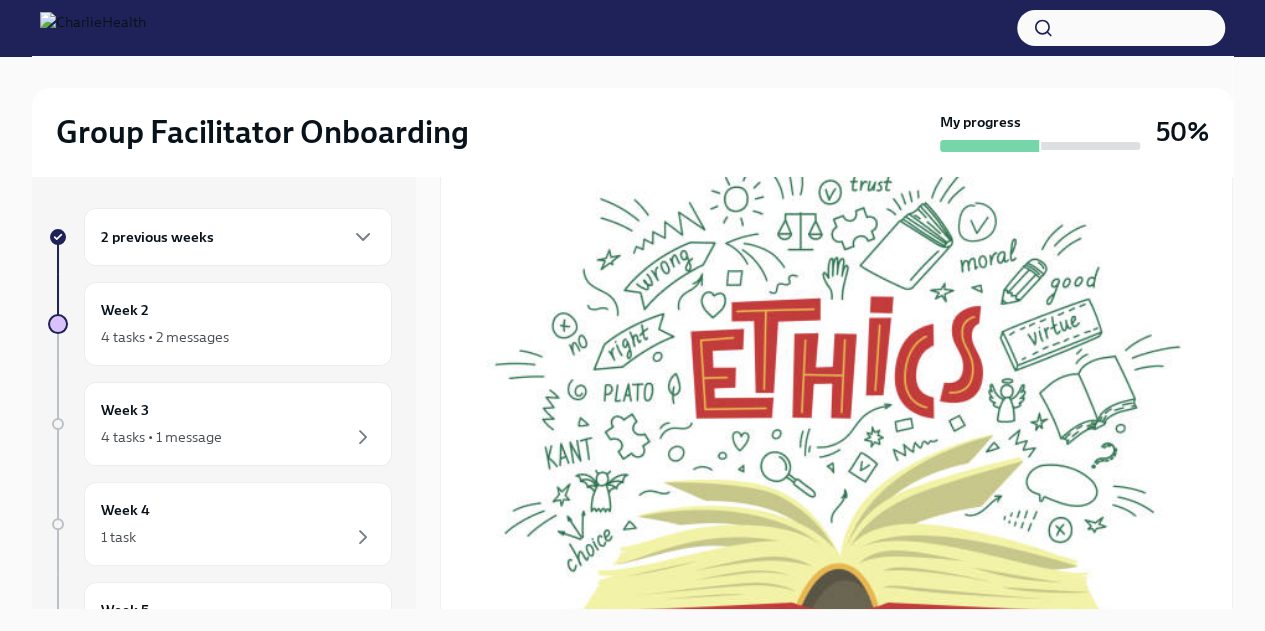 click on "4 tasks • 2 messages" at bounding box center [238, 337] 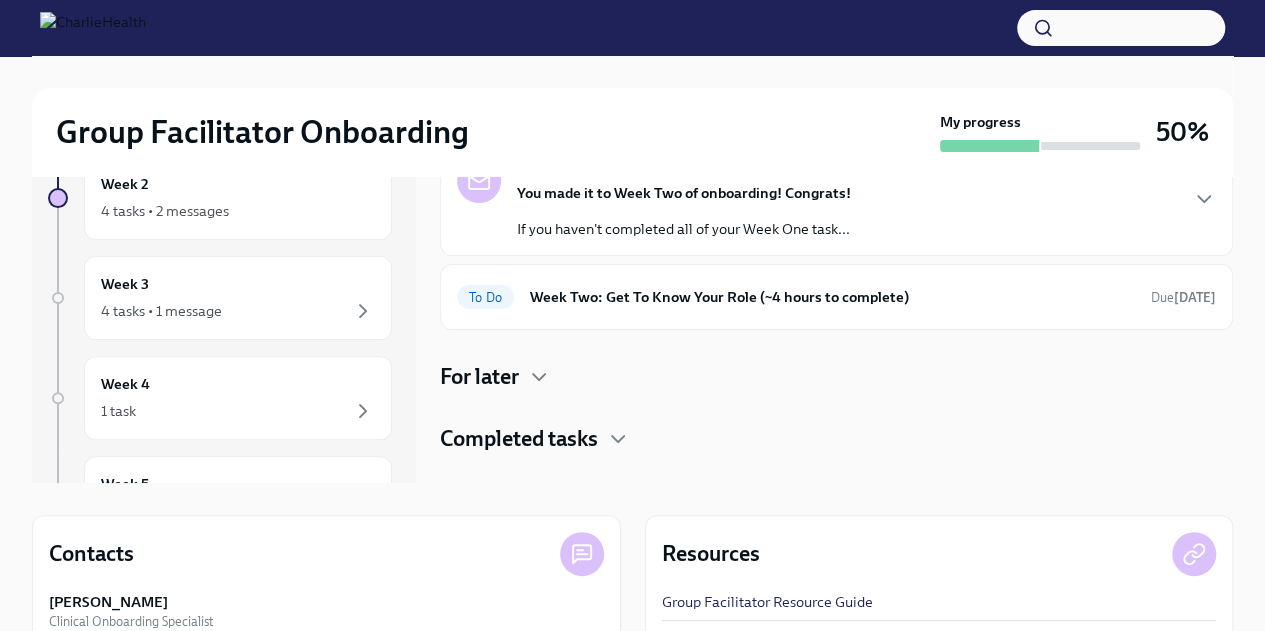 scroll, scrollTop: 127, scrollLeft: 0, axis: vertical 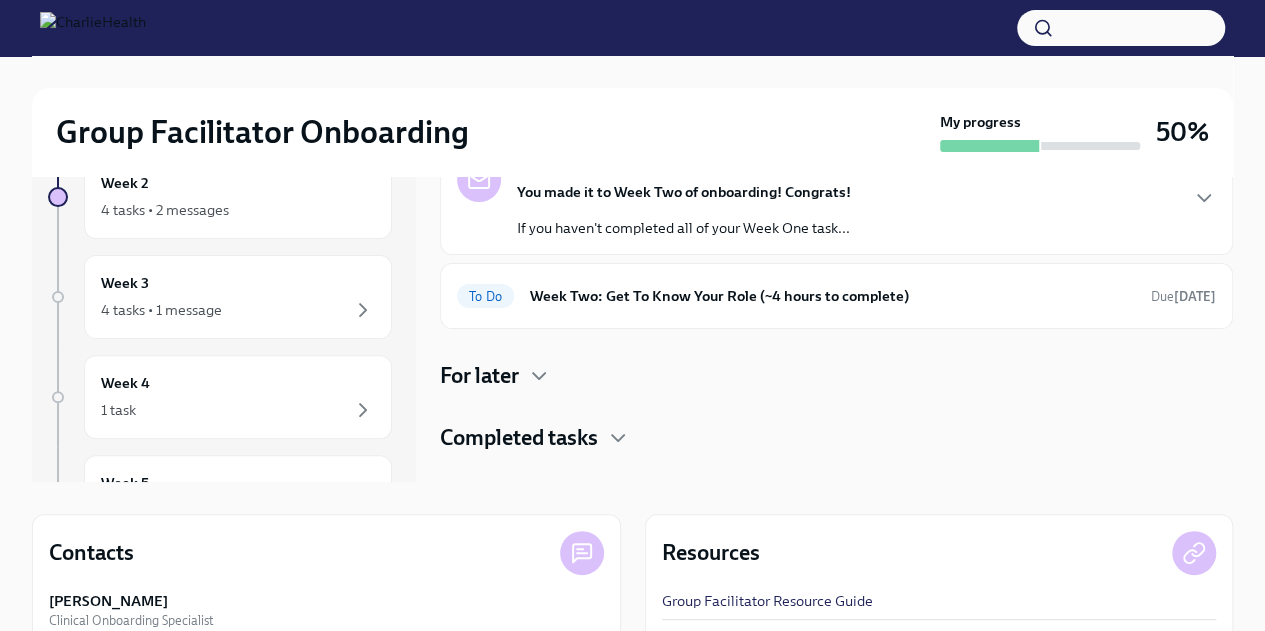 click on "Week Two: Get To Know Your Role (~4 hours to complete)" at bounding box center [832, 296] 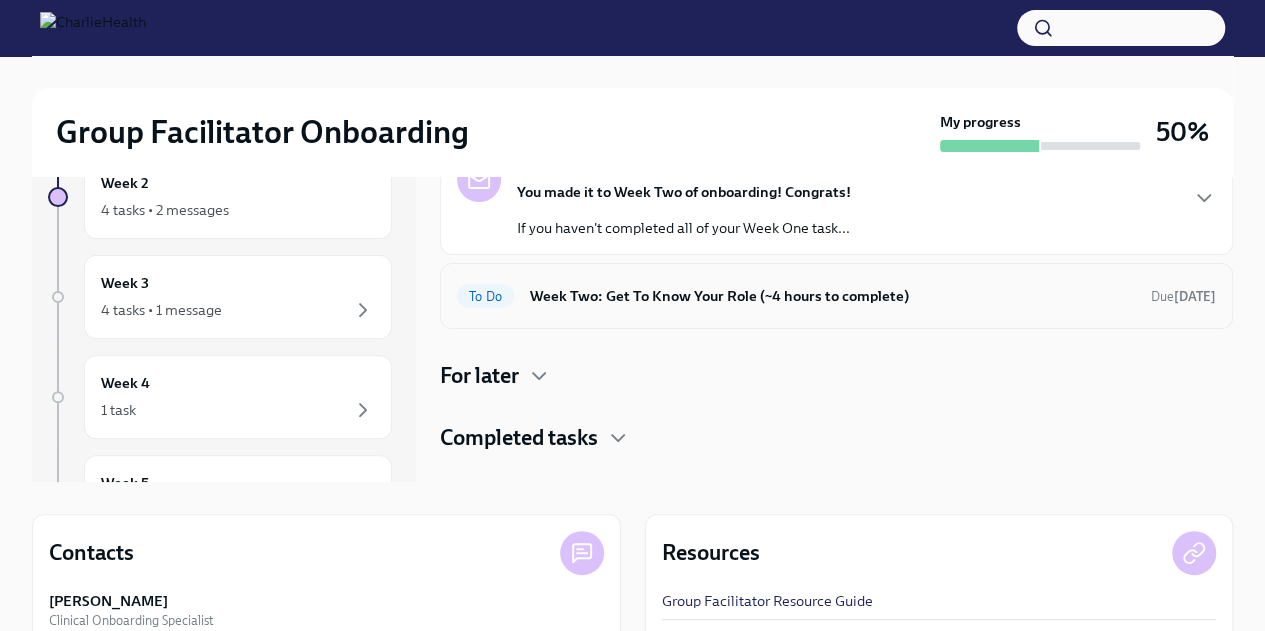 scroll, scrollTop: 34, scrollLeft: 0, axis: vertical 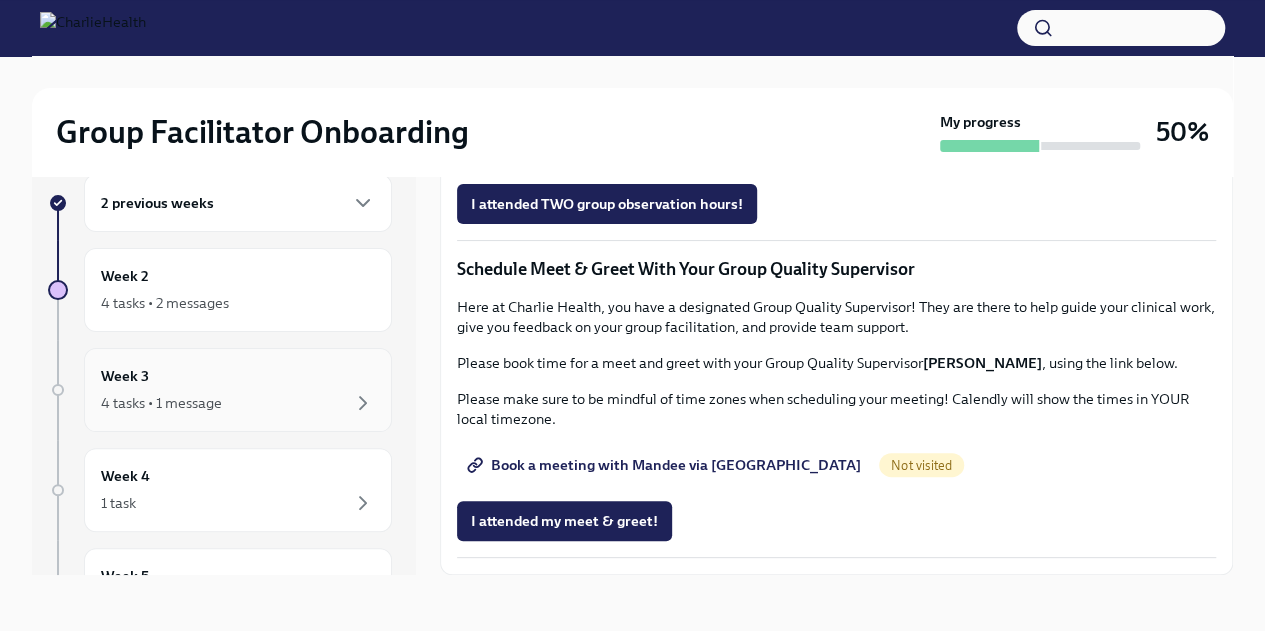 click on "4 tasks • 1 message" at bounding box center (238, 403) 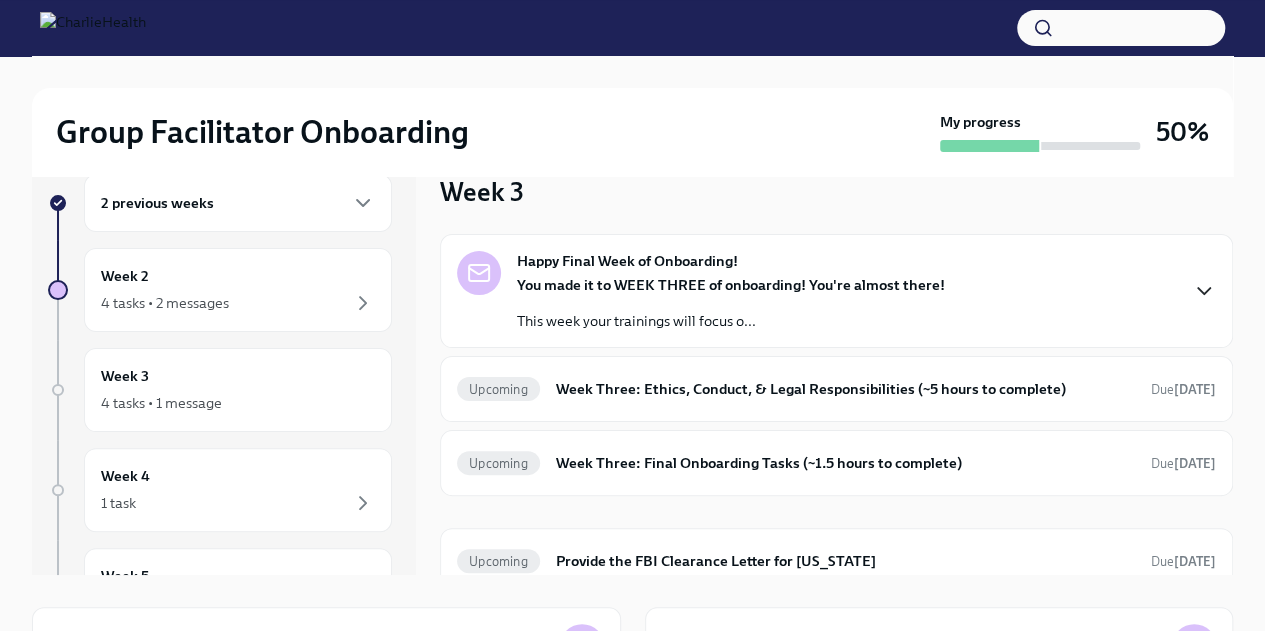 click 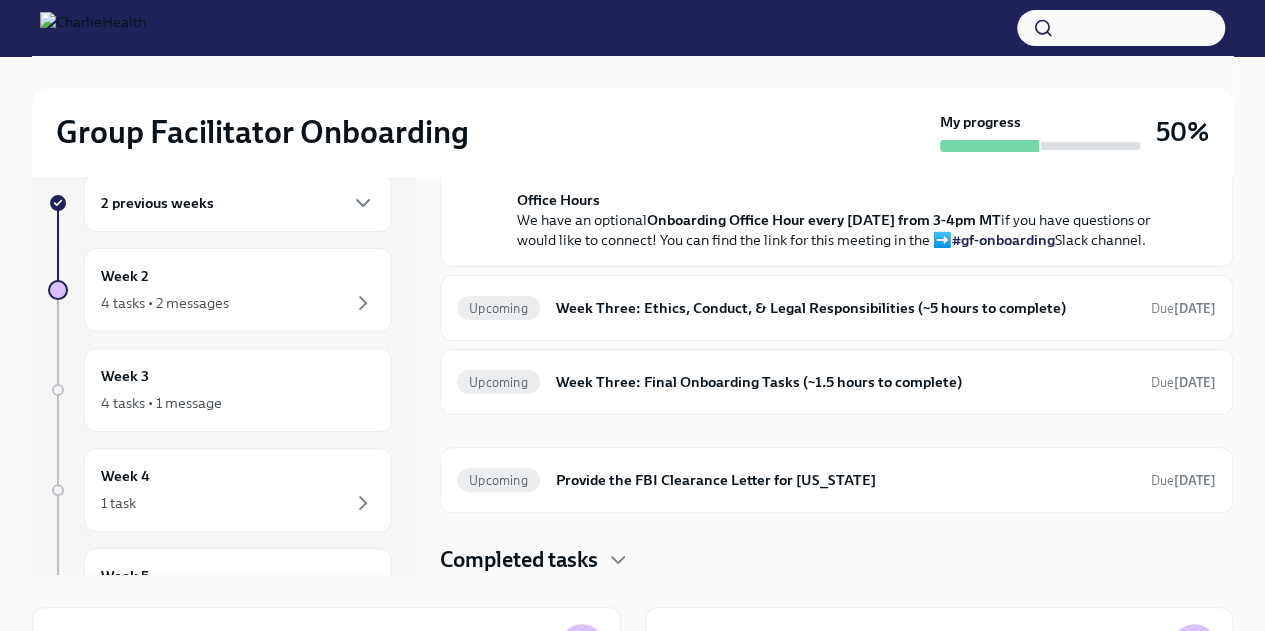 scroll, scrollTop: 807, scrollLeft: 0, axis: vertical 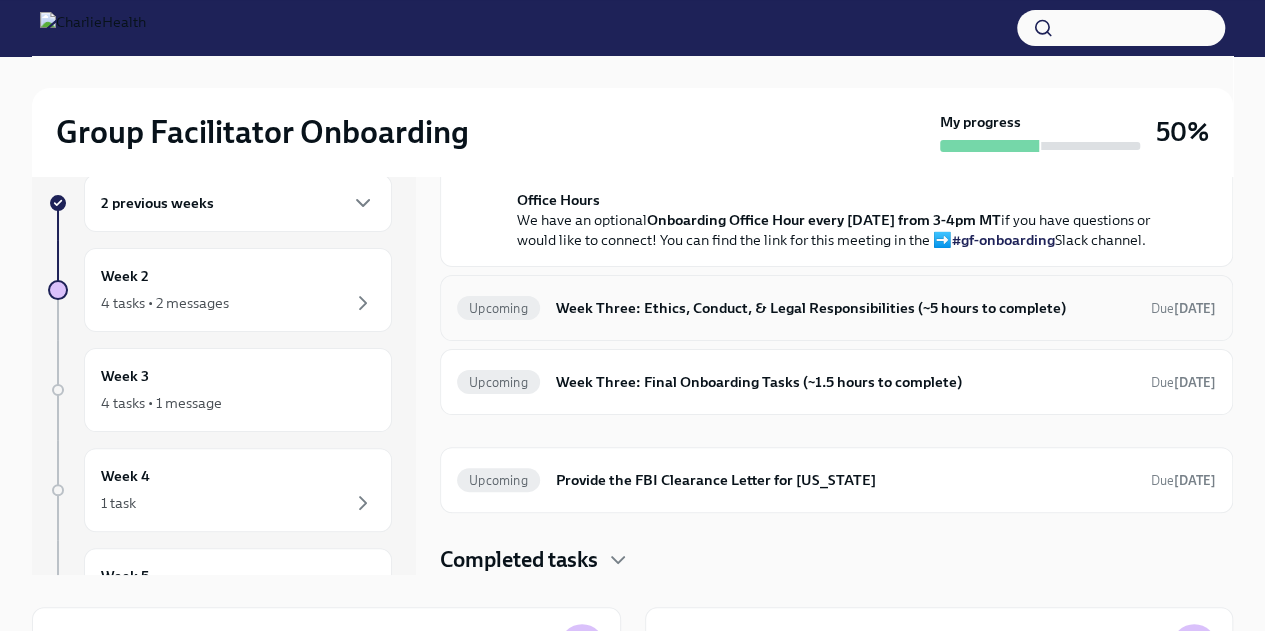 click on "Week Three: Ethics, Conduct, & Legal Responsibilities (~5 hours to complete)" at bounding box center (845, 308) 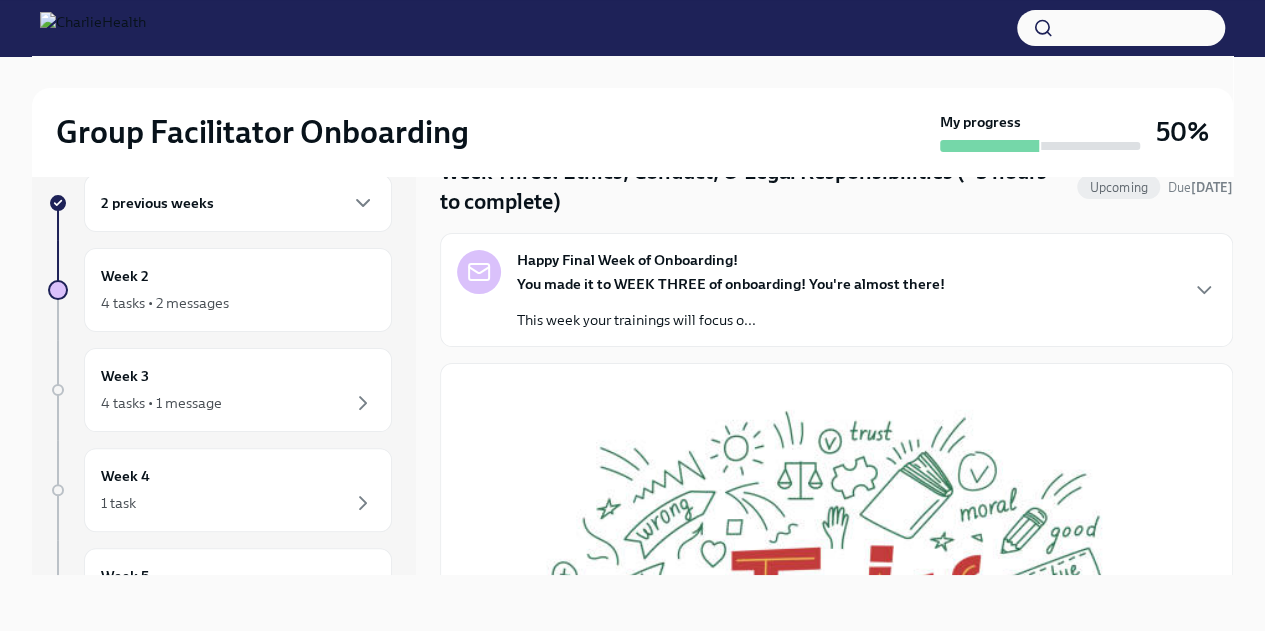 scroll, scrollTop: 0, scrollLeft: 0, axis: both 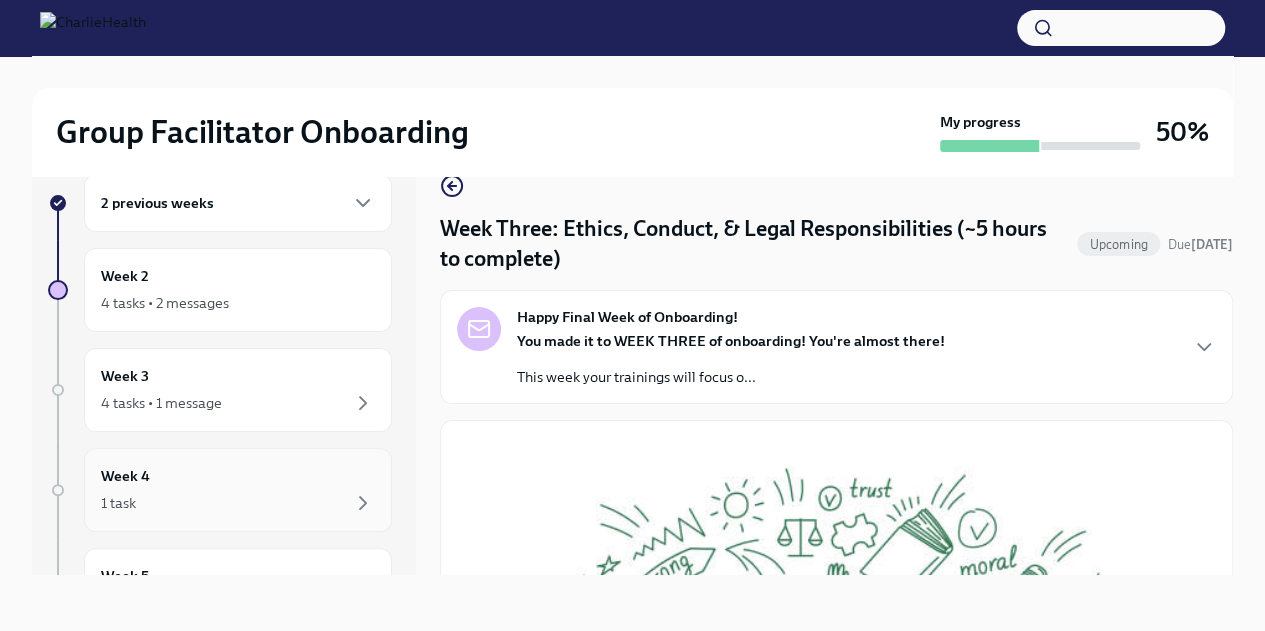 click on "Week 4 1 task" at bounding box center [238, 490] 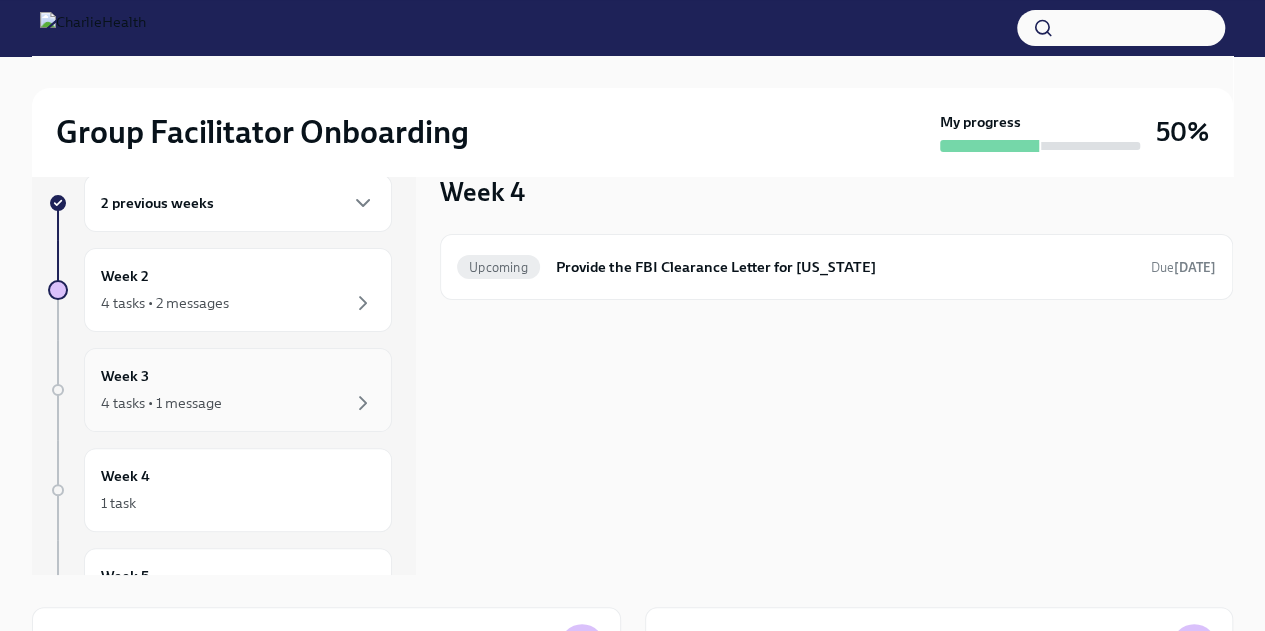 click on "Week 3 4 tasks • 1 message" at bounding box center (238, 390) 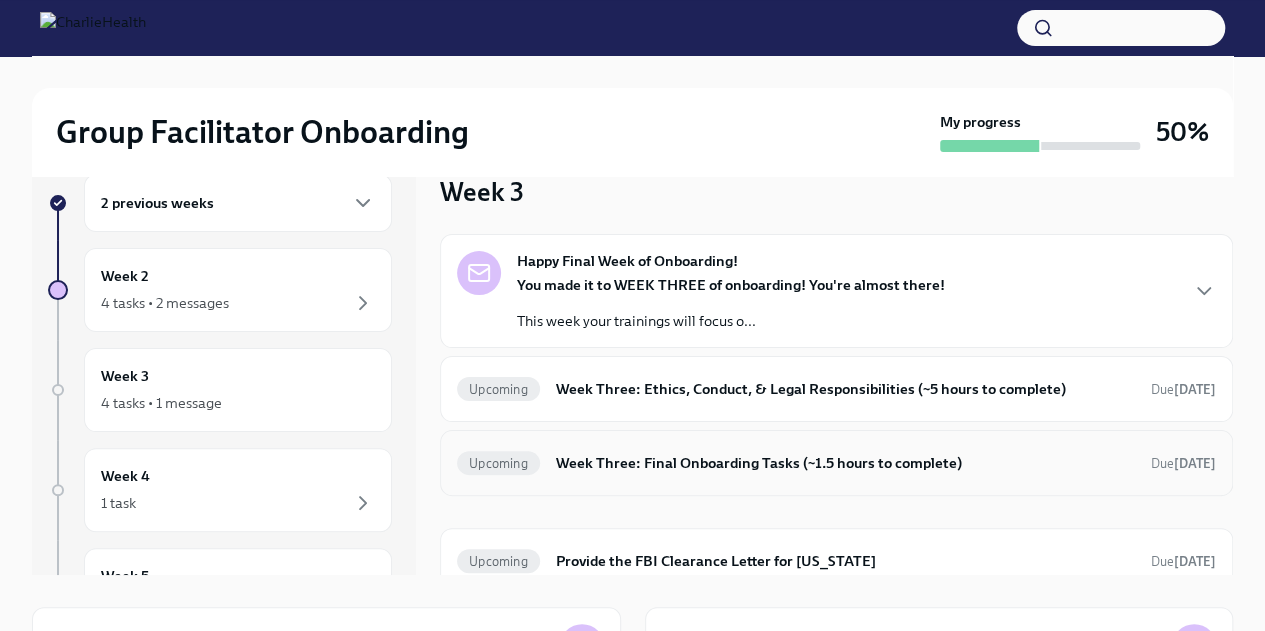 click on "Week Three: Final Onboarding Tasks (~1.5 hours to complete)" at bounding box center (845, 463) 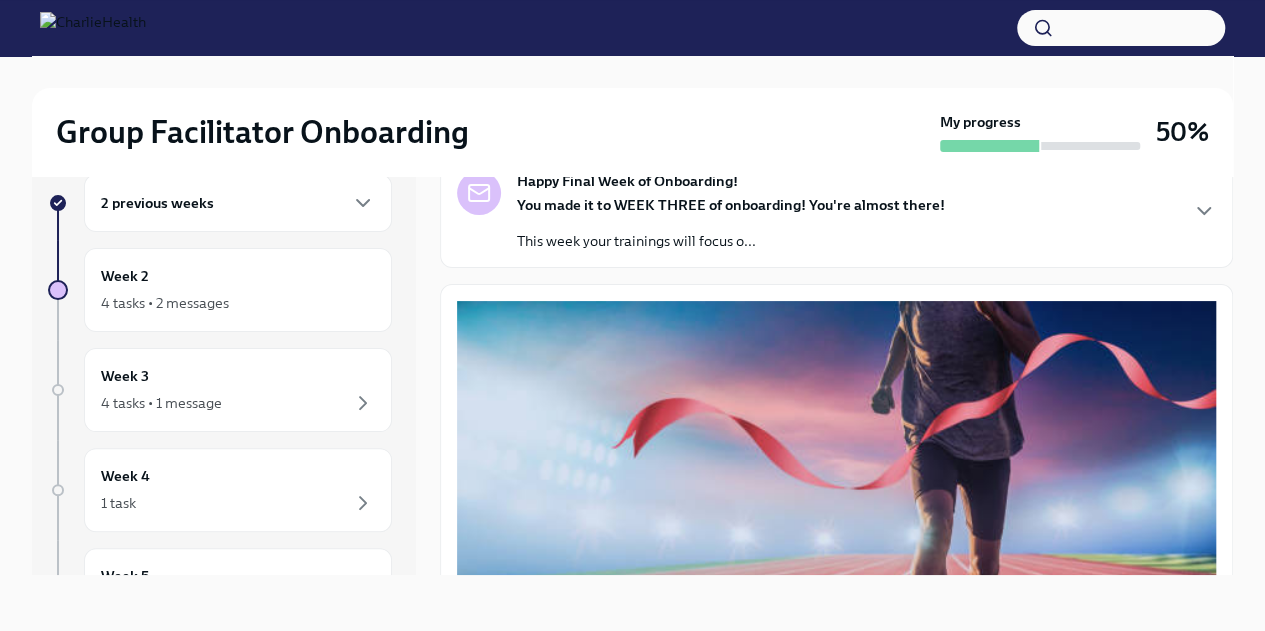 scroll, scrollTop: 0, scrollLeft: 0, axis: both 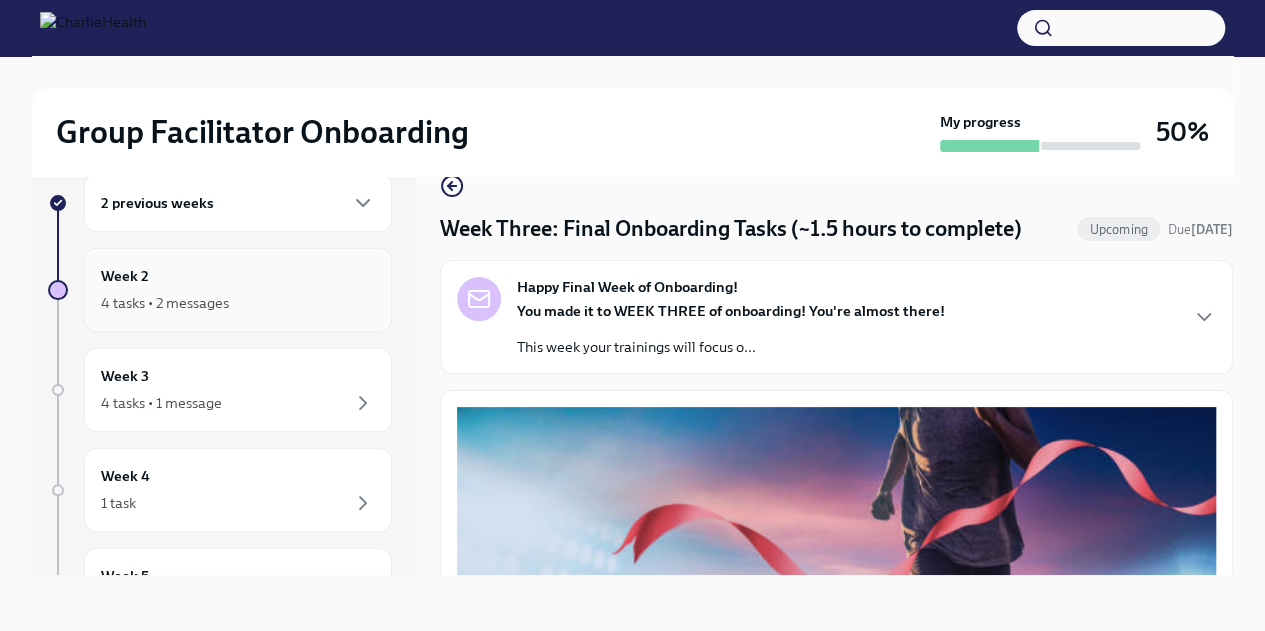 click on "4 tasks • 2 messages" at bounding box center (165, 303) 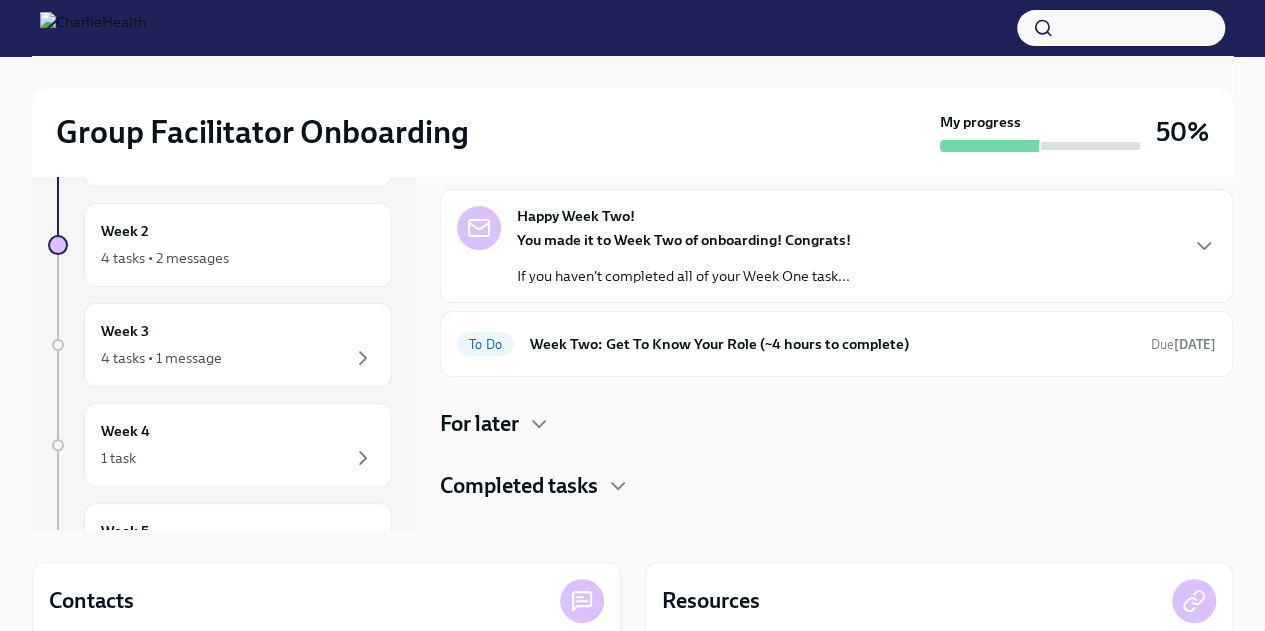 scroll, scrollTop: 68, scrollLeft: 0, axis: vertical 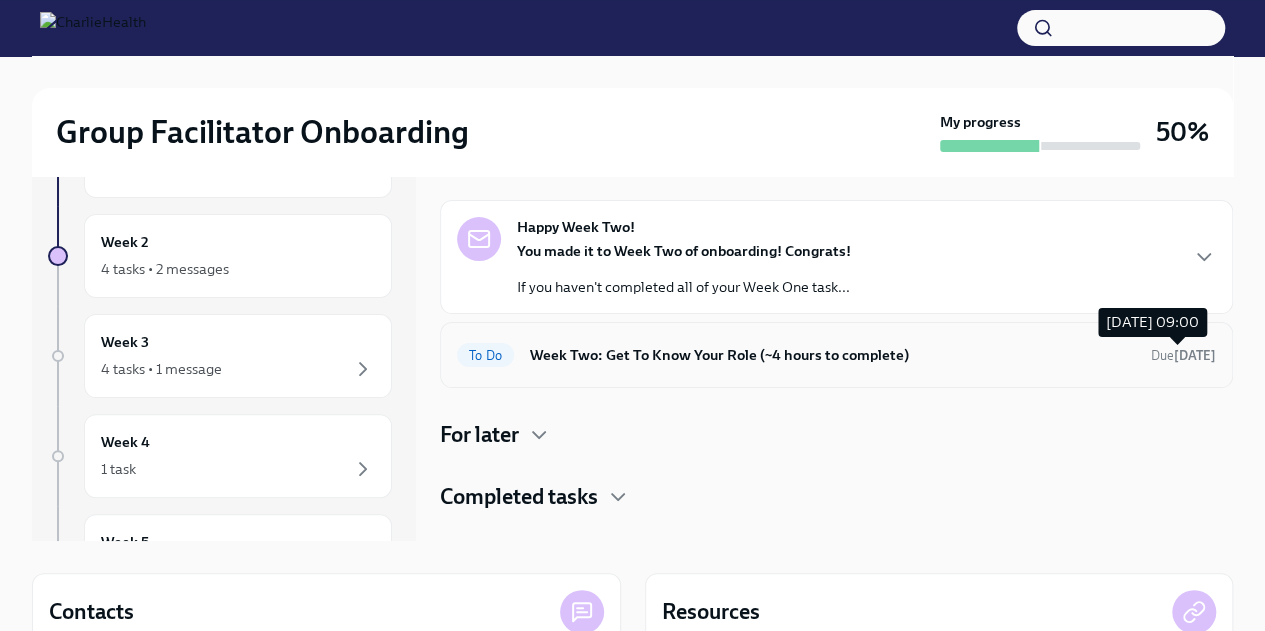 click on "Due  [DATE]" at bounding box center (1183, 355) 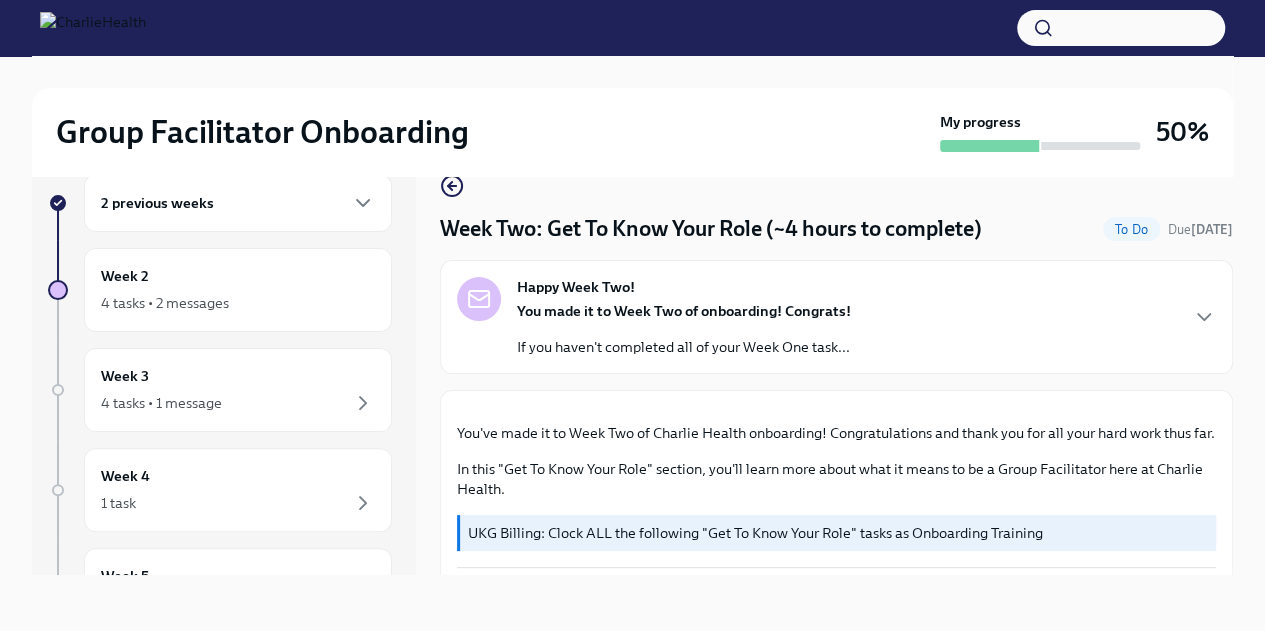 scroll, scrollTop: 34, scrollLeft: 0, axis: vertical 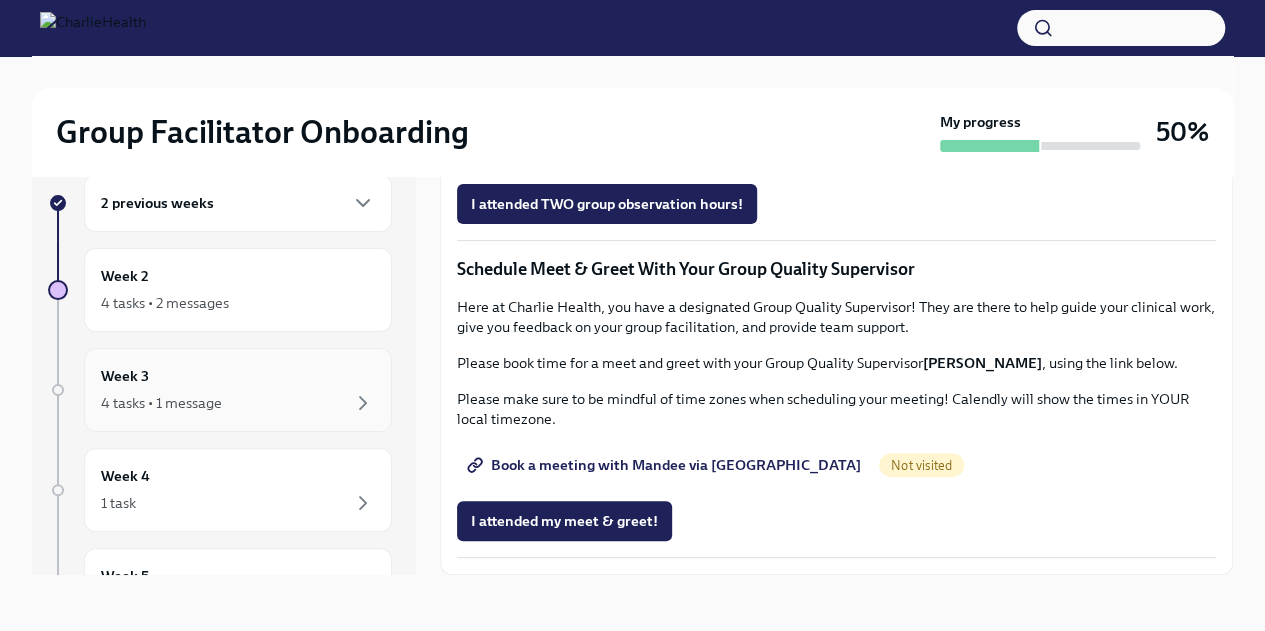 click on "Week 3 4 tasks • 1 message" at bounding box center [238, 390] 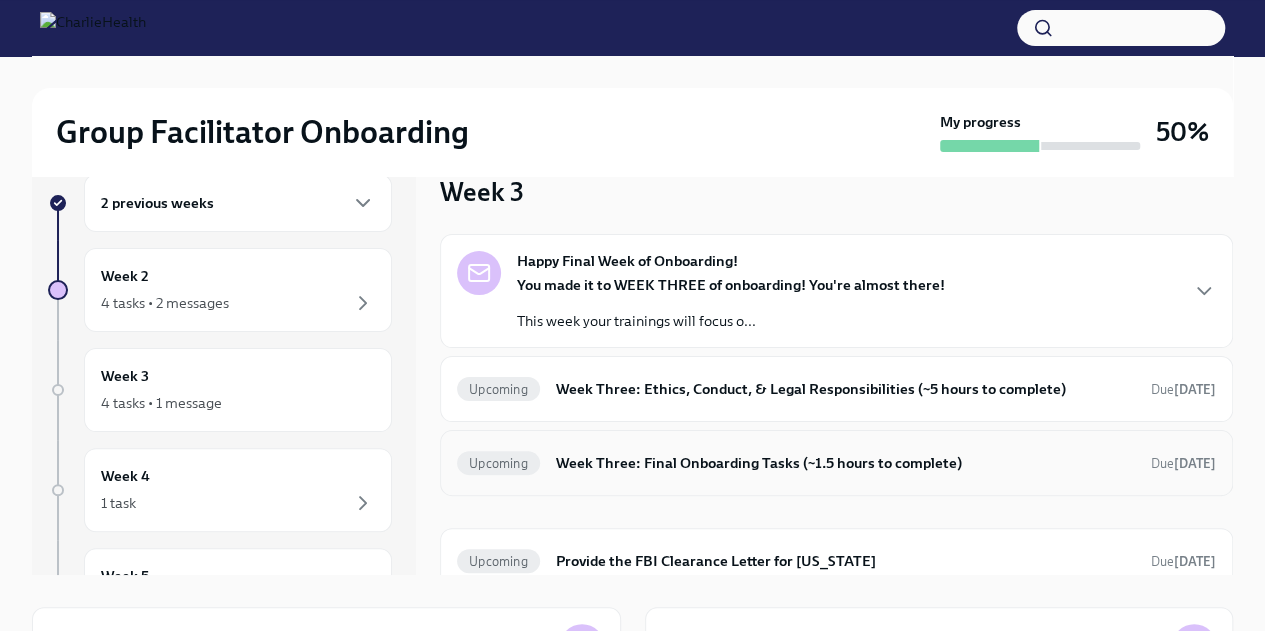 click on "Week Three: Final Onboarding Tasks (~1.5 hours to complete)" at bounding box center (845, 463) 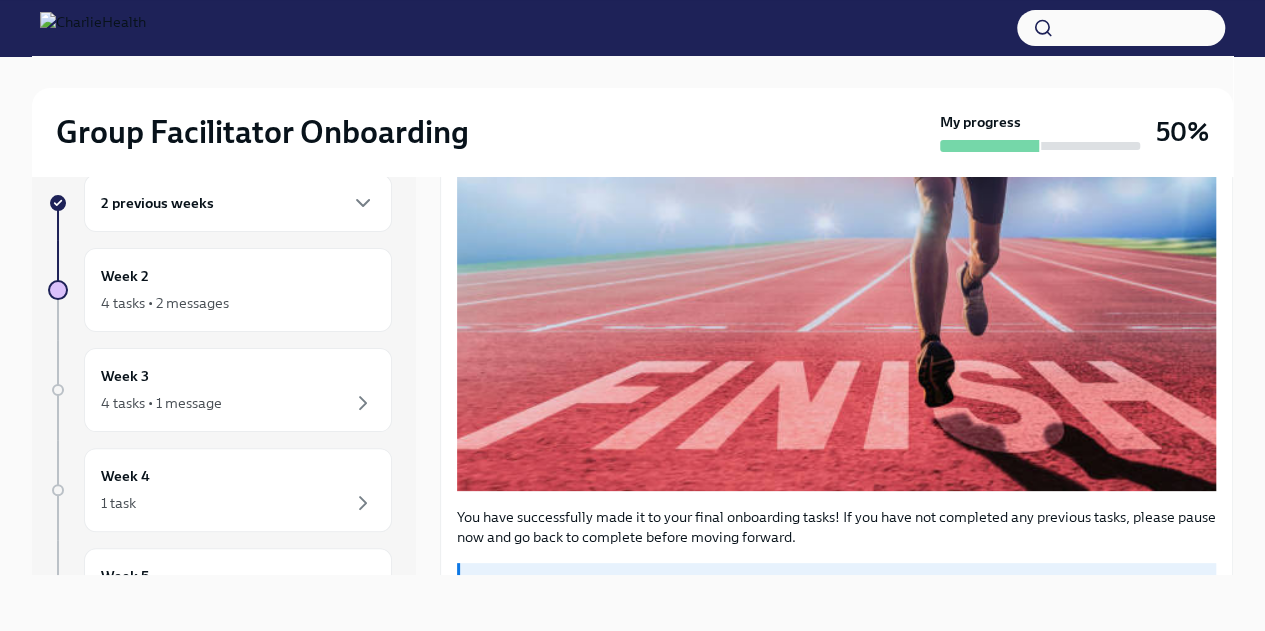 scroll, scrollTop: 109, scrollLeft: 0, axis: vertical 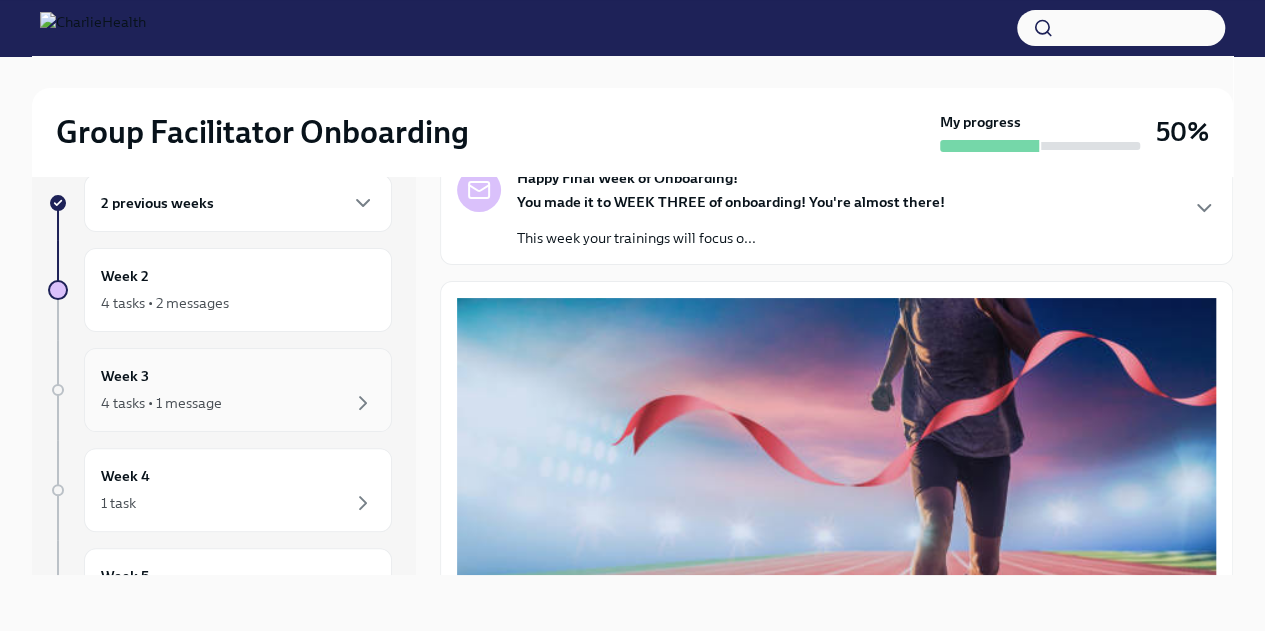 click on "4 tasks • 1 message" at bounding box center (238, 403) 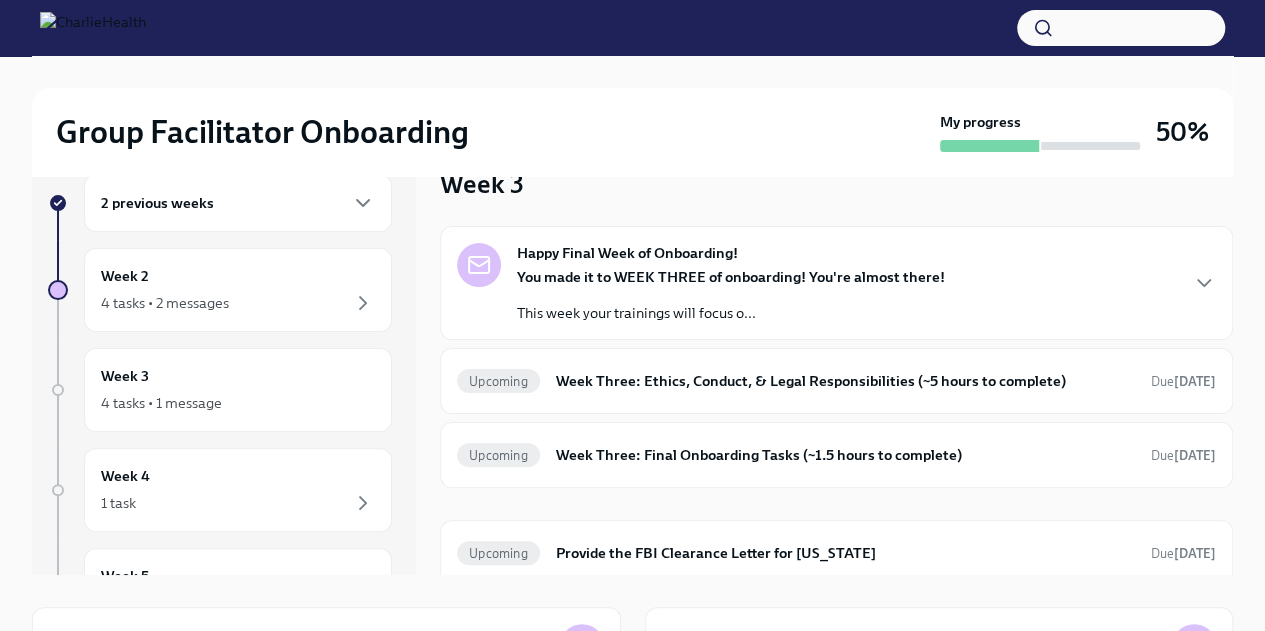 scroll, scrollTop: 0, scrollLeft: 0, axis: both 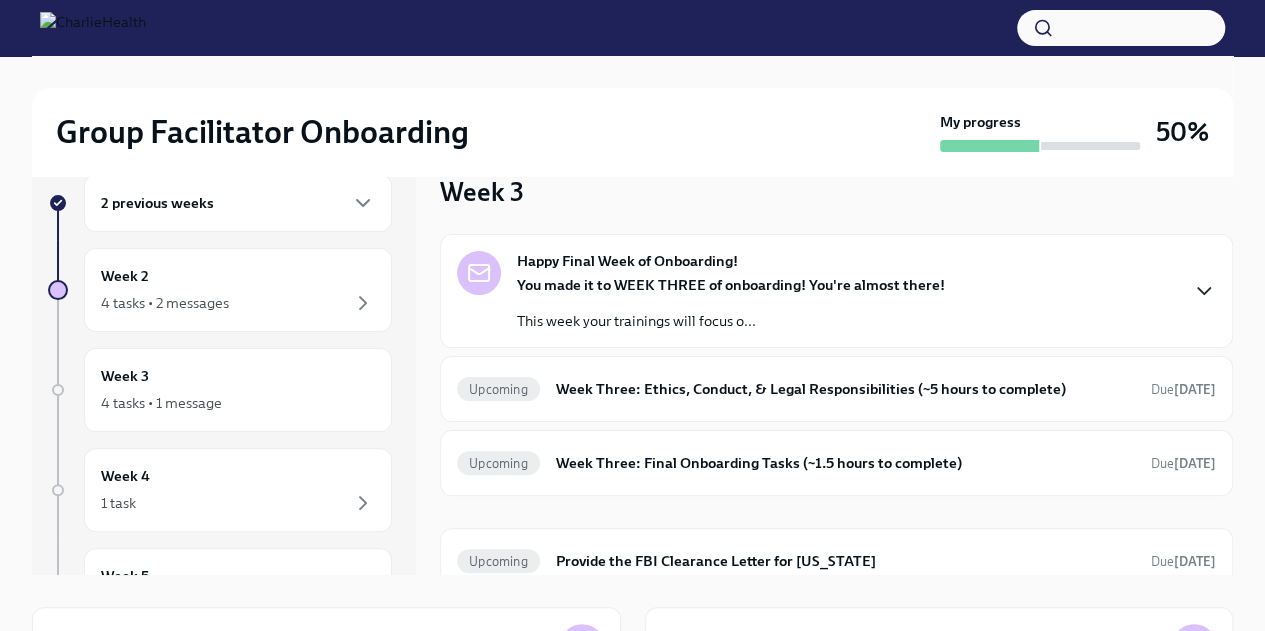 click 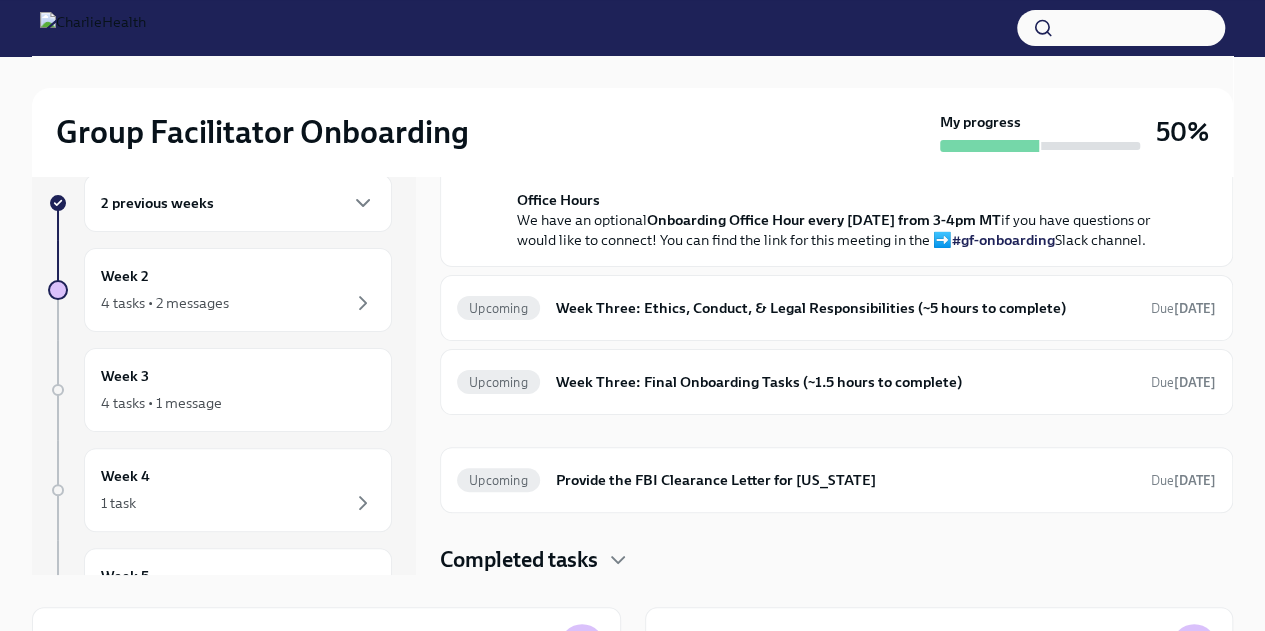 scroll, scrollTop: 807, scrollLeft: 0, axis: vertical 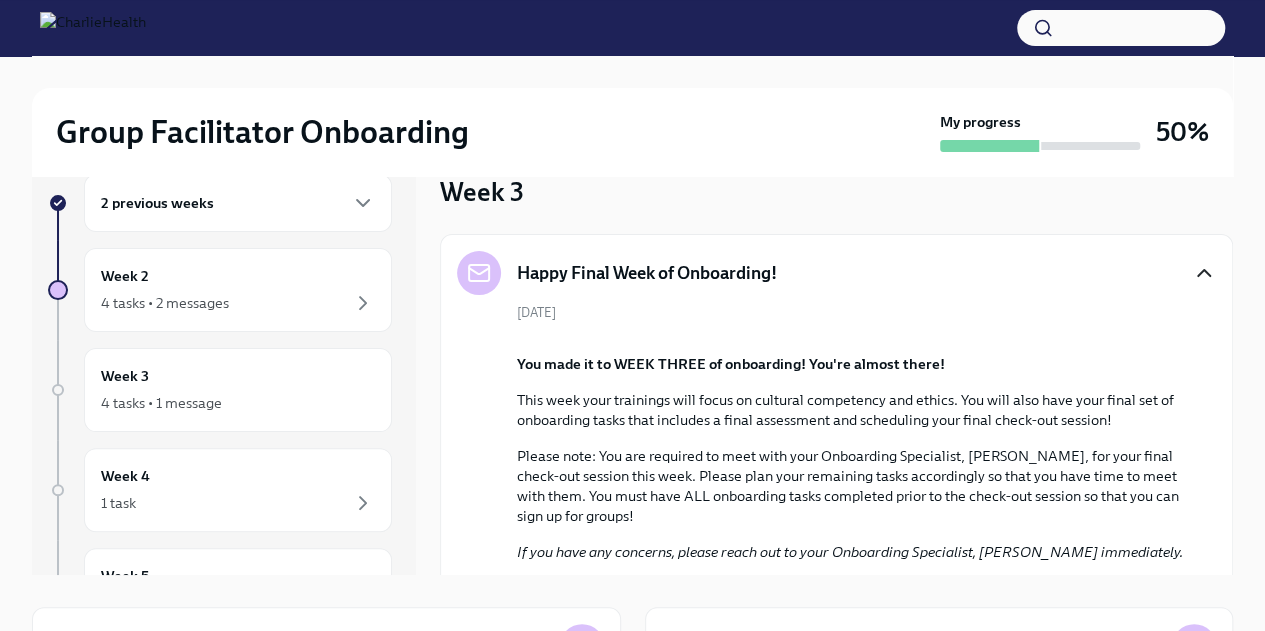 click on "2 previous weeks" at bounding box center [157, 203] 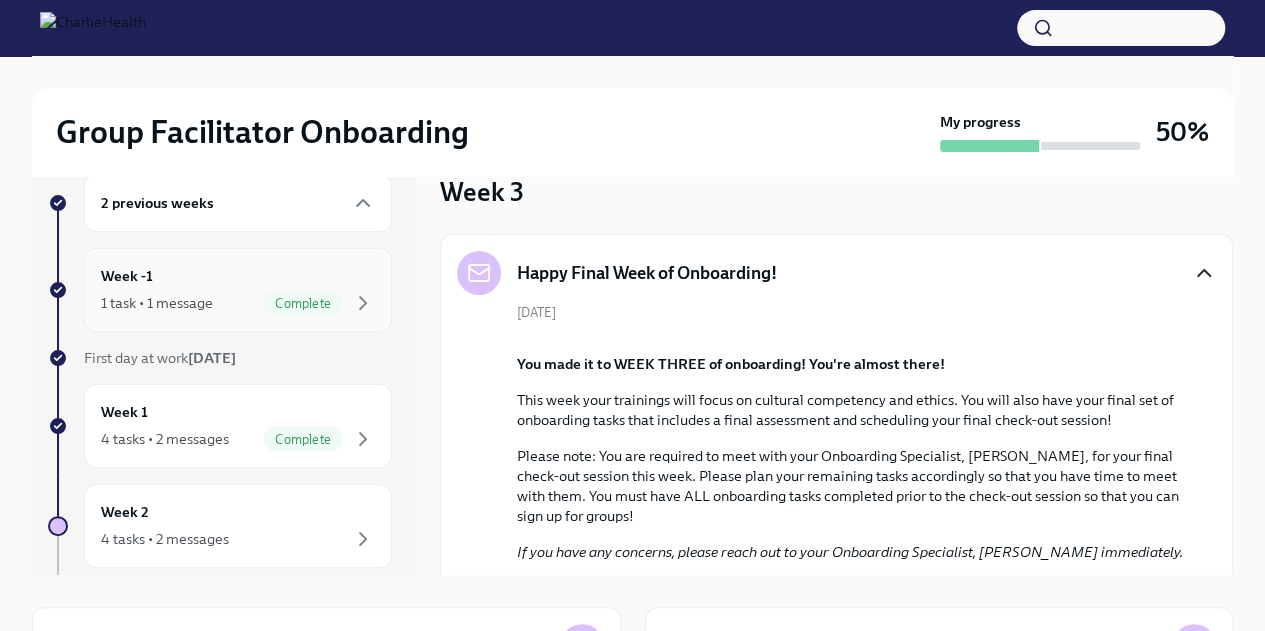 click on "1 task • 1 message" at bounding box center [157, 303] 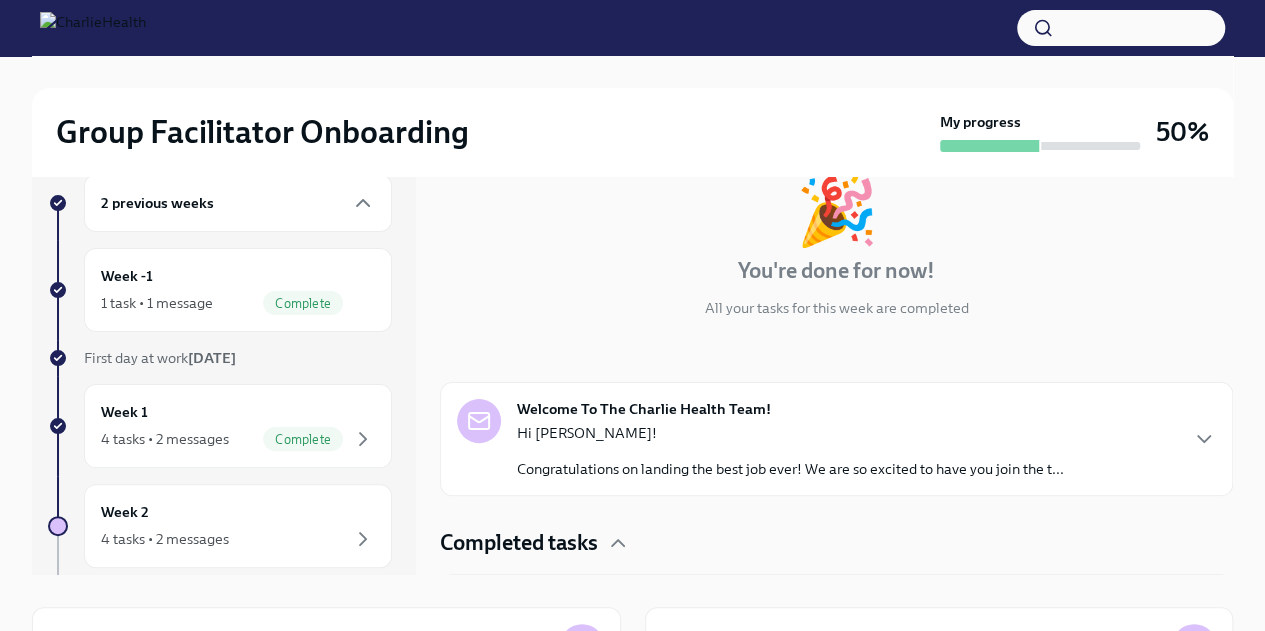 scroll, scrollTop: 151, scrollLeft: 0, axis: vertical 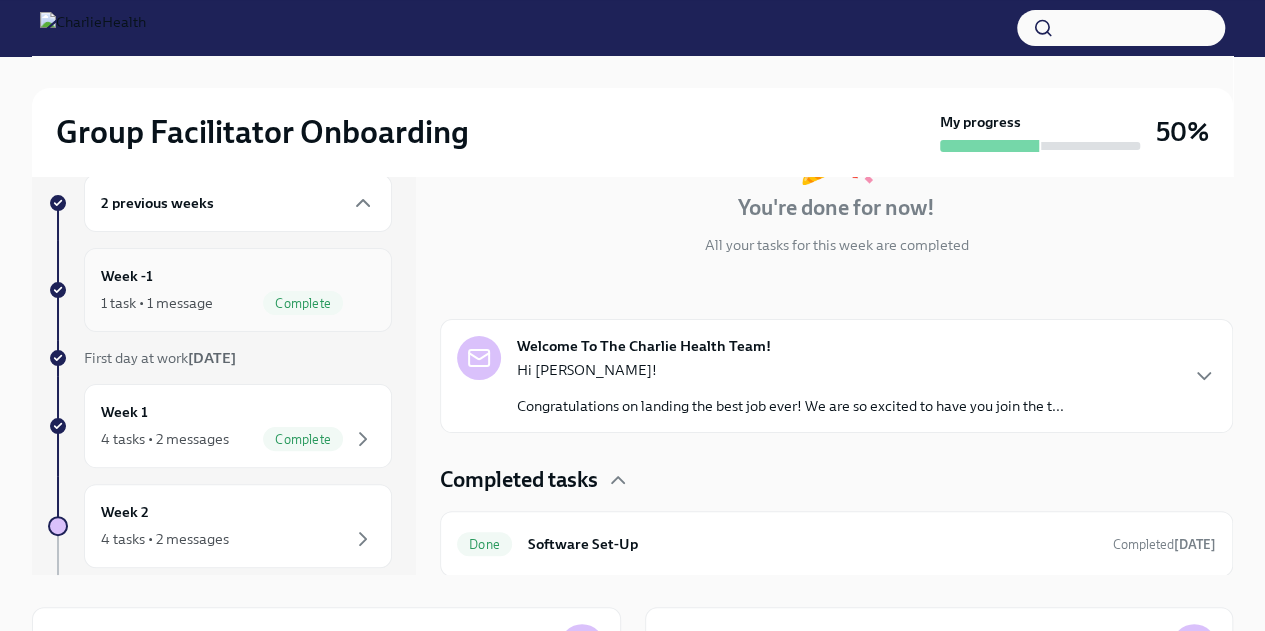 drag, startPoint x: 183, startPoint y: 282, endPoint x: 154, endPoint y: 285, distance: 29.15476 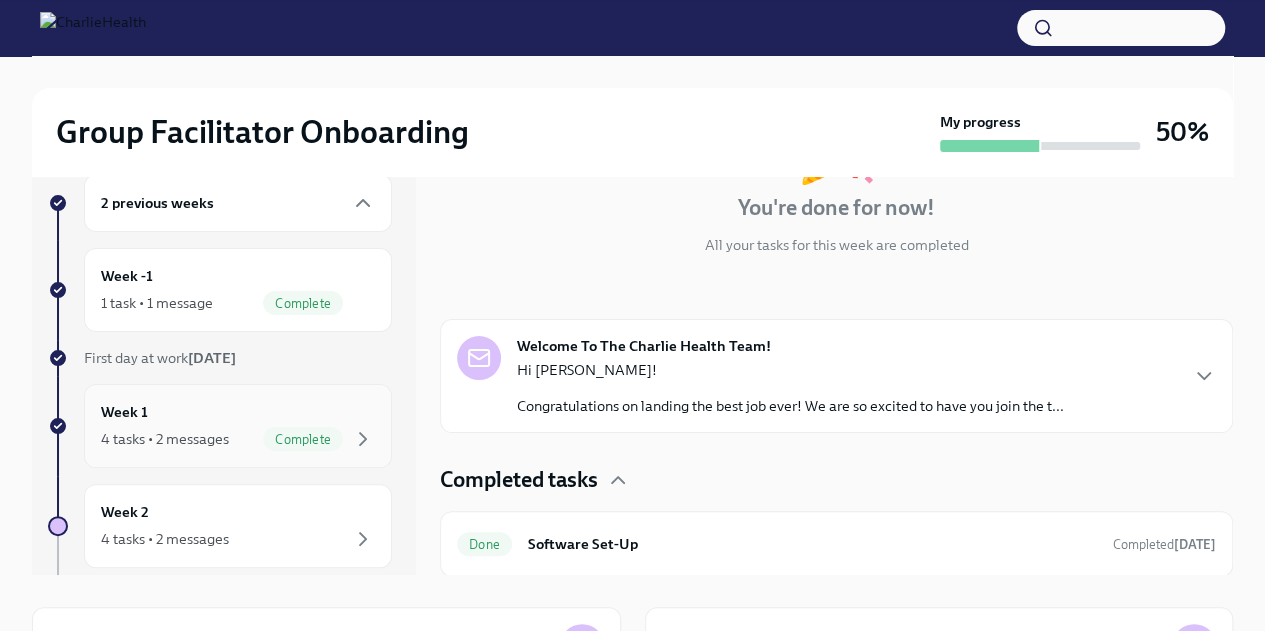 click on "4 tasks • 2 messages" at bounding box center (165, 439) 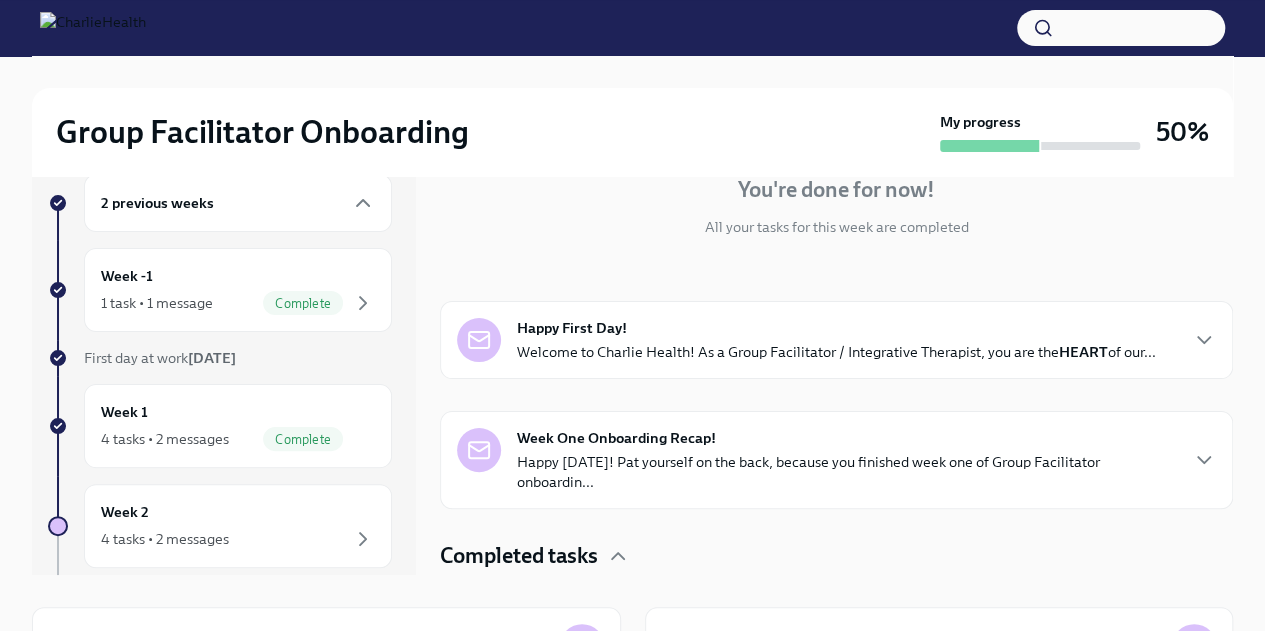 scroll, scrollTop: 131, scrollLeft: 0, axis: vertical 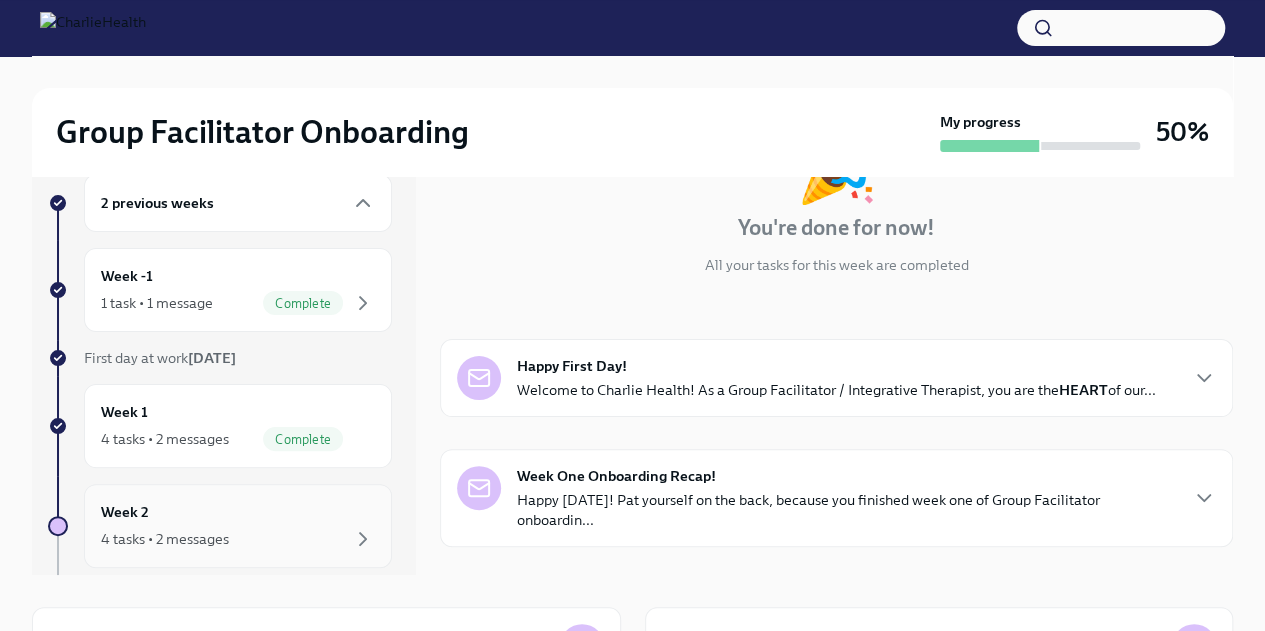 click on "Week 2 4 tasks • 2 messages" at bounding box center [238, 526] 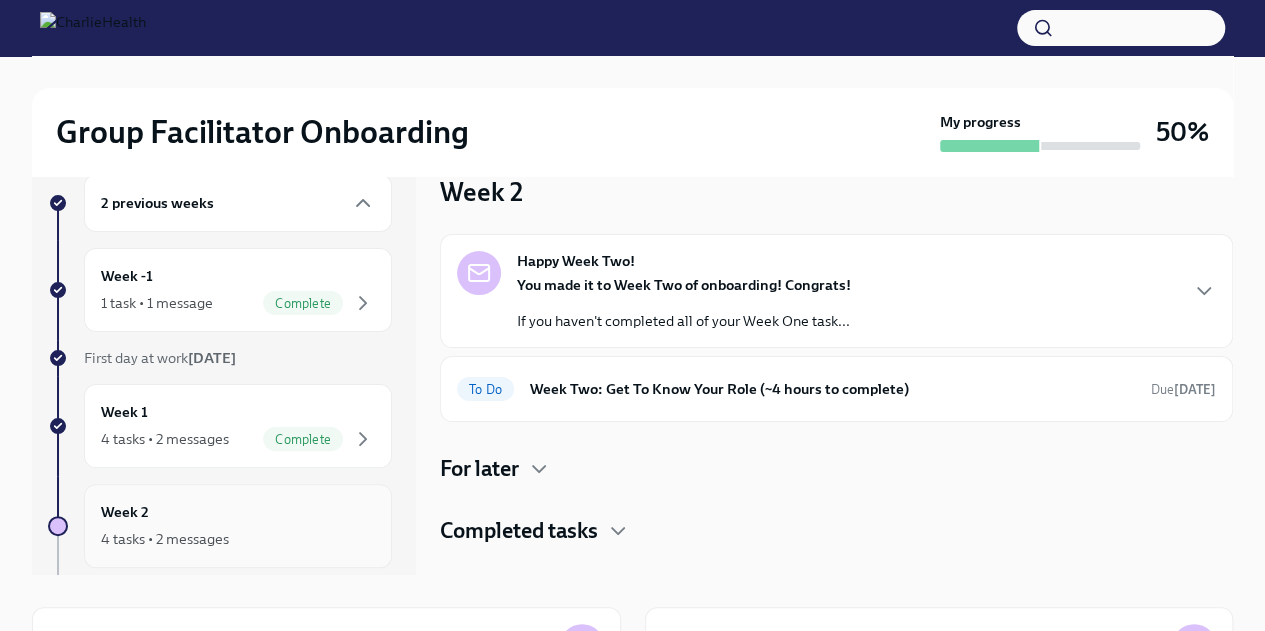scroll, scrollTop: 0, scrollLeft: 0, axis: both 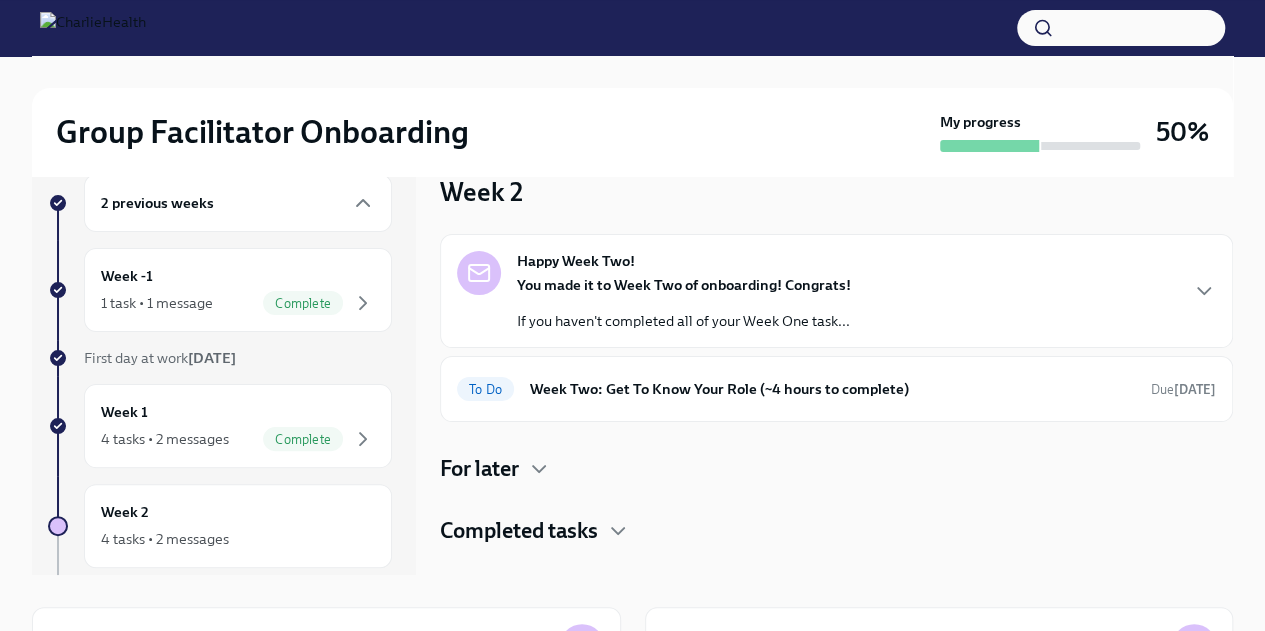 click on "Happy Week Two! You made it to Week Two of onboarding! Congrats!
If you haven't completed all of your Week One task..." at bounding box center [836, 291] 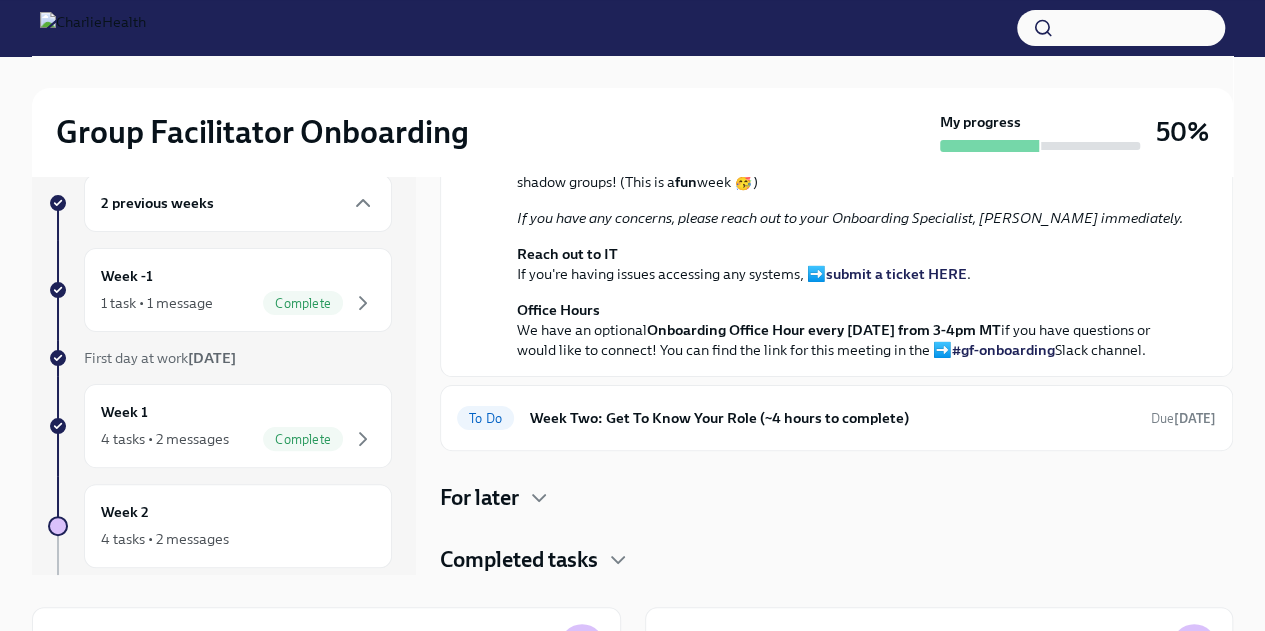 scroll, scrollTop: 607, scrollLeft: 0, axis: vertical 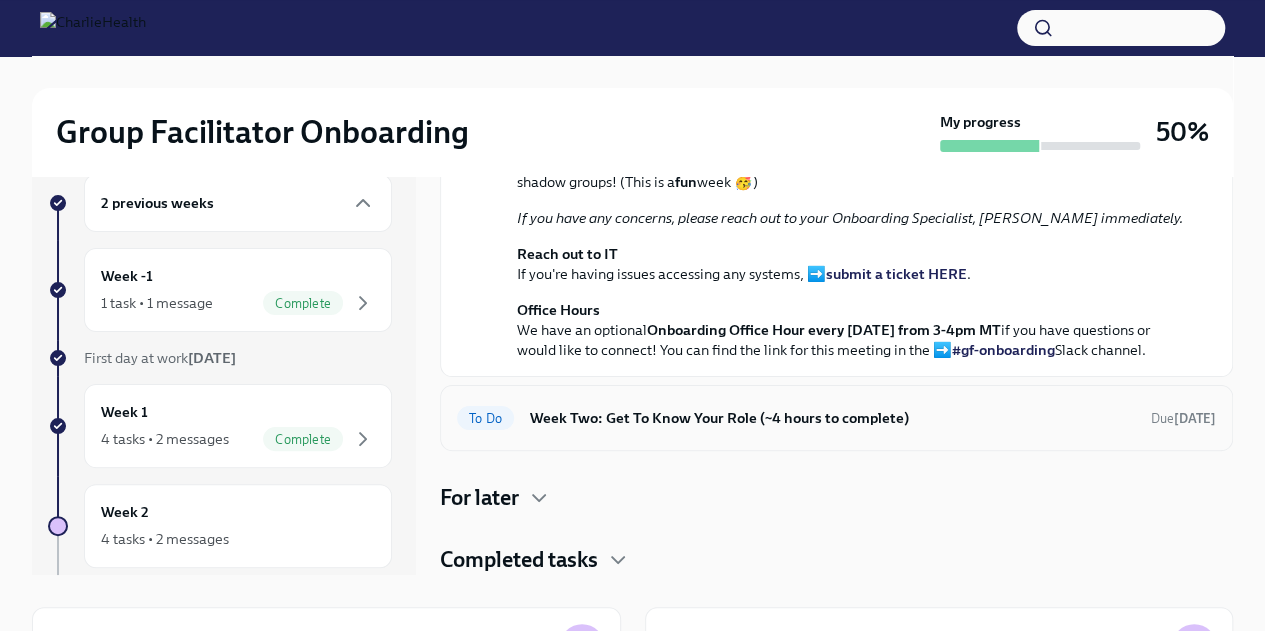 click on "Week Two: Get To Know Your Role (~4 hours to complete)" at bounding box center [832, 418] 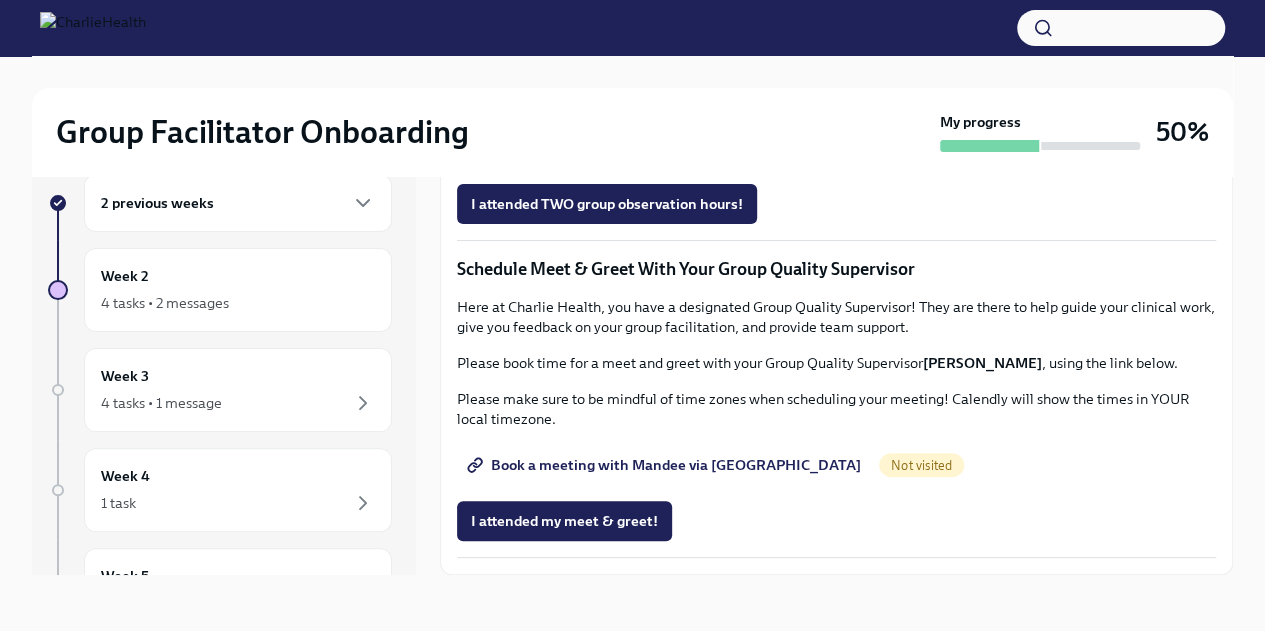 scroll, scrollTop: 1854, scrollLeft: 0, axis: vertical 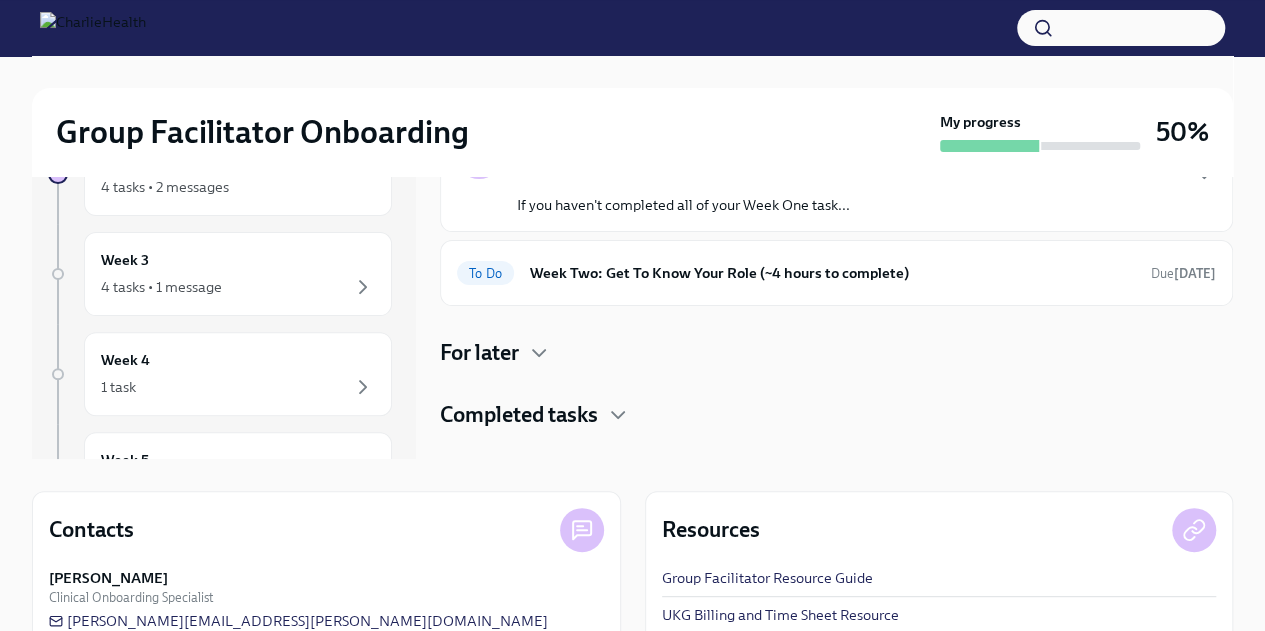 click on "For later" at bounding box center [479, 353] 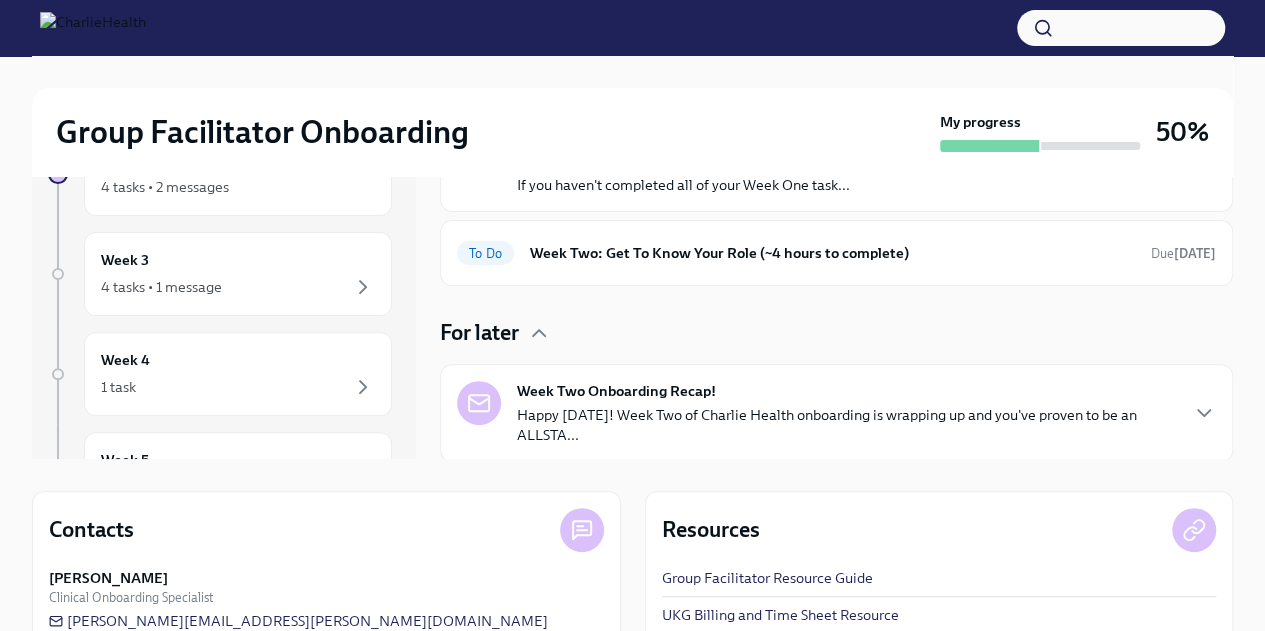 scroll, scrollTop: 82, scrollLeft: 0, axis: vertical 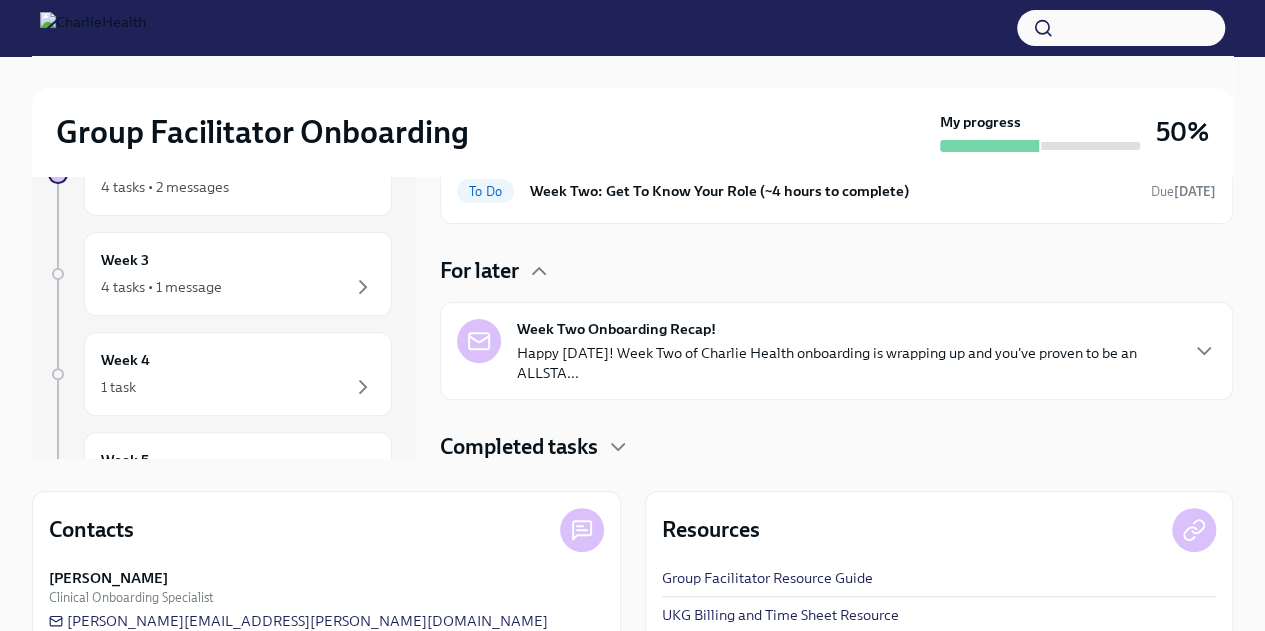 click on "Week Two Onboarding Recap! Happy [DATE]! Week Two of Charlie Health onboarding is wrapping up and you've proven to be an ALLSTA..." at bounding box center [846, 351] 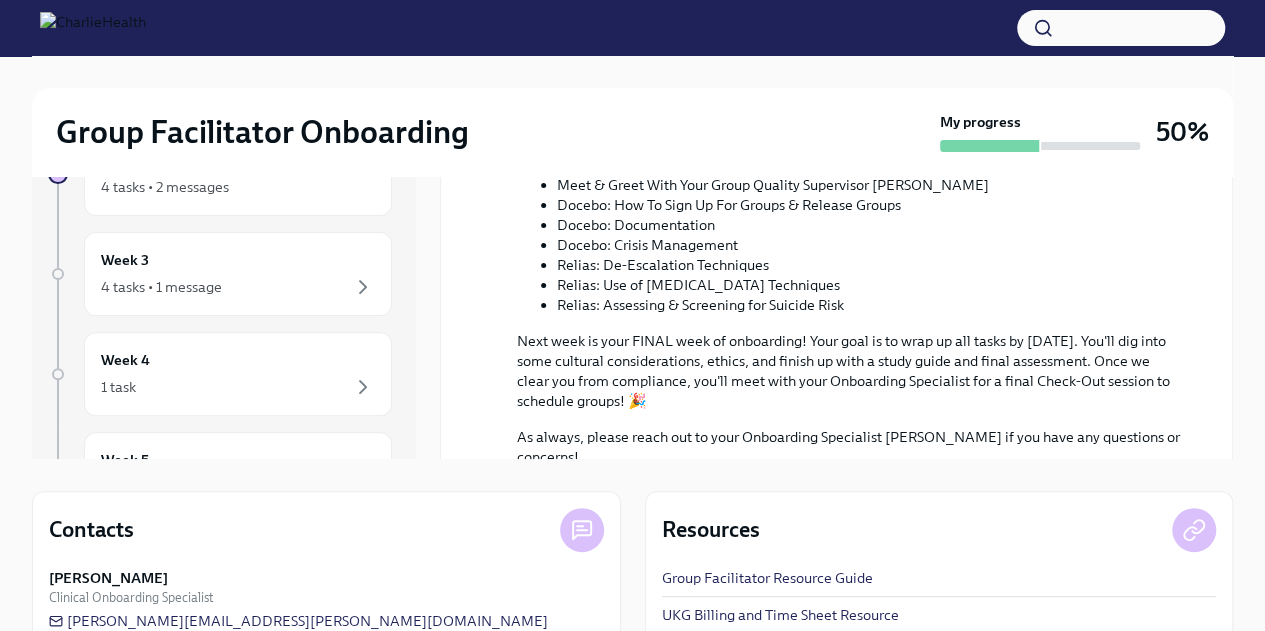 scroll, scrollTop: 909, scrollLeft: 0, axis: vertical 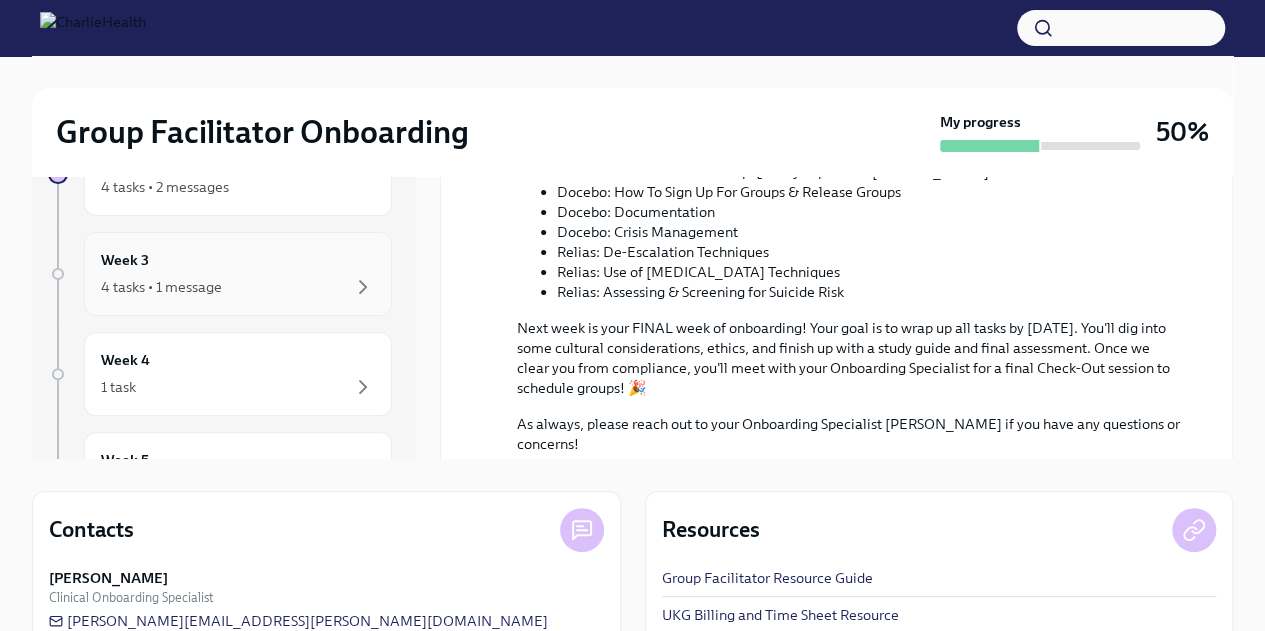 click on "Week 3 4 tasks • 1 message" at bounding box center [238, 274] 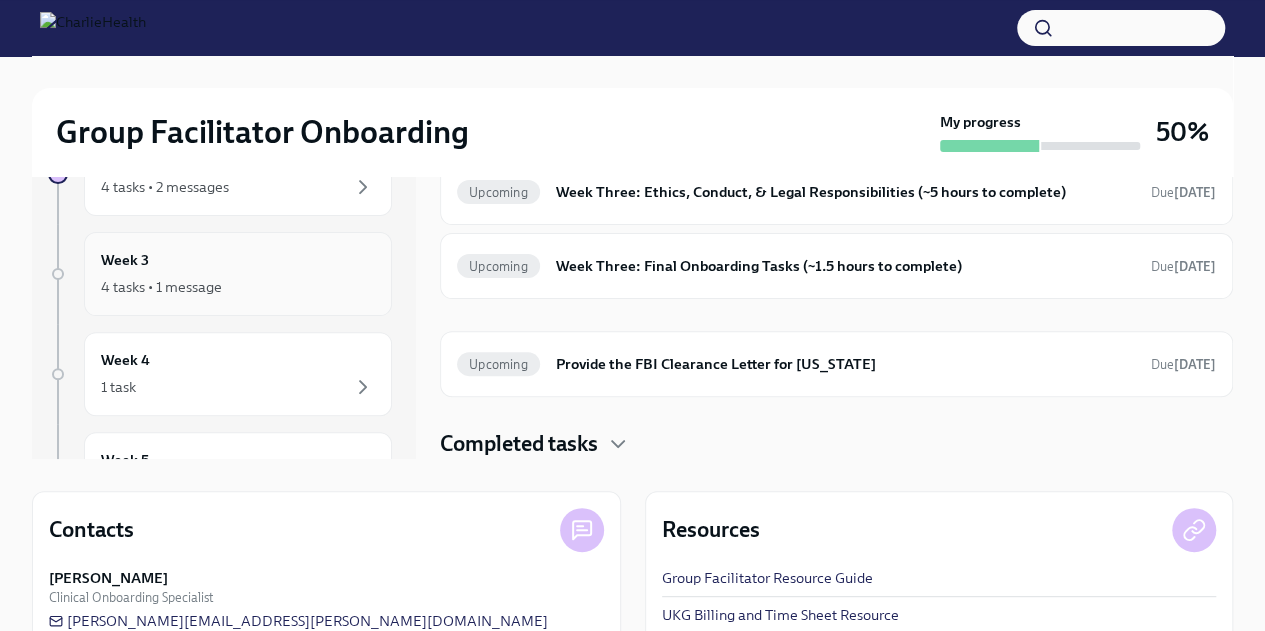 scroll, scrollTop: 78, scrollLeft: 0, axis: vertical 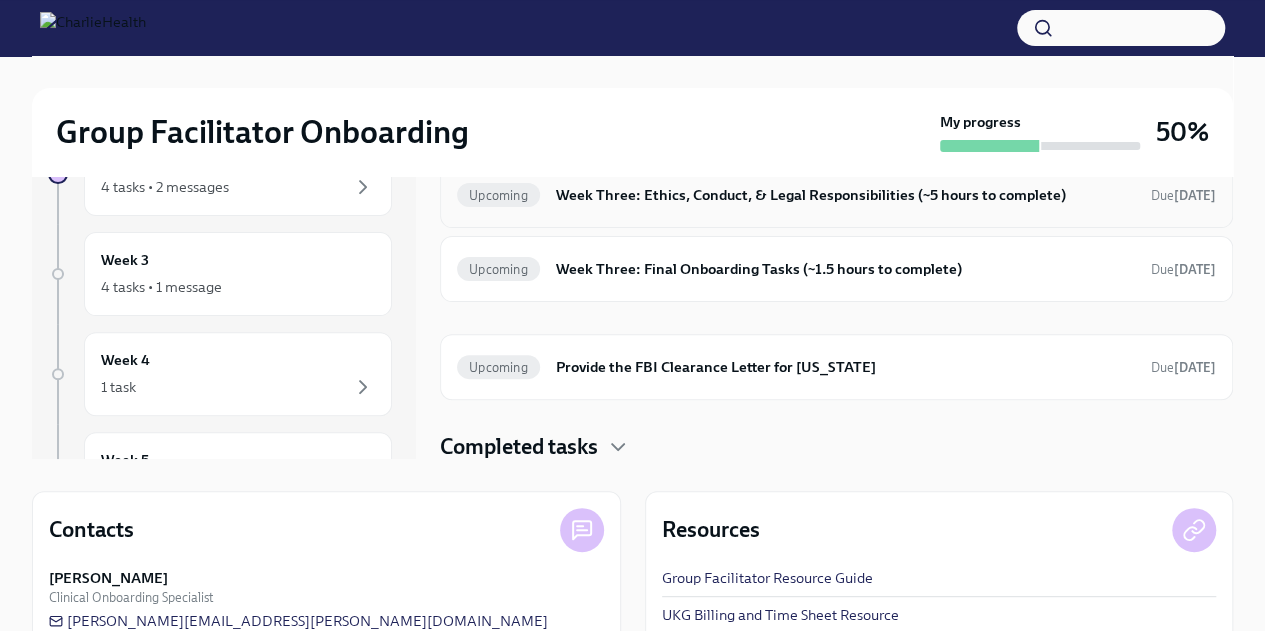 click on "Week Three: Ethics, Conduct, & Legal Responsibilities (~5 hours to complete)" at bounding box center [845, 195] 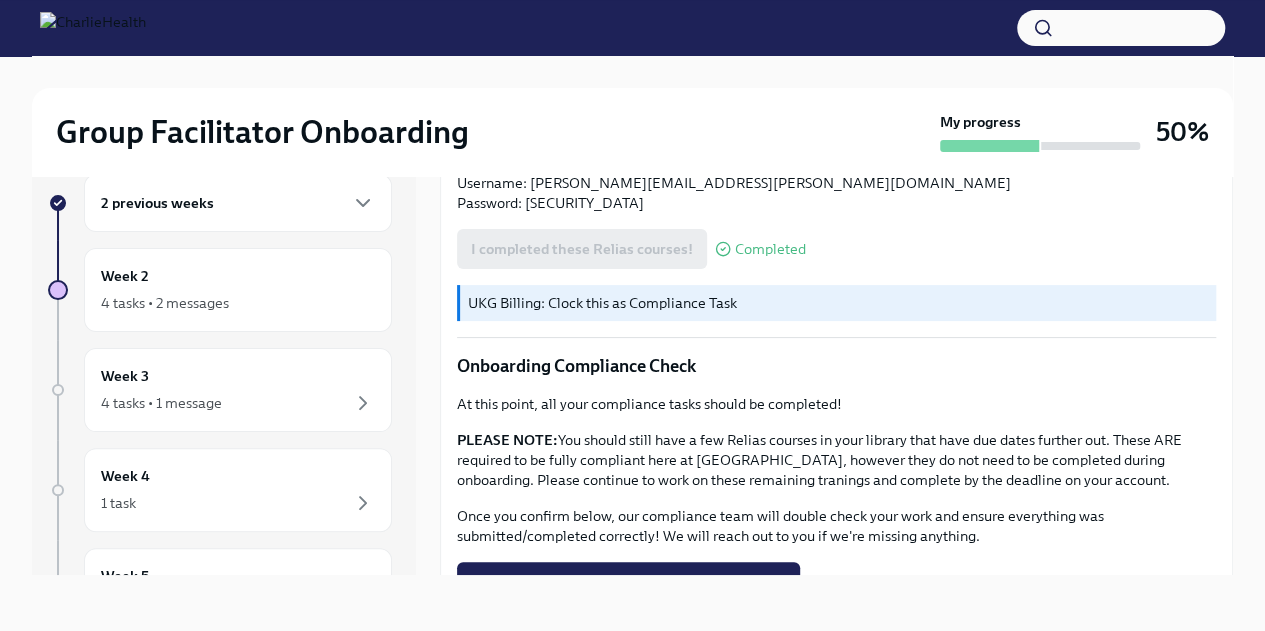 scroll, scrollTop: 1130, scrollLeft: 0, axis: vertical 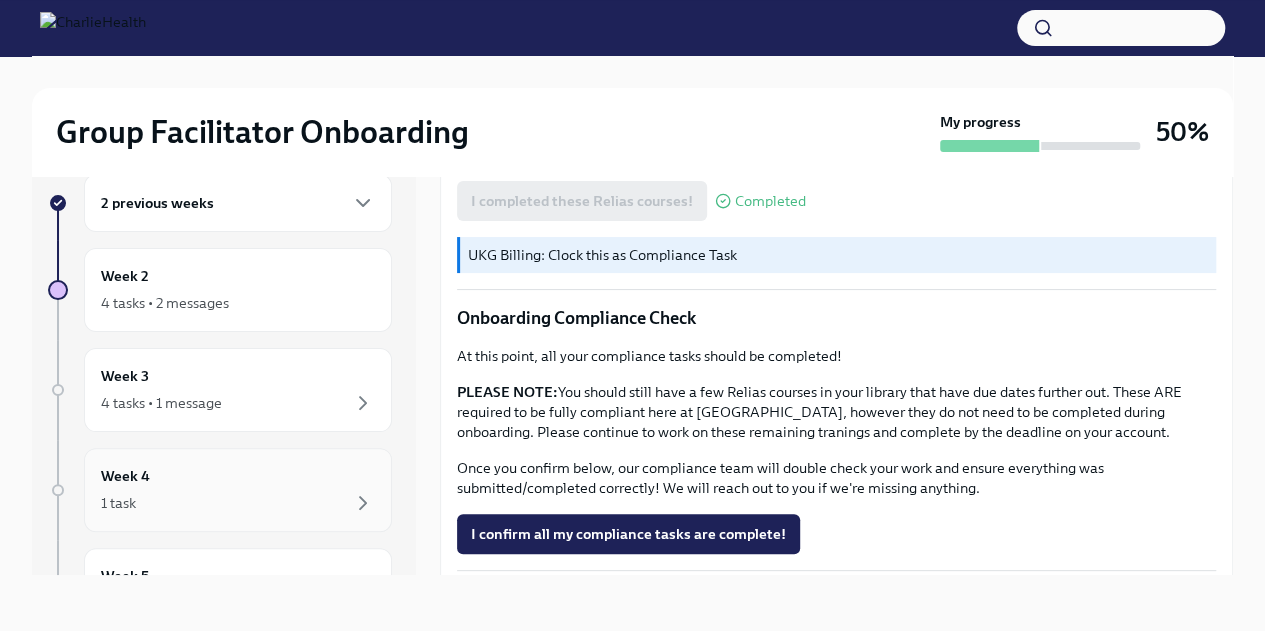 click on "1 task" at bounding box center (238, 503) 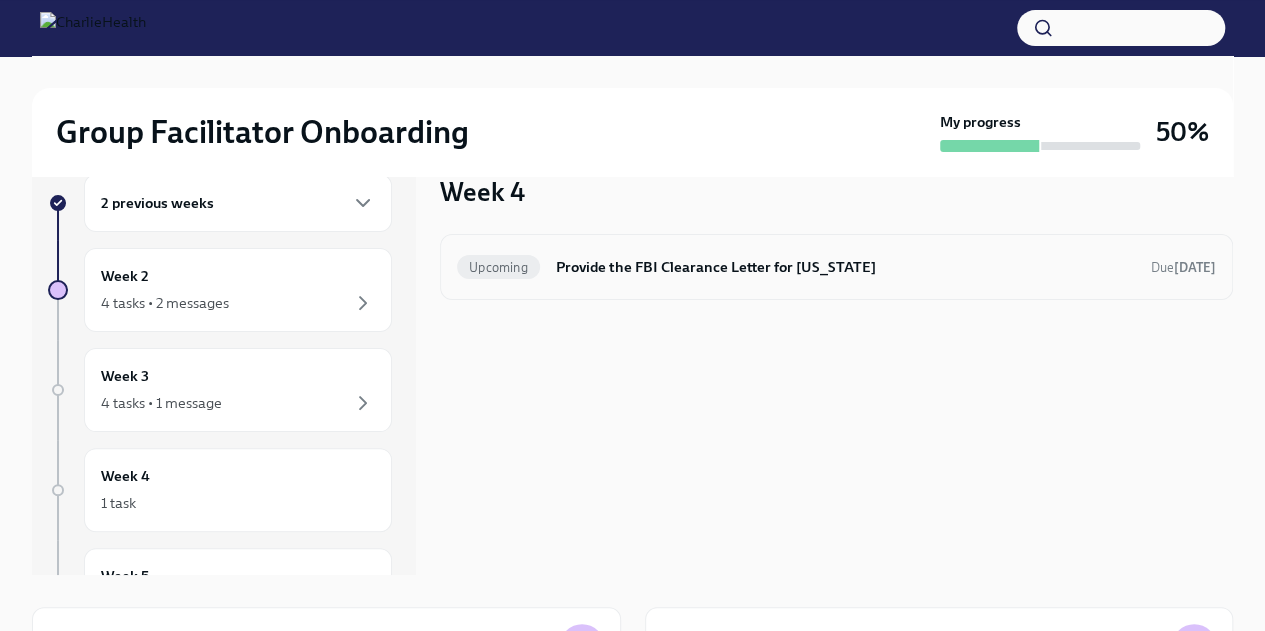 click on "Upcoming Provide the FBI Clearance Letter for [US_STATE] Due  [DATE]" at bounding box center (836, 267) 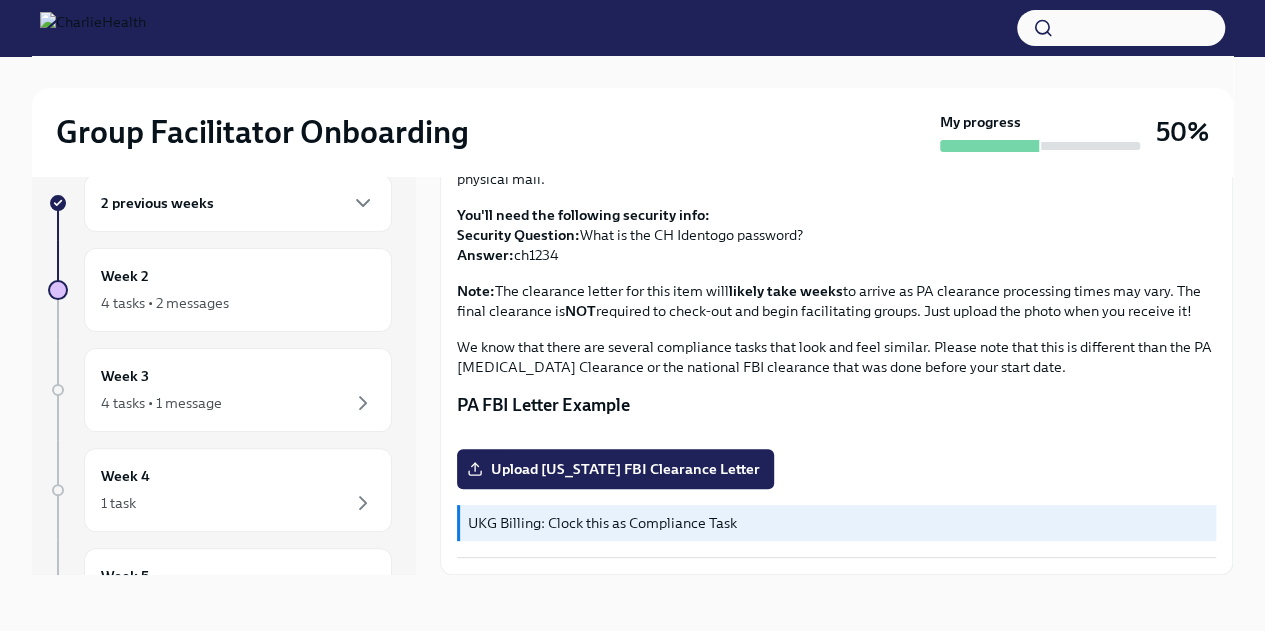 scroll, scrollTop: 431, scrollLeft: 0, axis: vertical 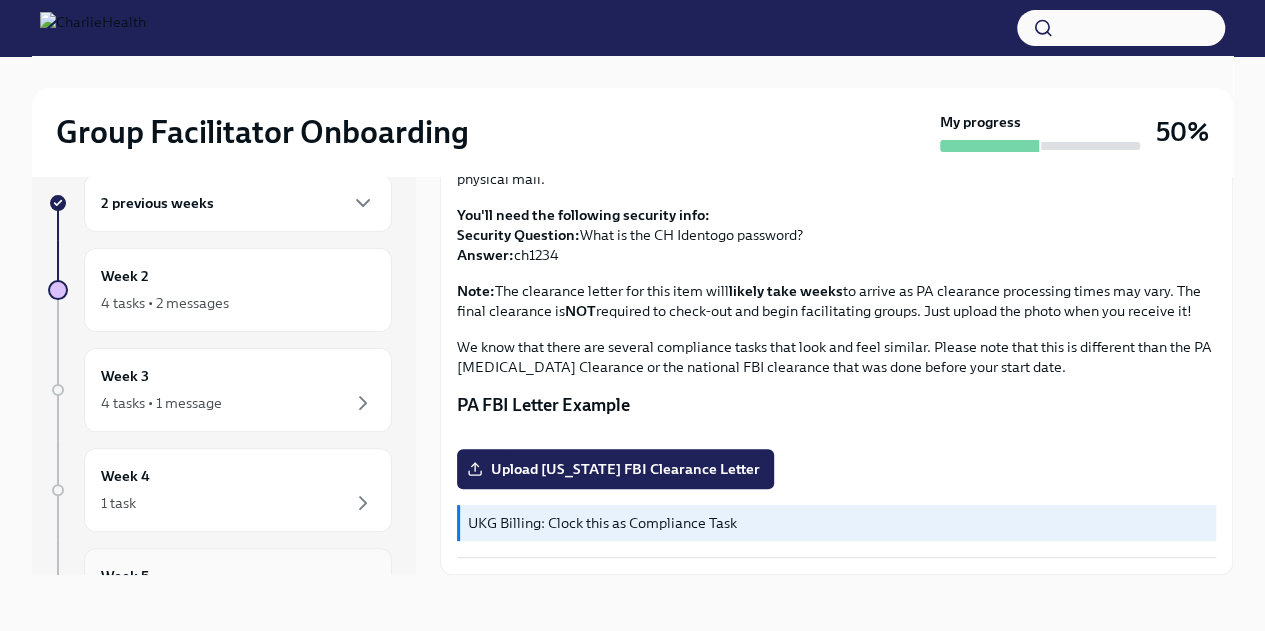 click on "Week 5 1 task" at bounding box center [238, 590] 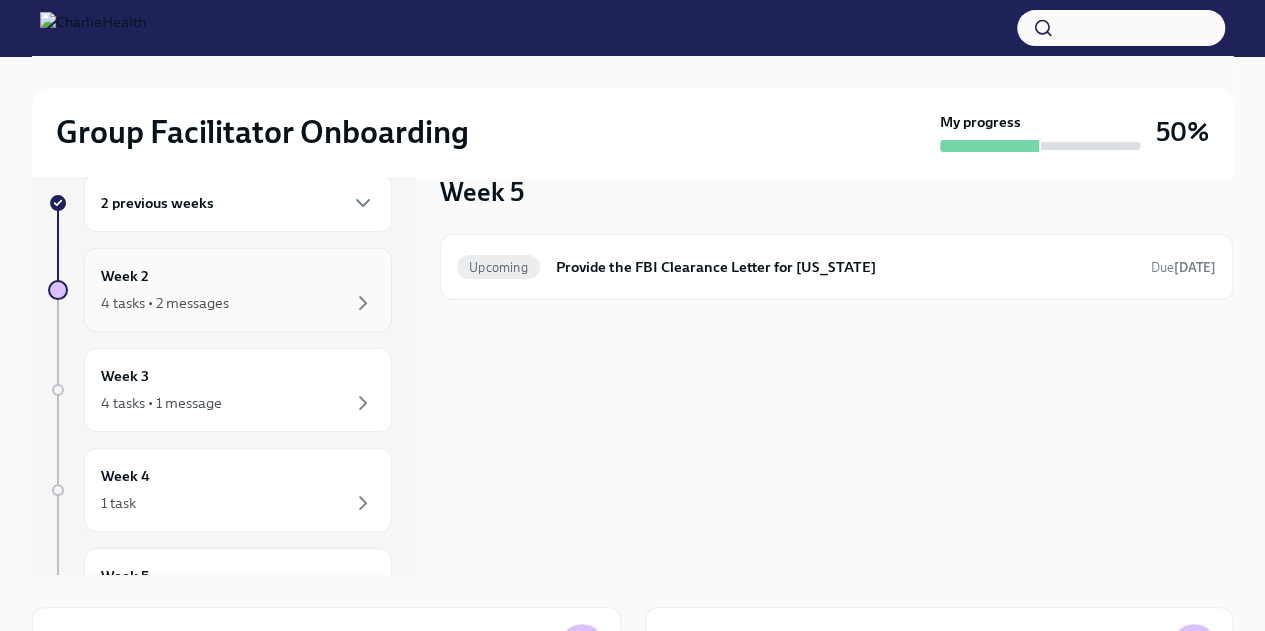click on "Week 2 4 tasks • 2 messages" at bounding box center (238, 290) 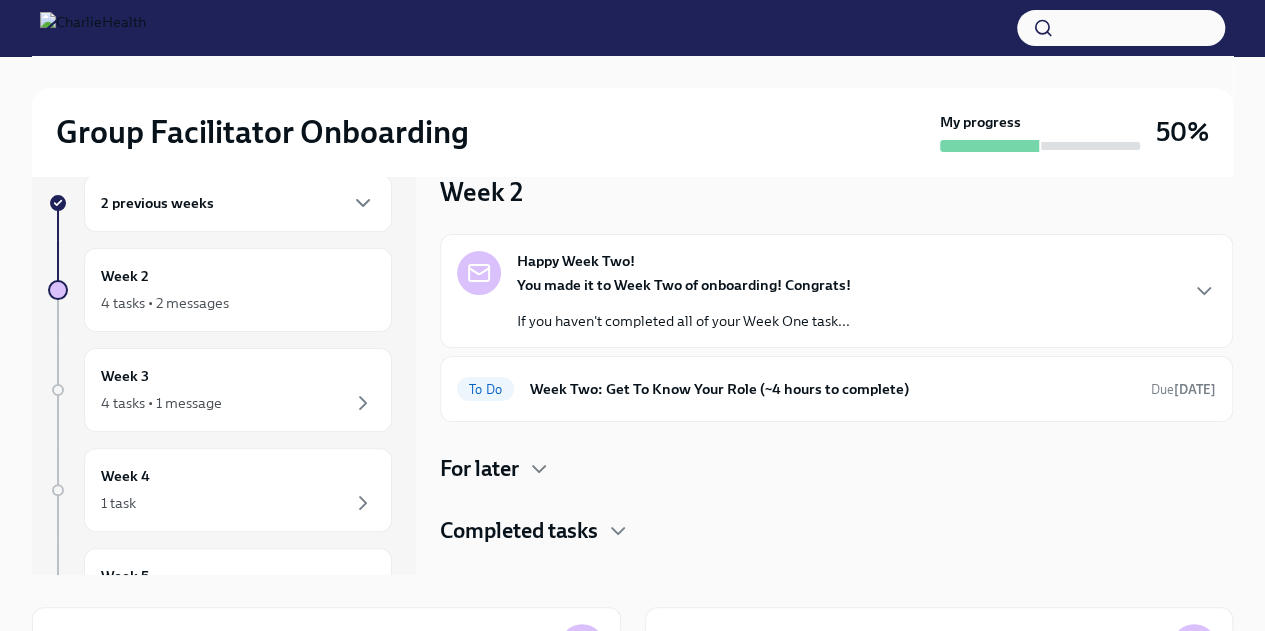 click on "Happy Week Two! You made it to Week Two of onboarding! Congrats!
If you haven't completed all of your Week One task..." at bounding box center (836, 291) 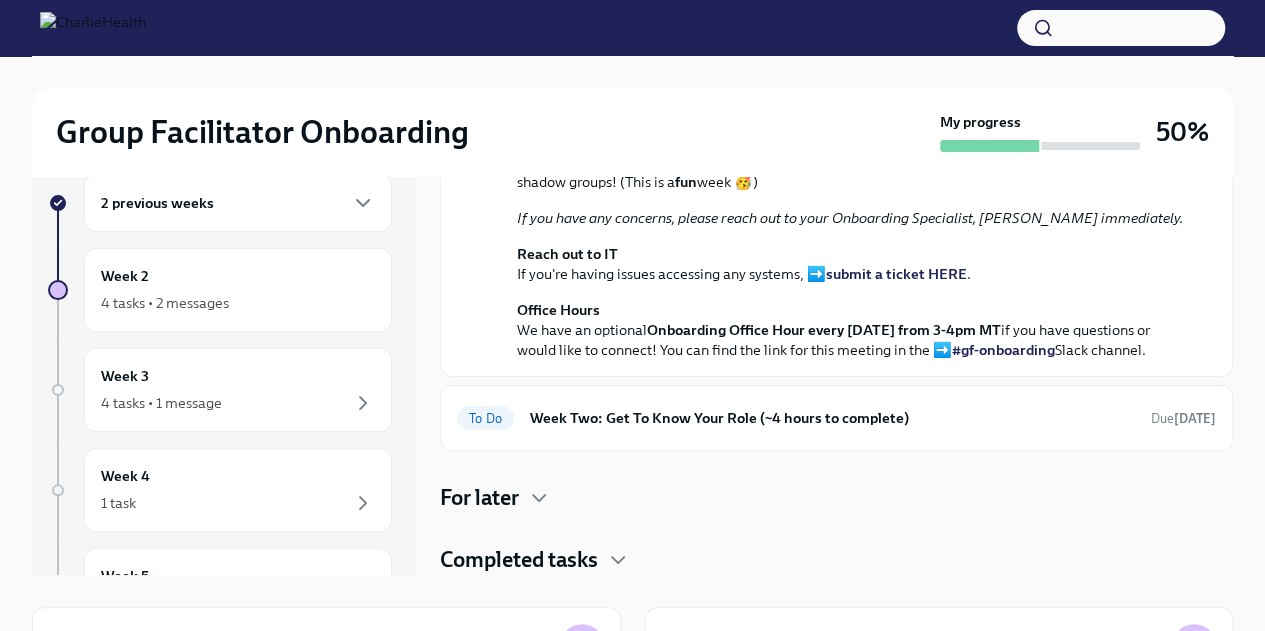 scroll, scrollTop: 607, scrollLeft: 0, axis: vertical 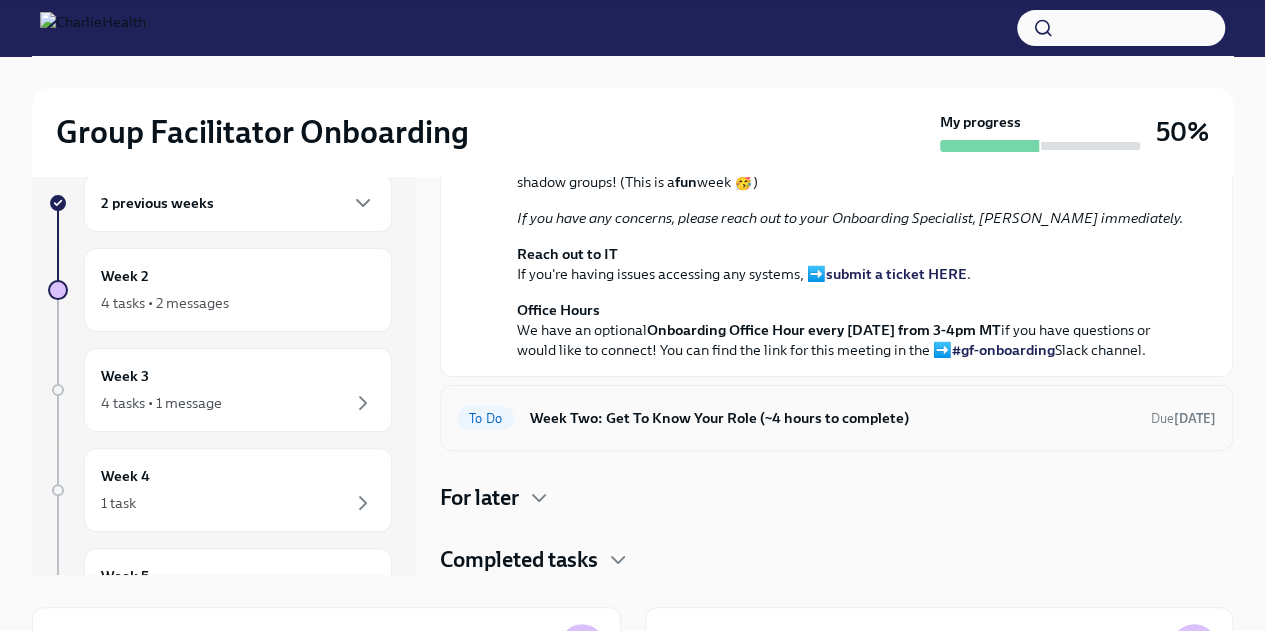 click on "Week Two: Get To Know Your Role (~4 hours to complete)" at bounding box center [832, 418] 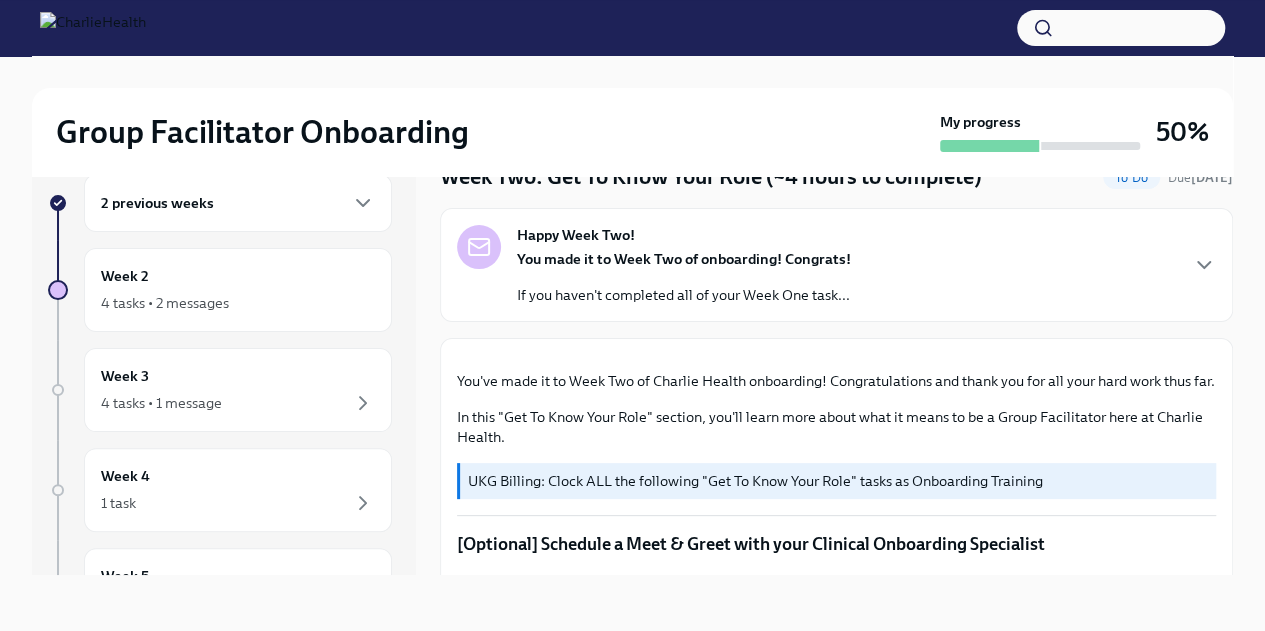 scroll, scrollTop: 0, scrollLeft: 0, axis: both 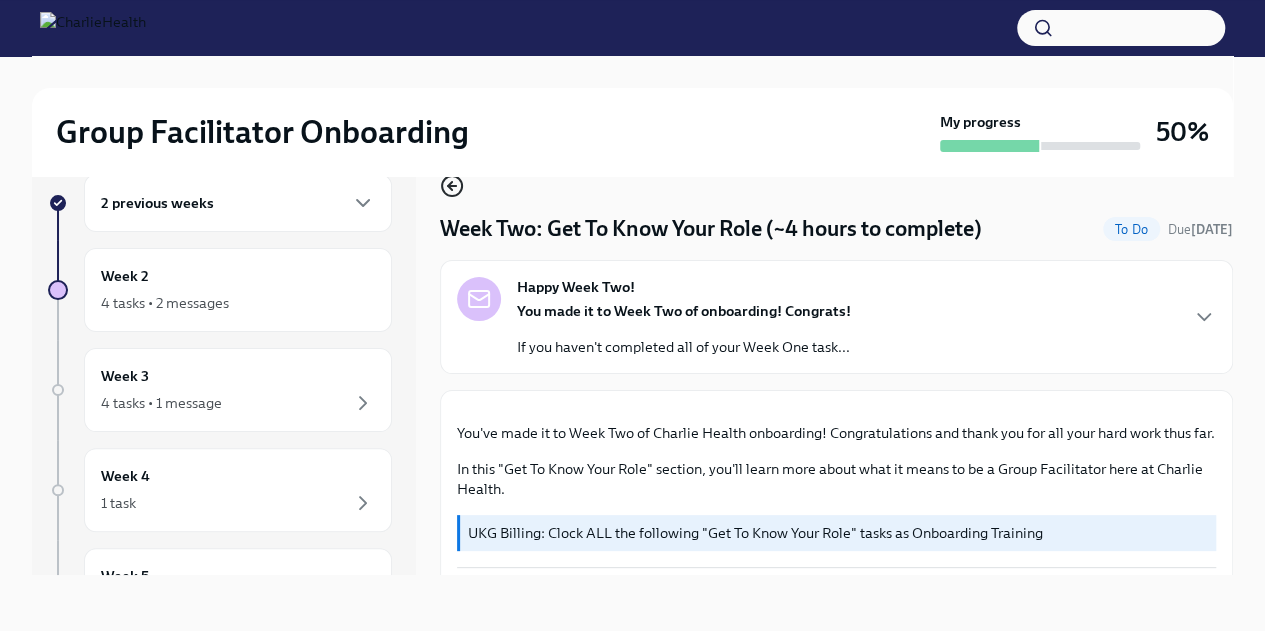 click 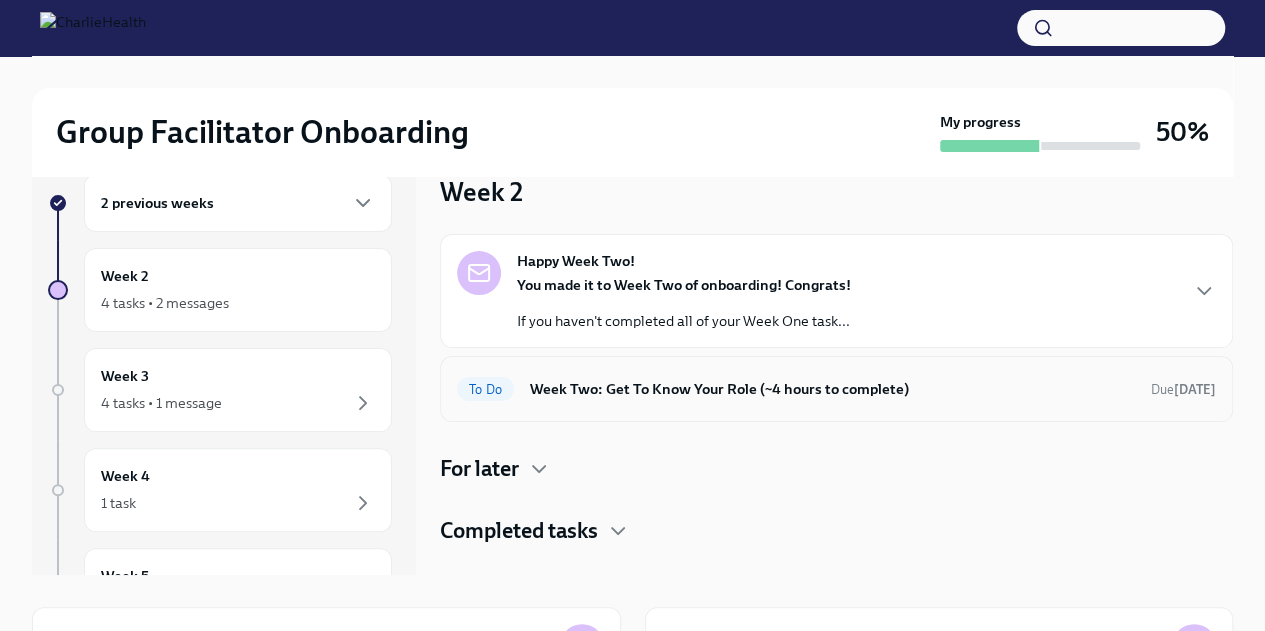 click on "Week Two: Get To Know Your Role (~4 hours to complete)" at bounding box center [832, 389] 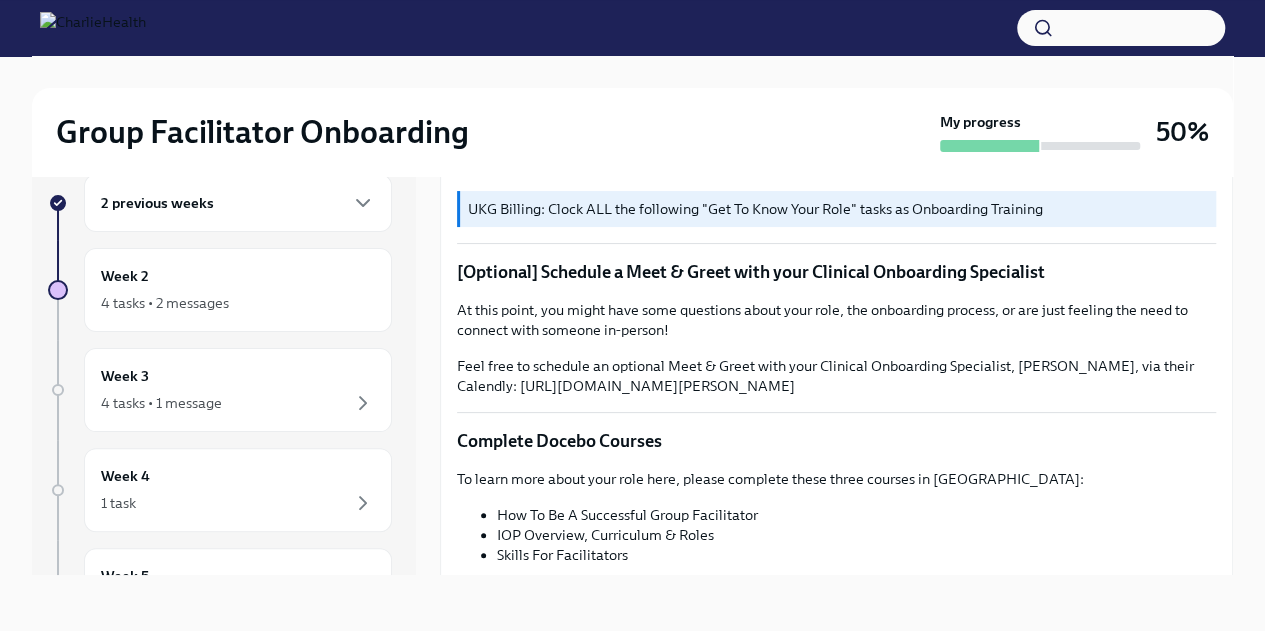 scroll, scrollTop: 0, scrollLeft: 0, axis: both 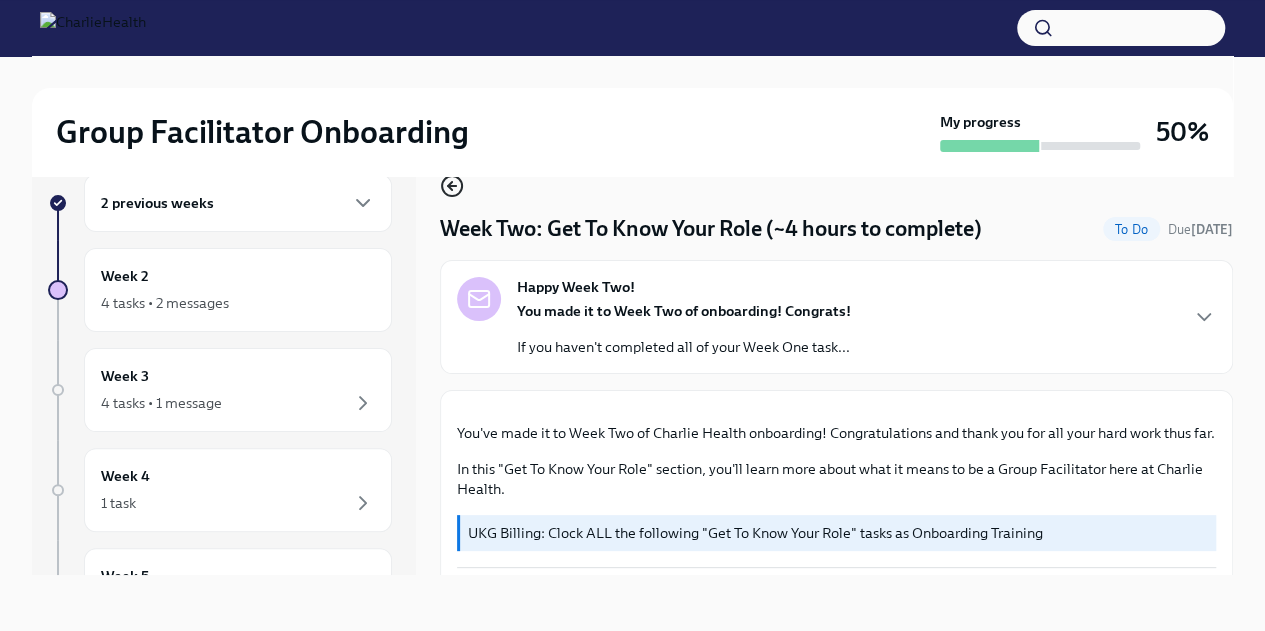 click 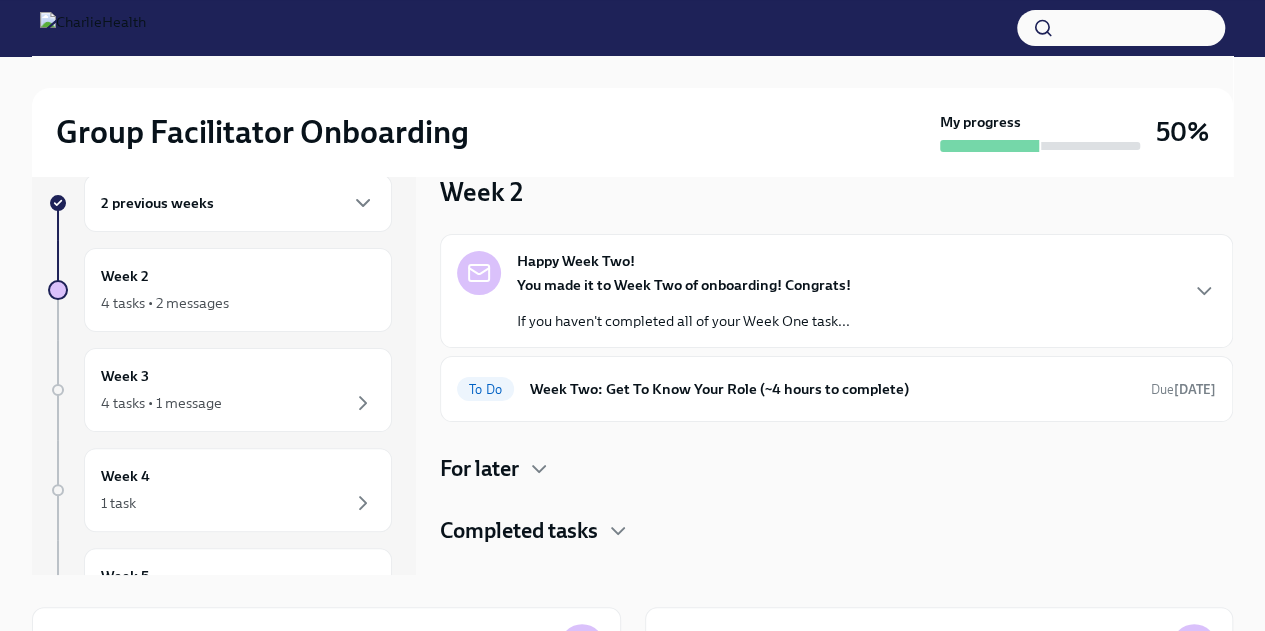 click on "For later" at bounding box center [479, 469] 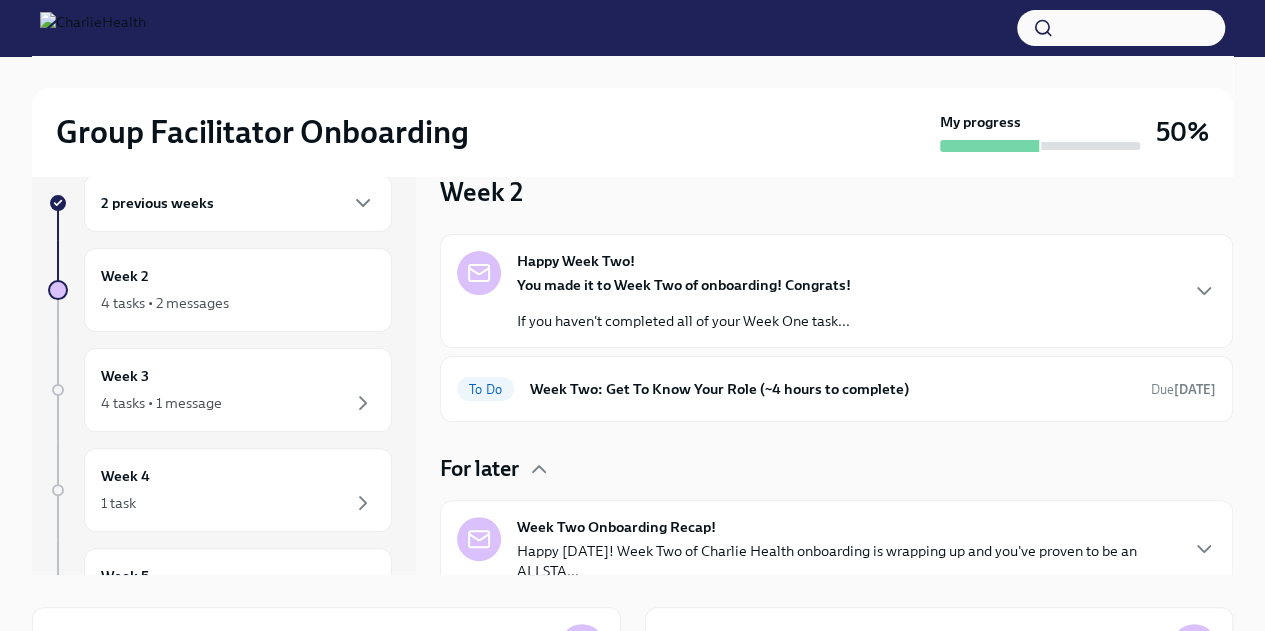 scroll, scrollTop: 82, scrollLeft: 0, axis: vertical 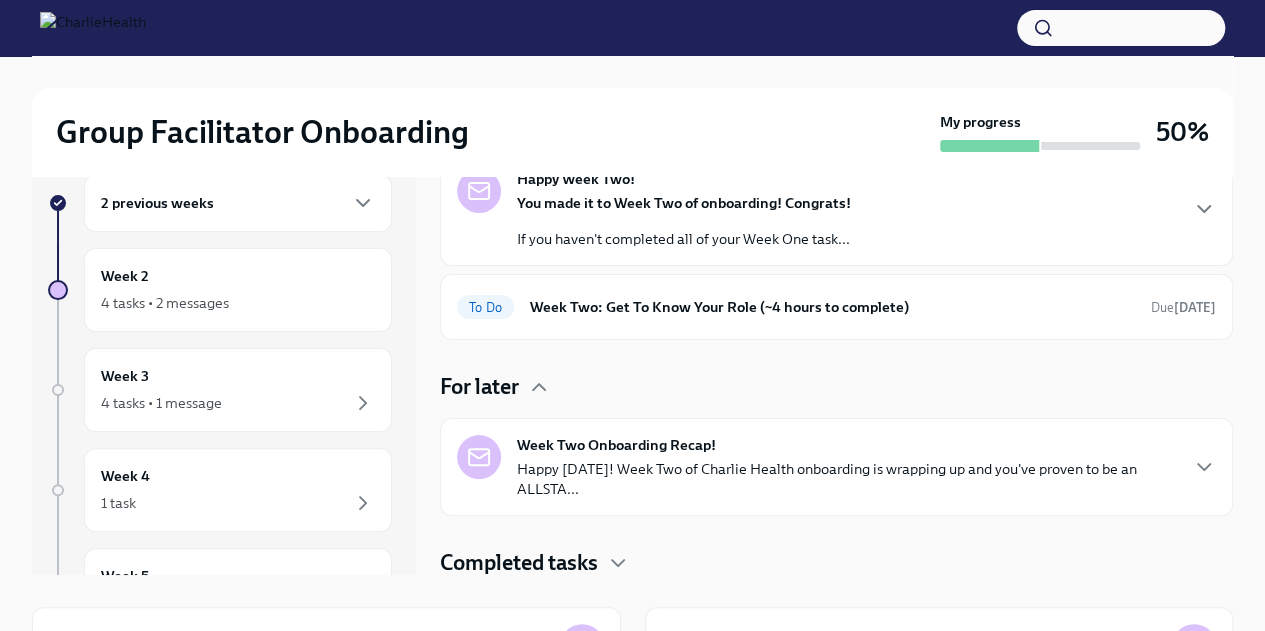click on "Happy [DATE]! Week Two of Charlie Health onboarding is wrapping up and you've proven to be an ALLSTA..." at bounding box center (846, 479) 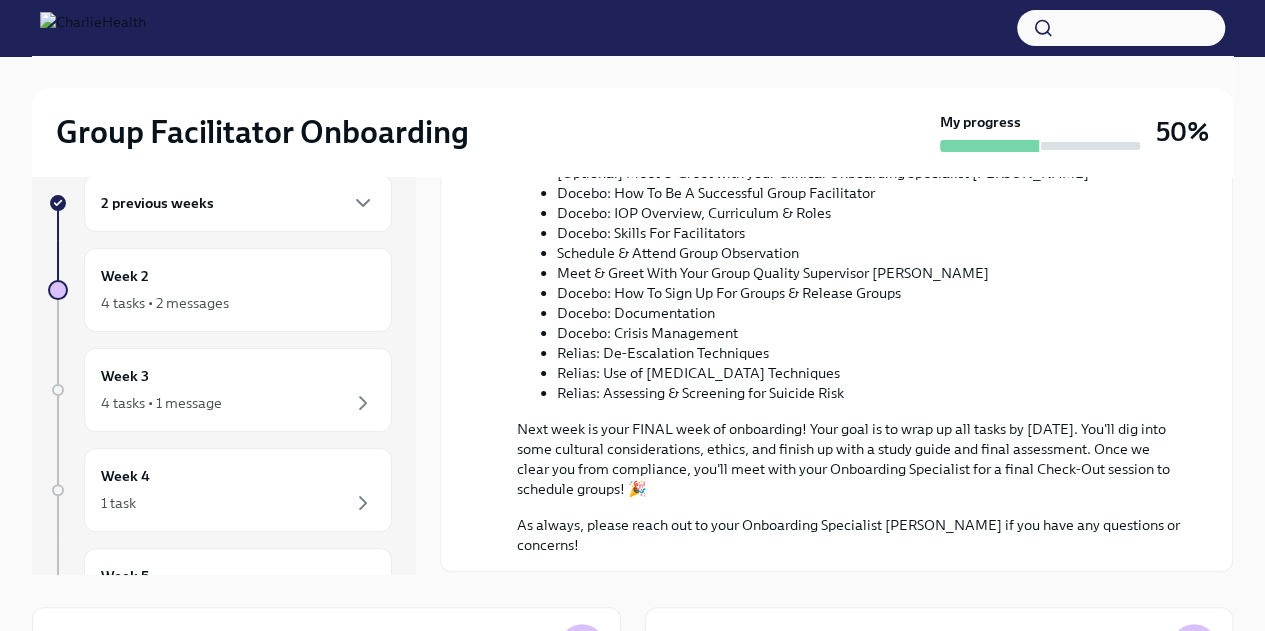 scroll, scrollTop: 972, scrollLeft: 0, axis: vertical 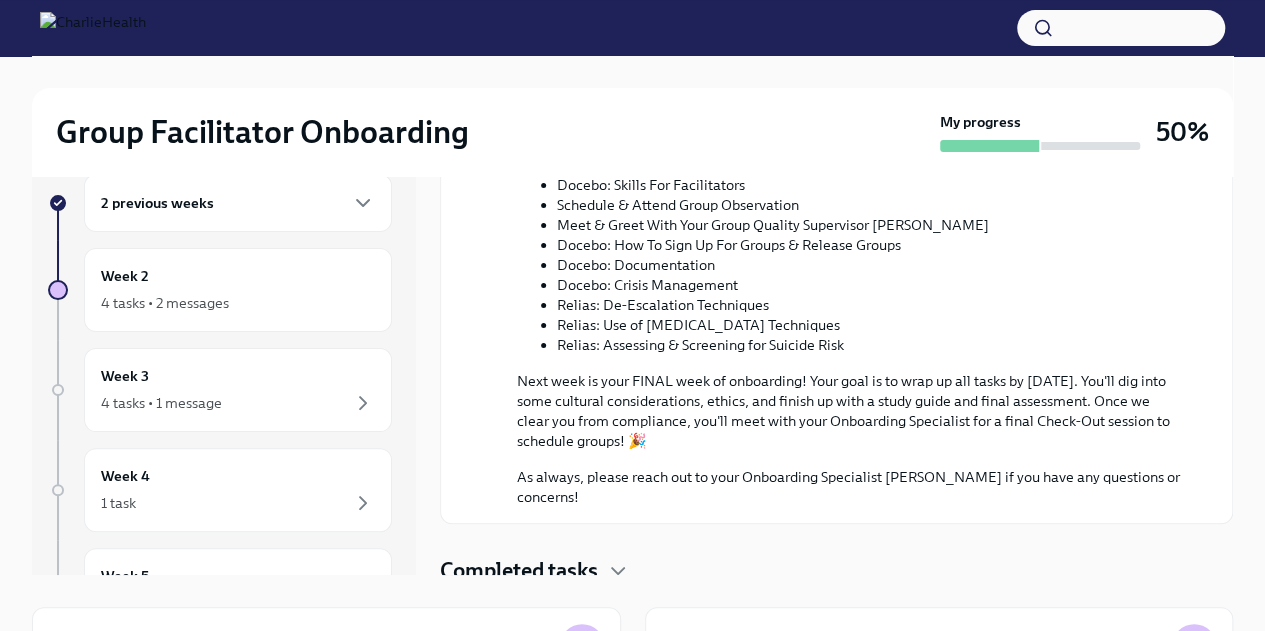 click on "Completed tasks" at bounding box center [519, 571] 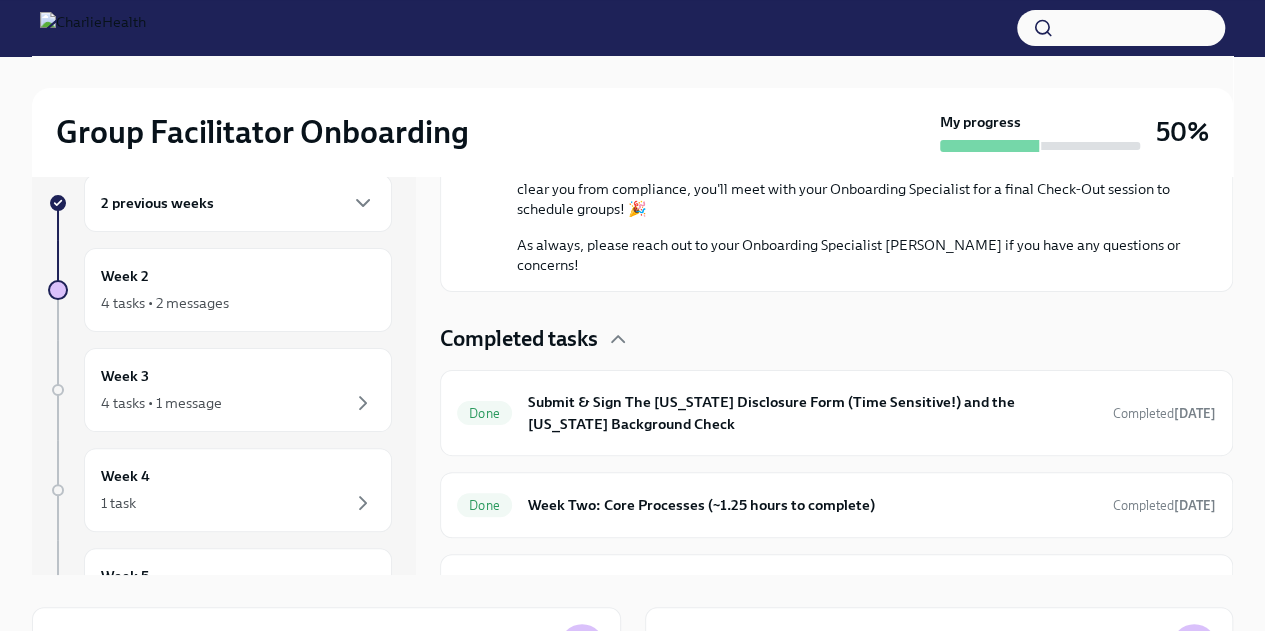 scroll, scrollTop: 1236, scrollLeft: 0, axis: vertical 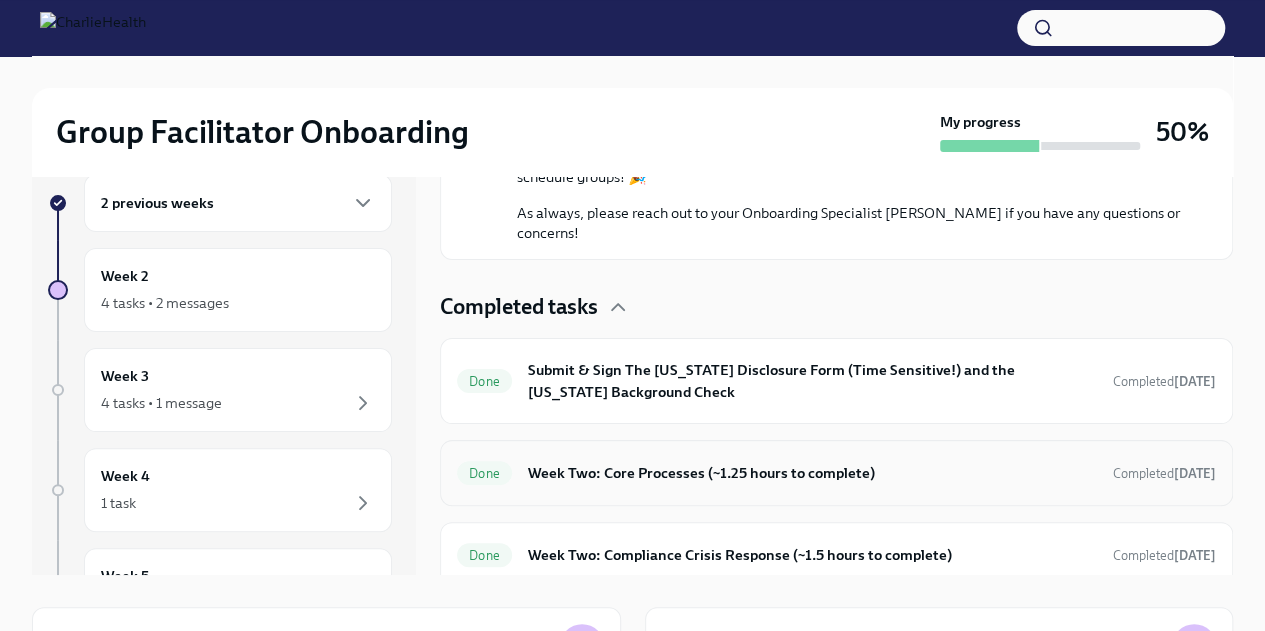 click on "Week Two: Core Processes (~1.25 hours to complete)" at bounding box center [812, 473] 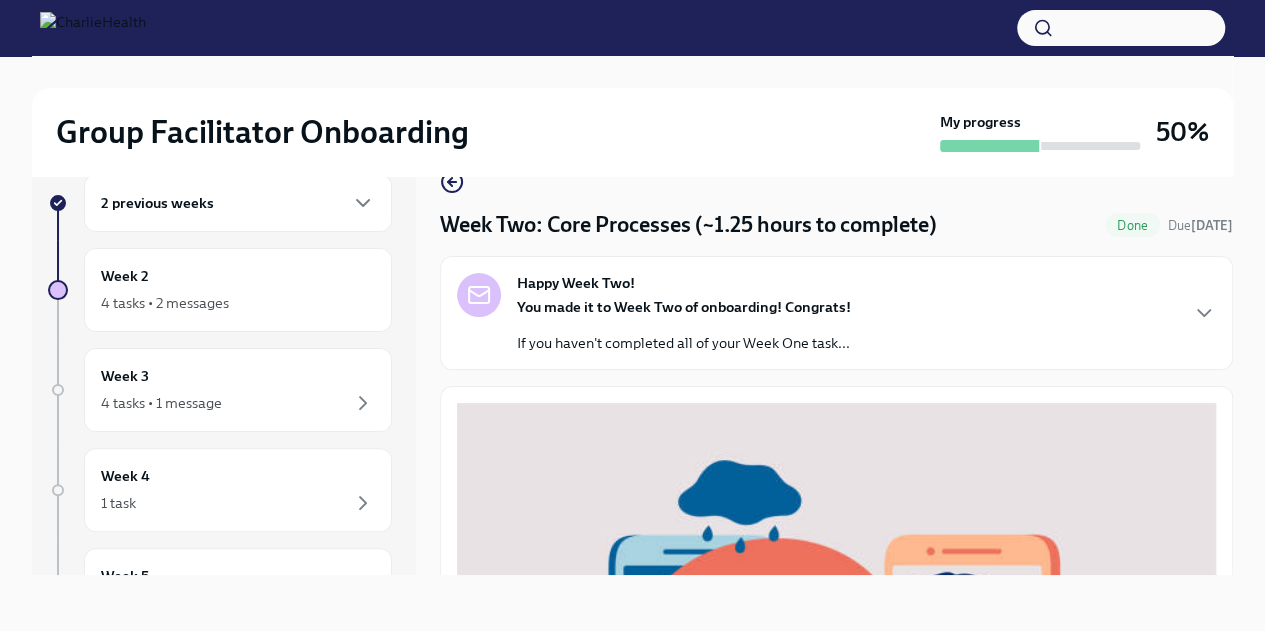 scroll, scrollTop: 0, scrollLeft: 0, axis: both 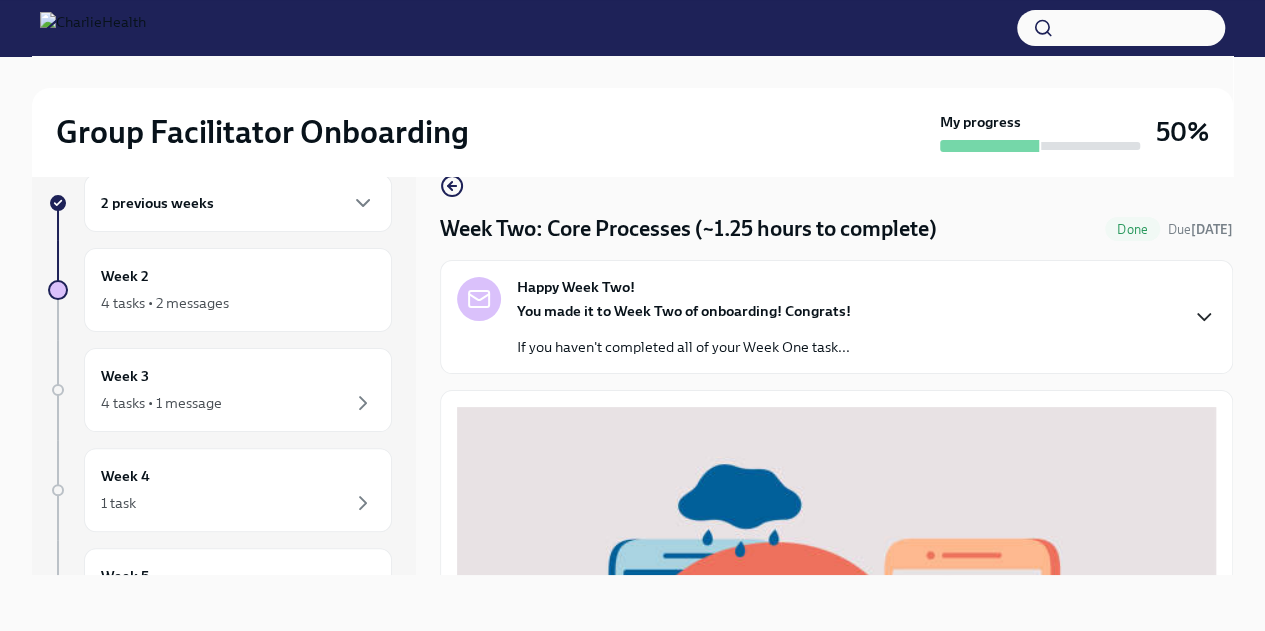 click 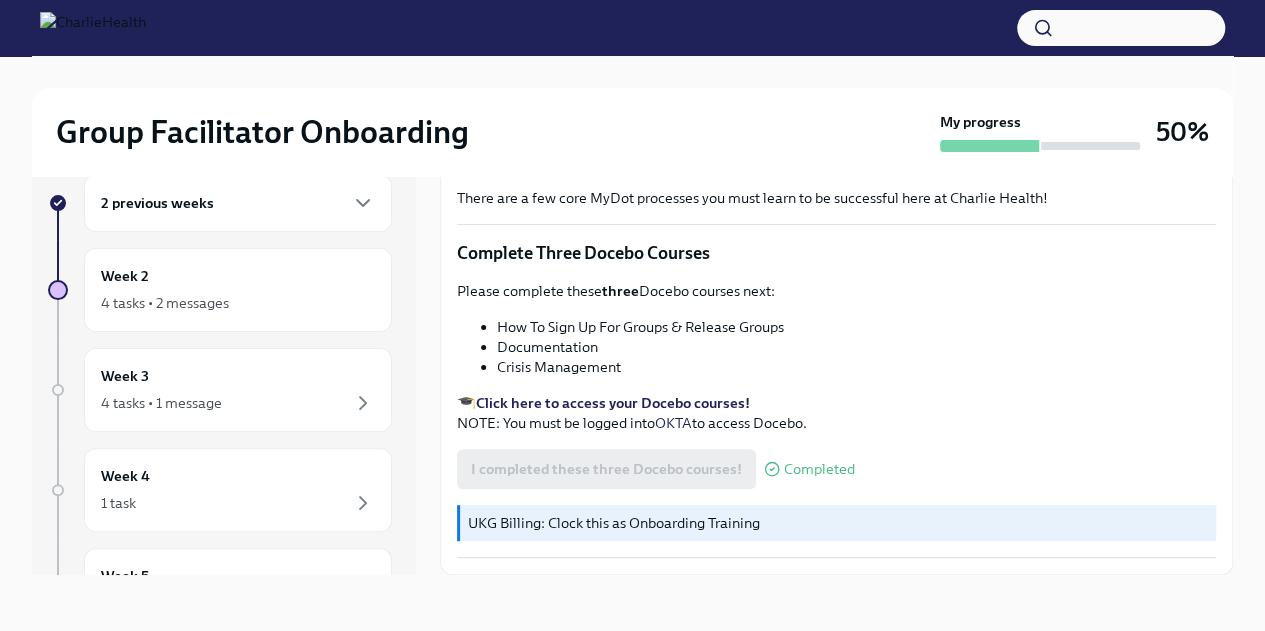 scroll, scrollTop: 1367, scrollLeft: 0, axis: vertical 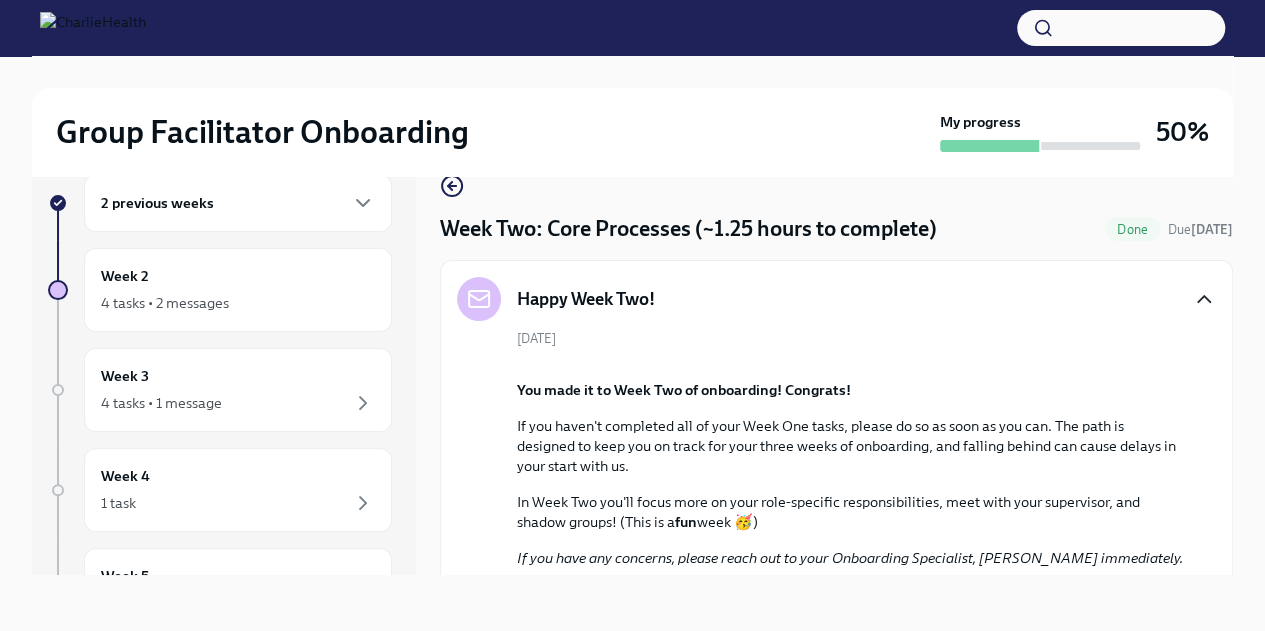 click on "Group Facilitator Onboarding My progress 50%" at bounding box center [632, 132] 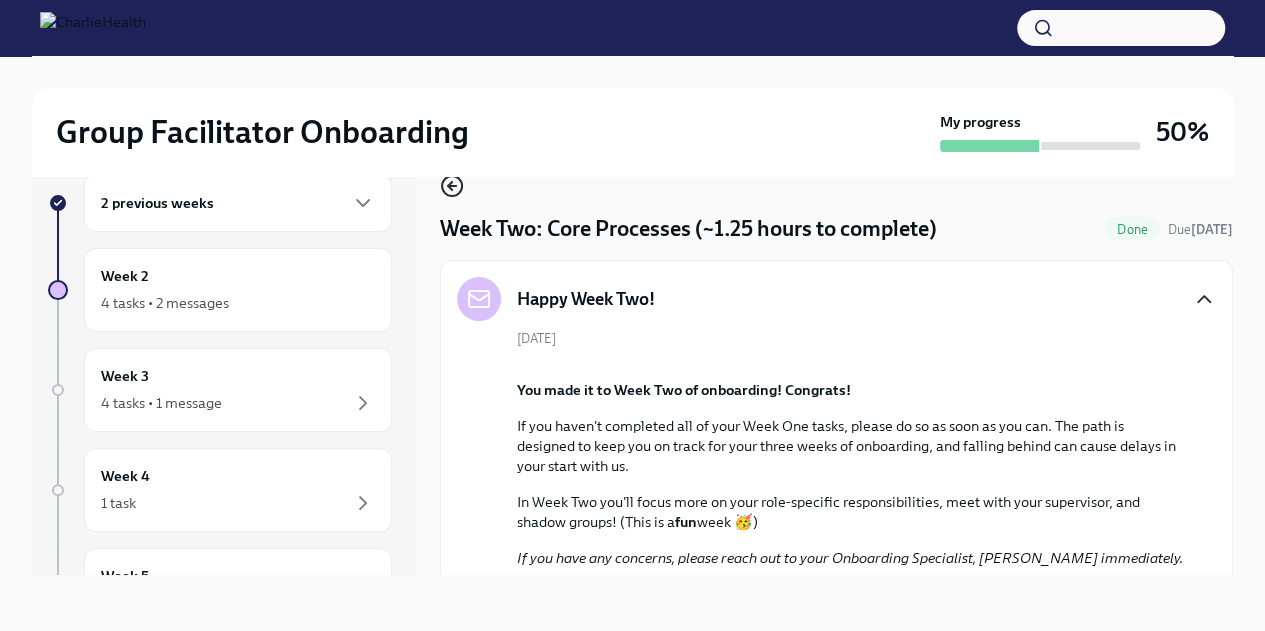 click 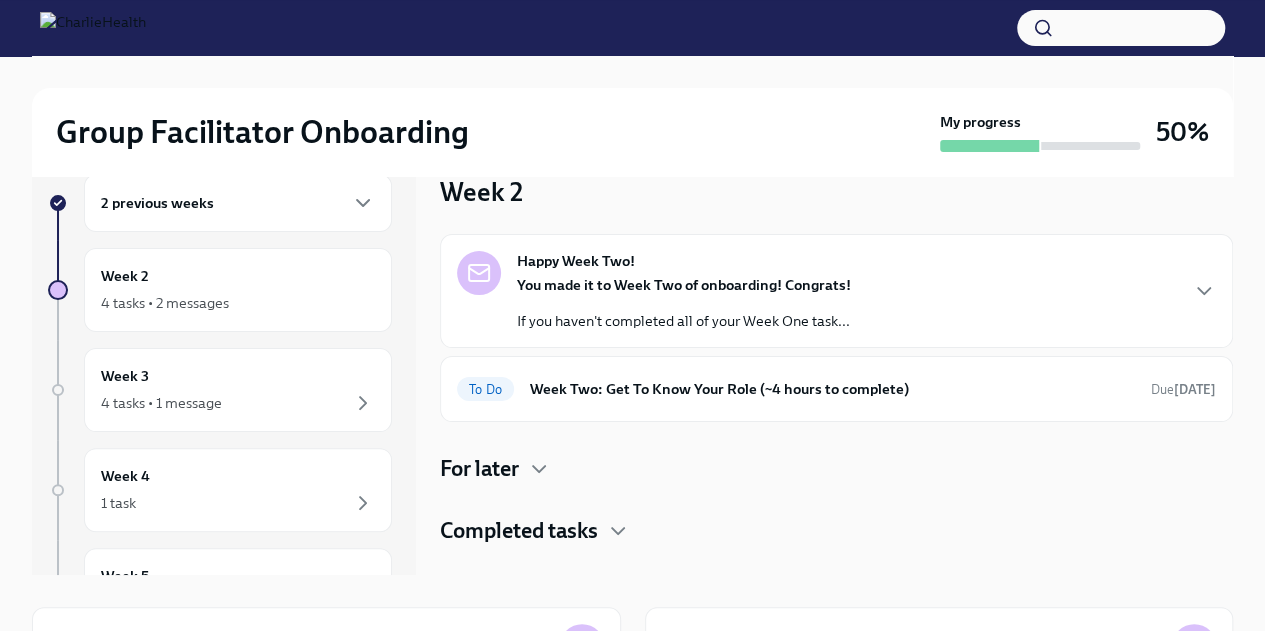 click on "For later" at bounding box center (479, 469) 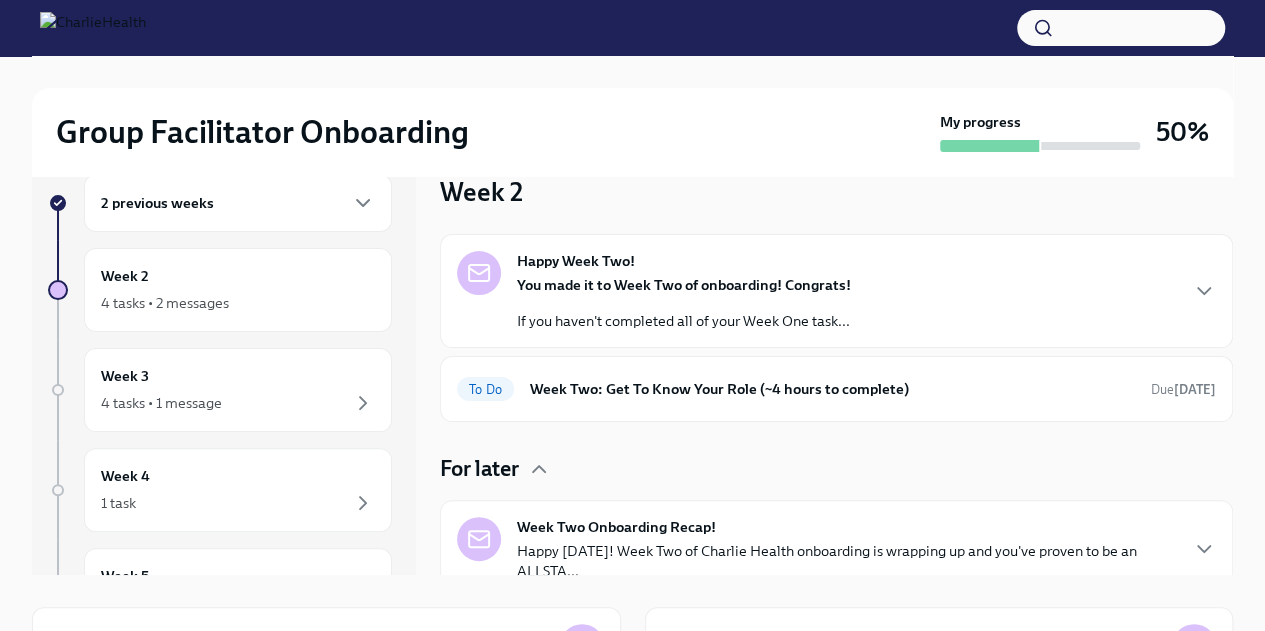 scroll, scrollTop: 82, scrollLeft: 0, axis: vertical 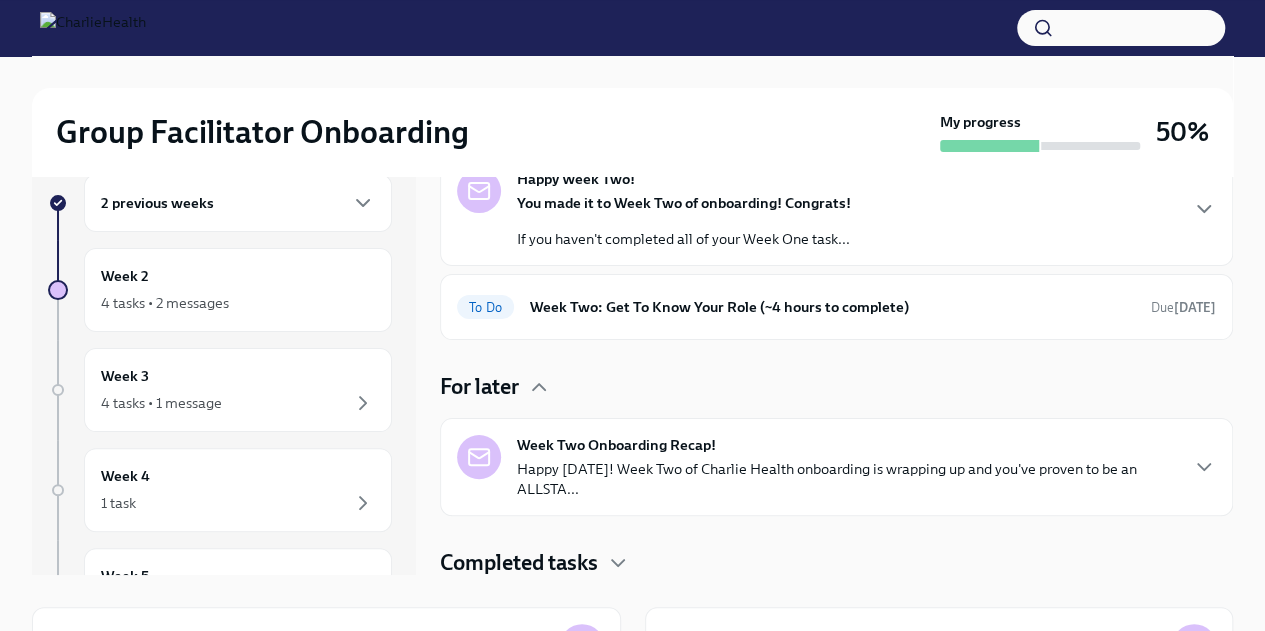 click on "Completed tasks" at bounding box center [519, 563] 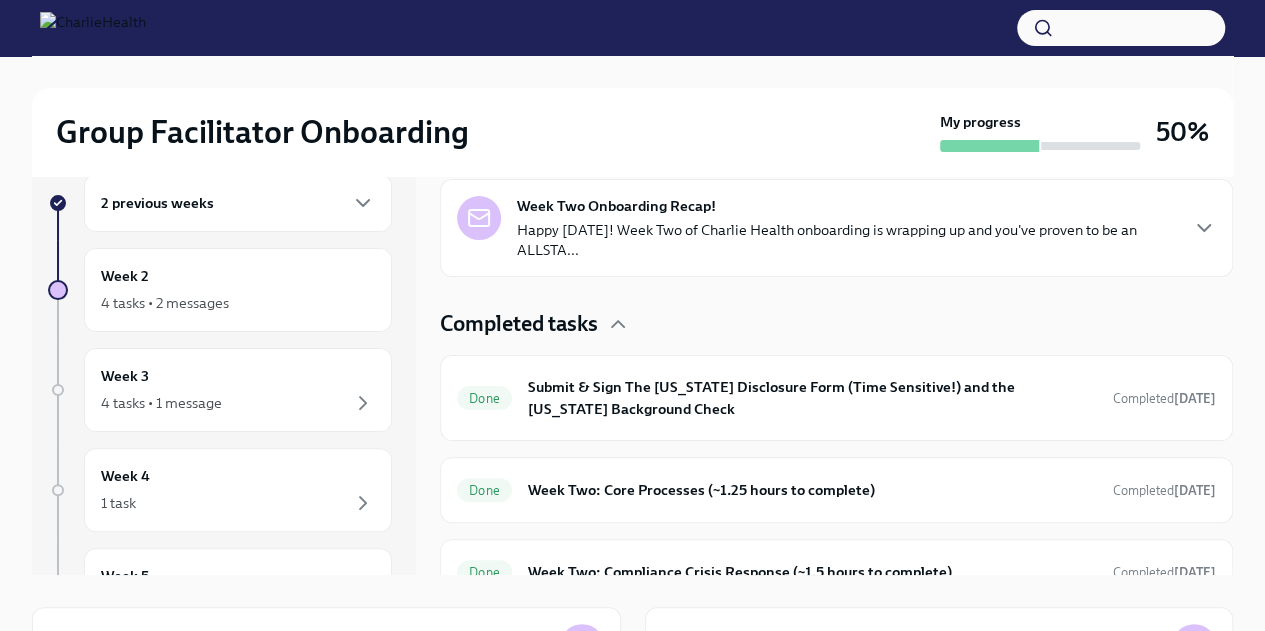 scroll, scrollTop: 346, scrollLeft: 0, axis: vertical 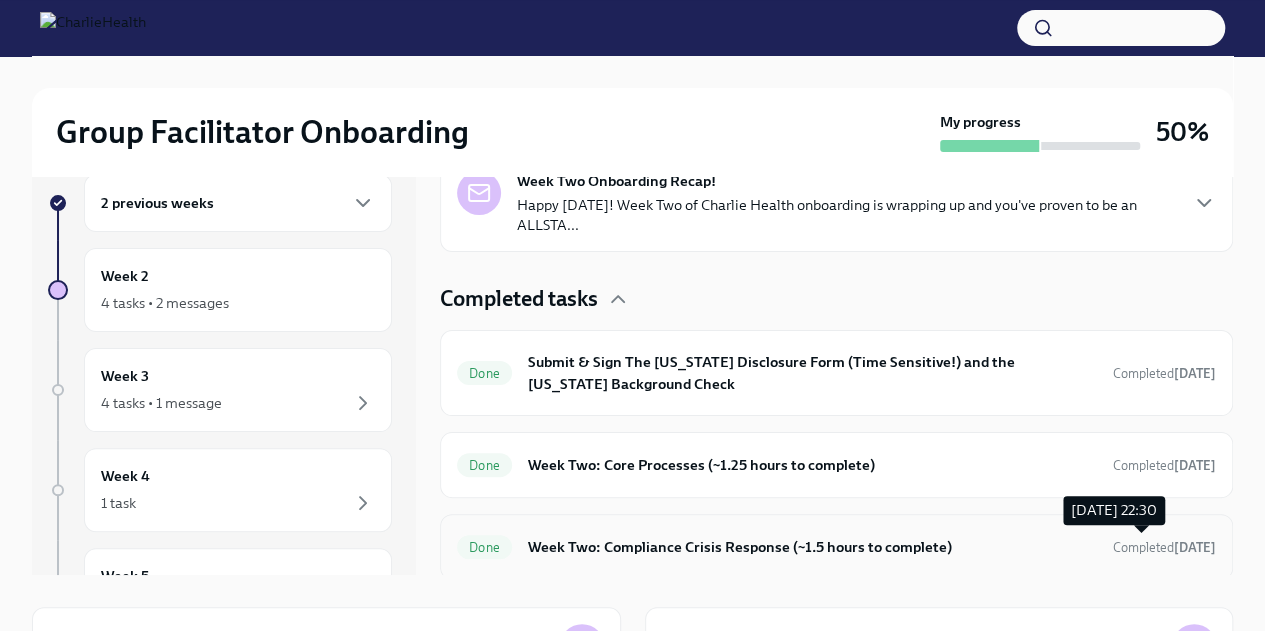 click on "Completed  [DATE]" at bounding box center (1164, 547) 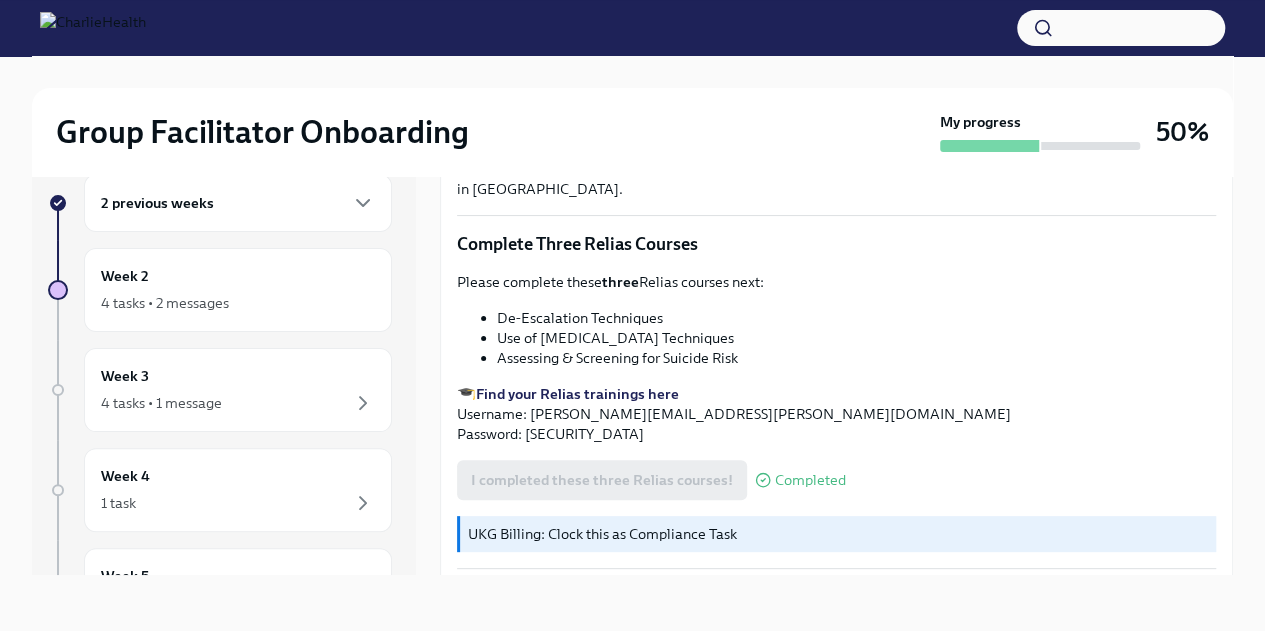 scroll, scrollTop: 720, scrollLeft: 0, axis: vertical 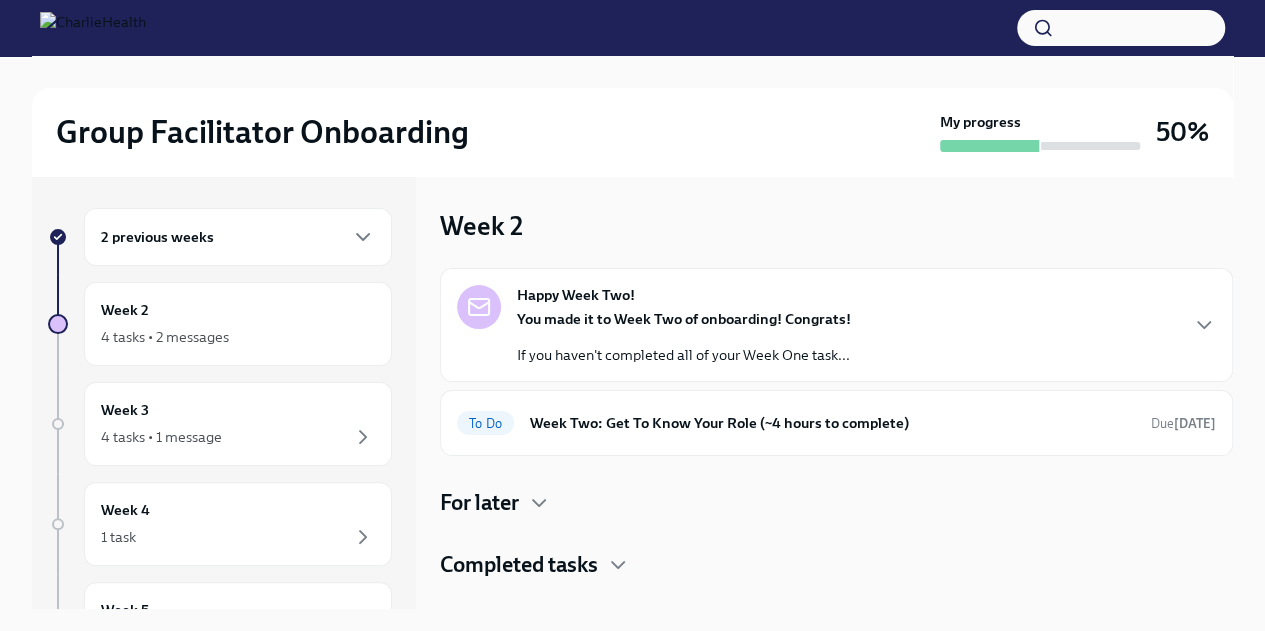 click on "2 previous weeks" at bounding box center [238, 237] 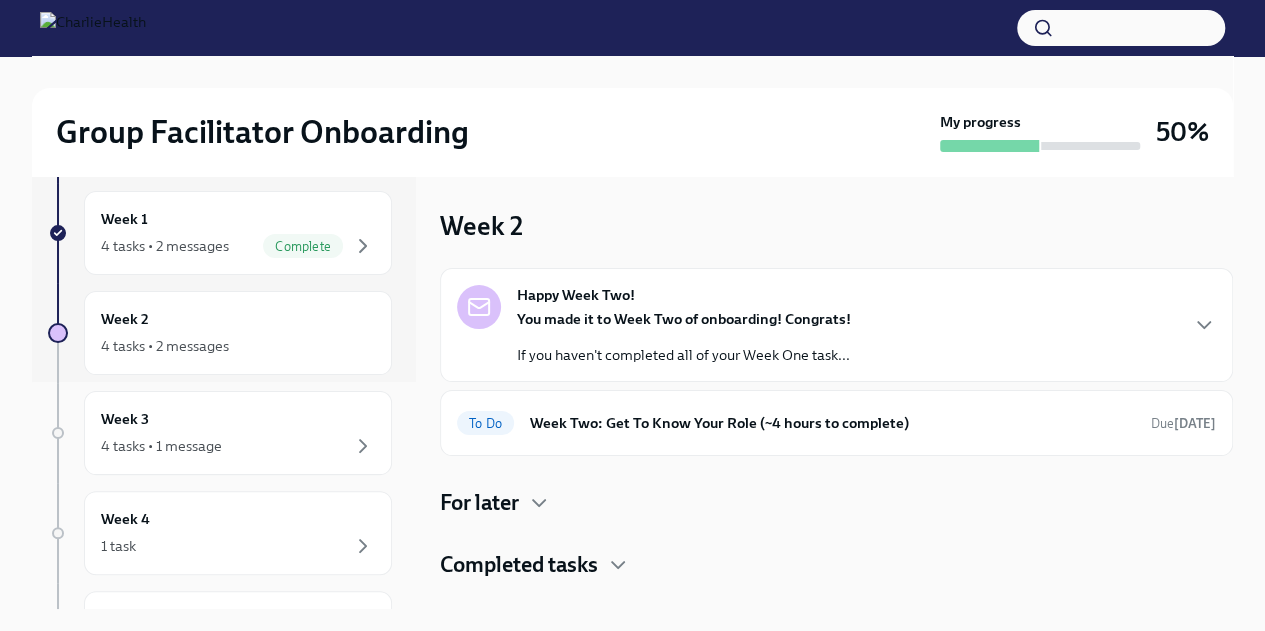 scroll, scrollTop: 250, scrollLeft: 0, axis: vertical 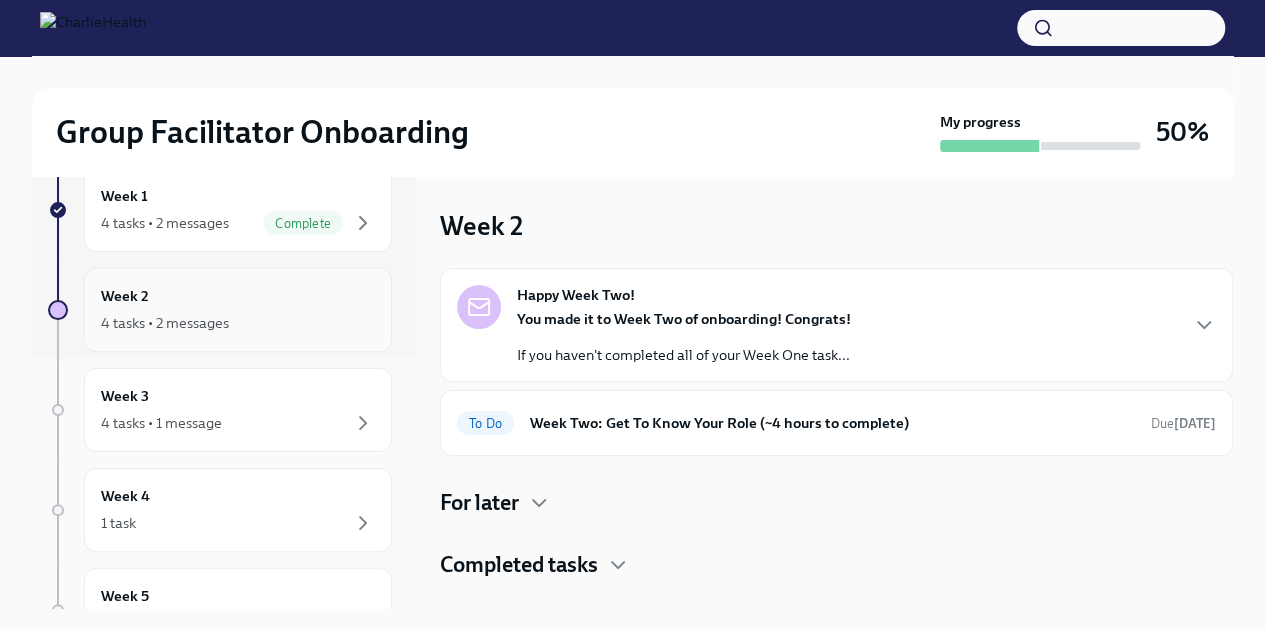 click on "4 tasks • 2 messages" at bounding box center [238, 323] 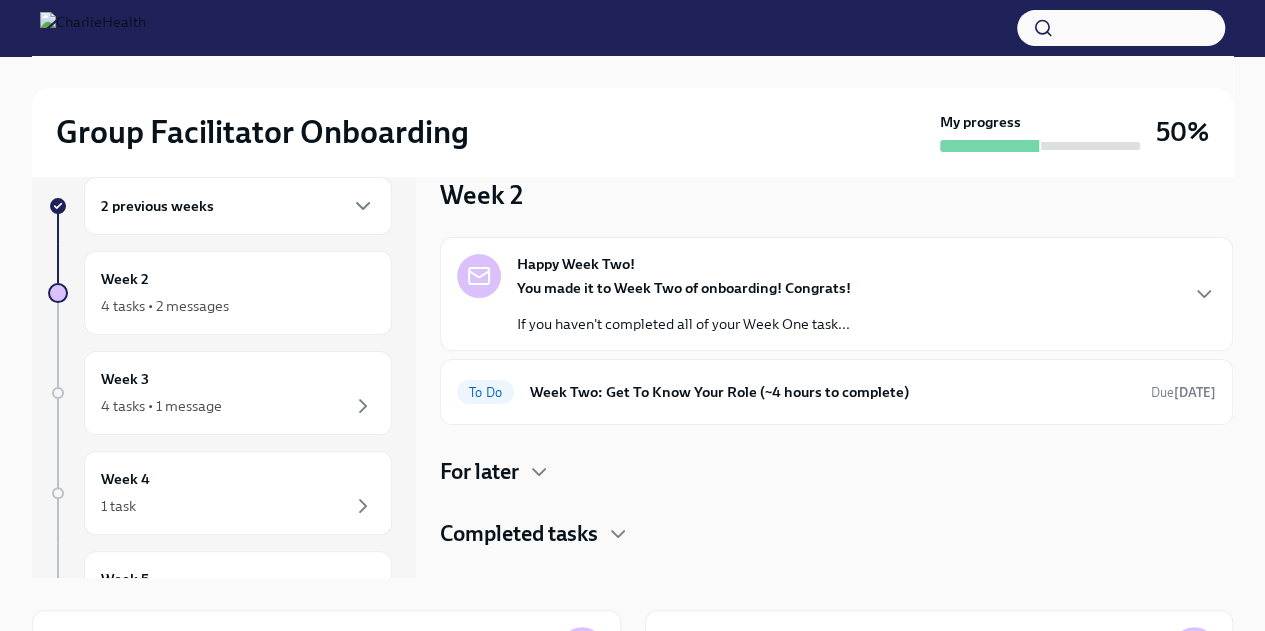 scroll, scrollTop: 28, scrollLeft: 0, axis: vertical 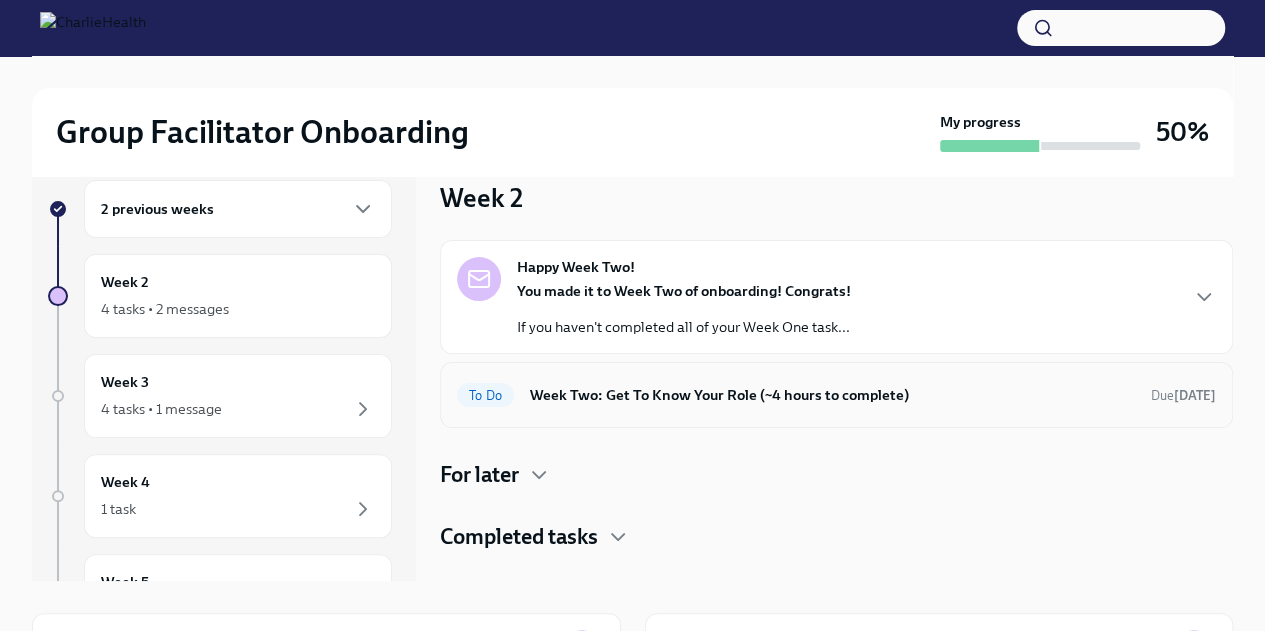 click on "Week Two: Get To Know Your Role (~4 hours to complete)" at bounding box center (832, 395) 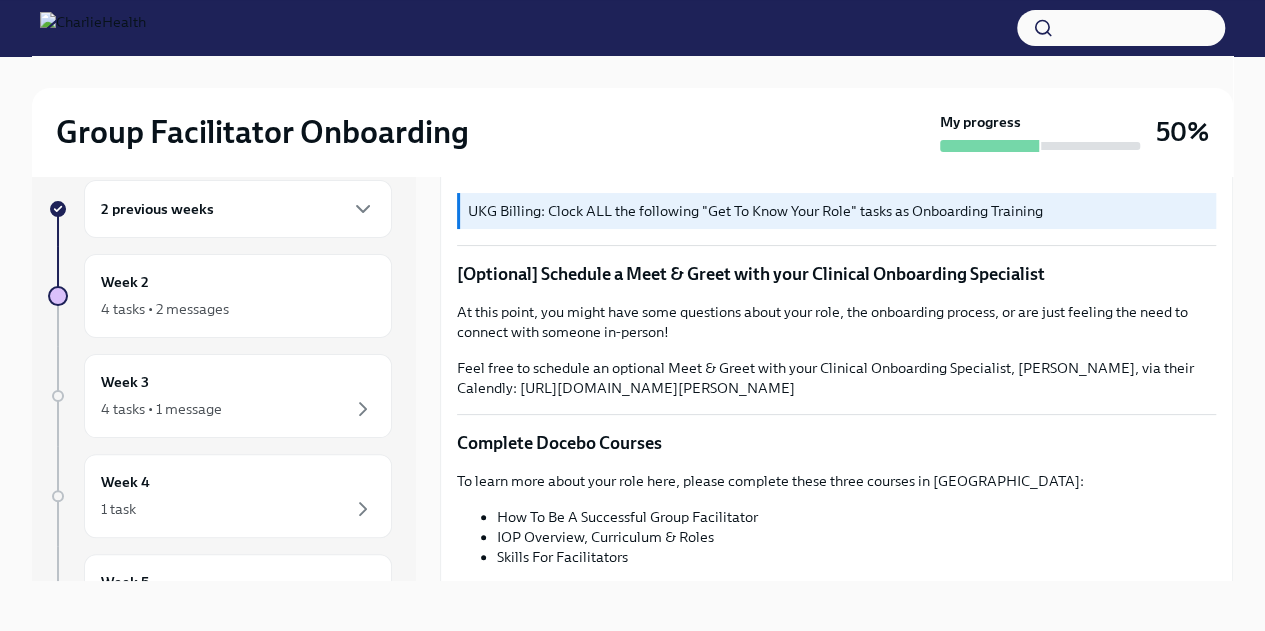 scroll, scrollTop: 0, scrollLeft: 0, axis: both 